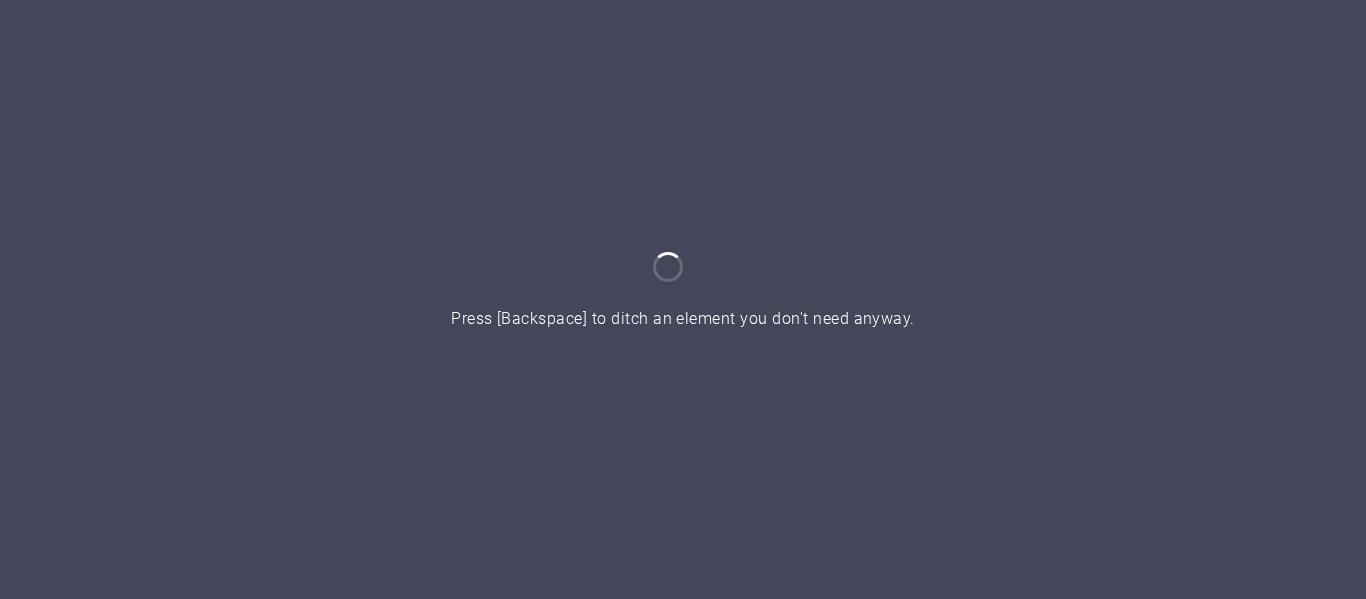 scroll, scrollTop: 0, scrollLeft: 0, axis: both 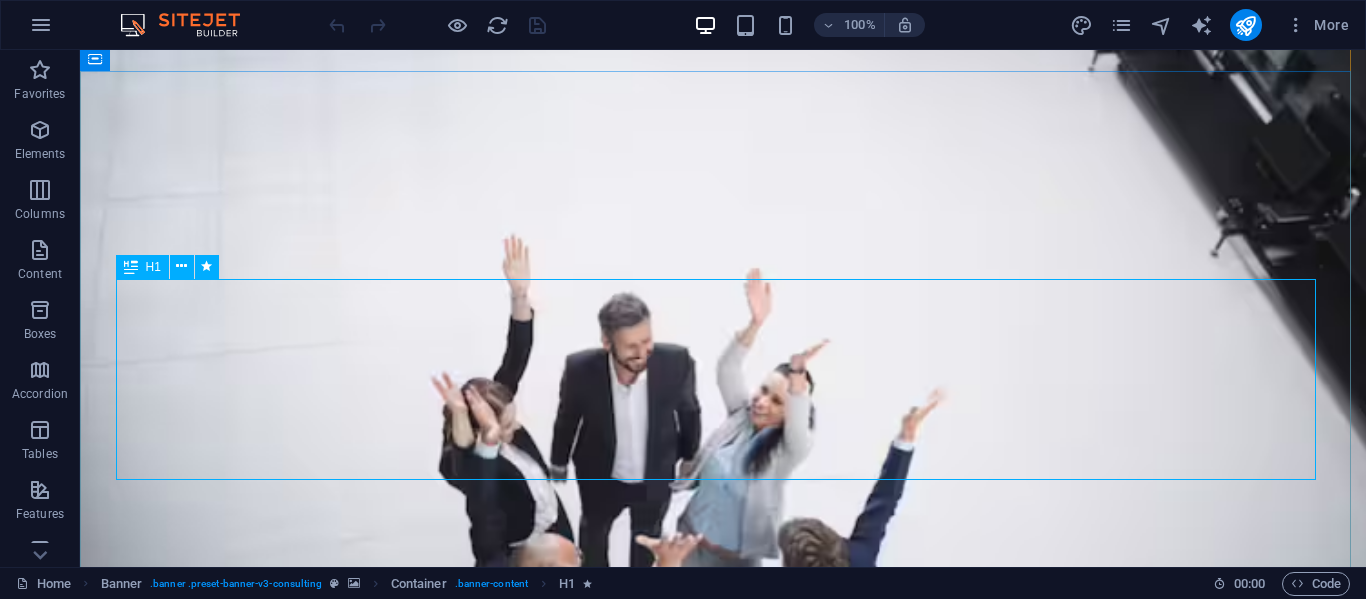 click on "Where Business Excellence meets Sustainability, Strategy & Service" at bounding box center (723, 1234) 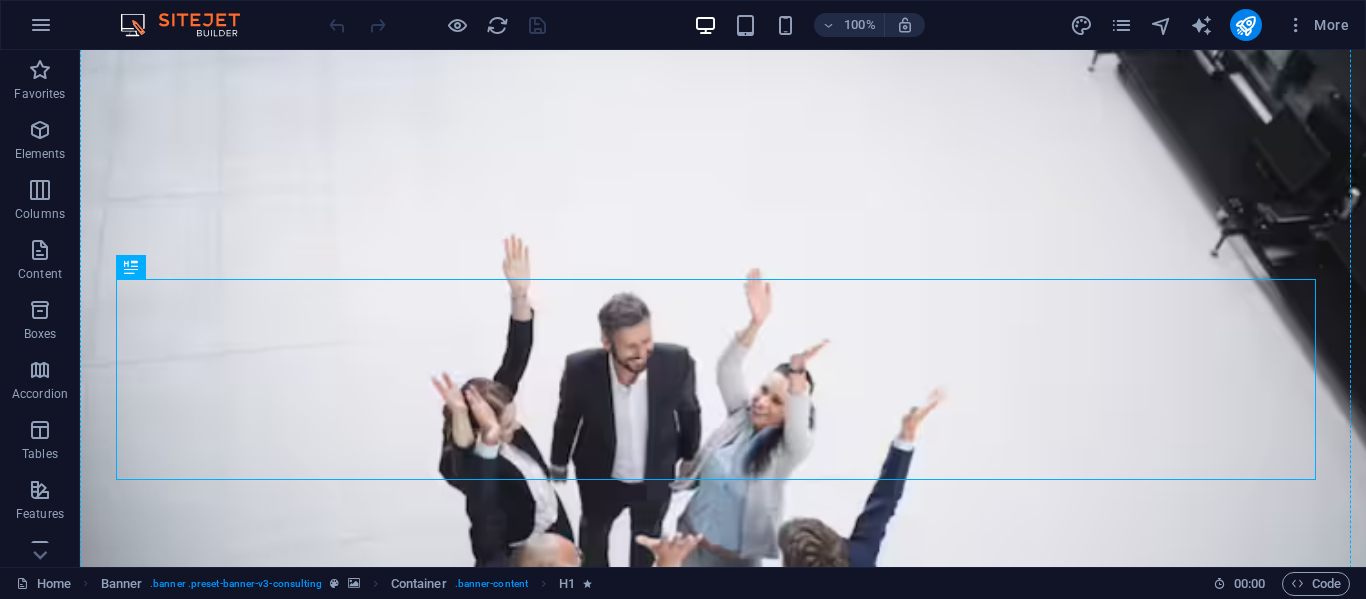 drag, startPoint x: 819, startPoint y: 320, endPoint x: 814, endPoint y: 168, distance: 152.08221 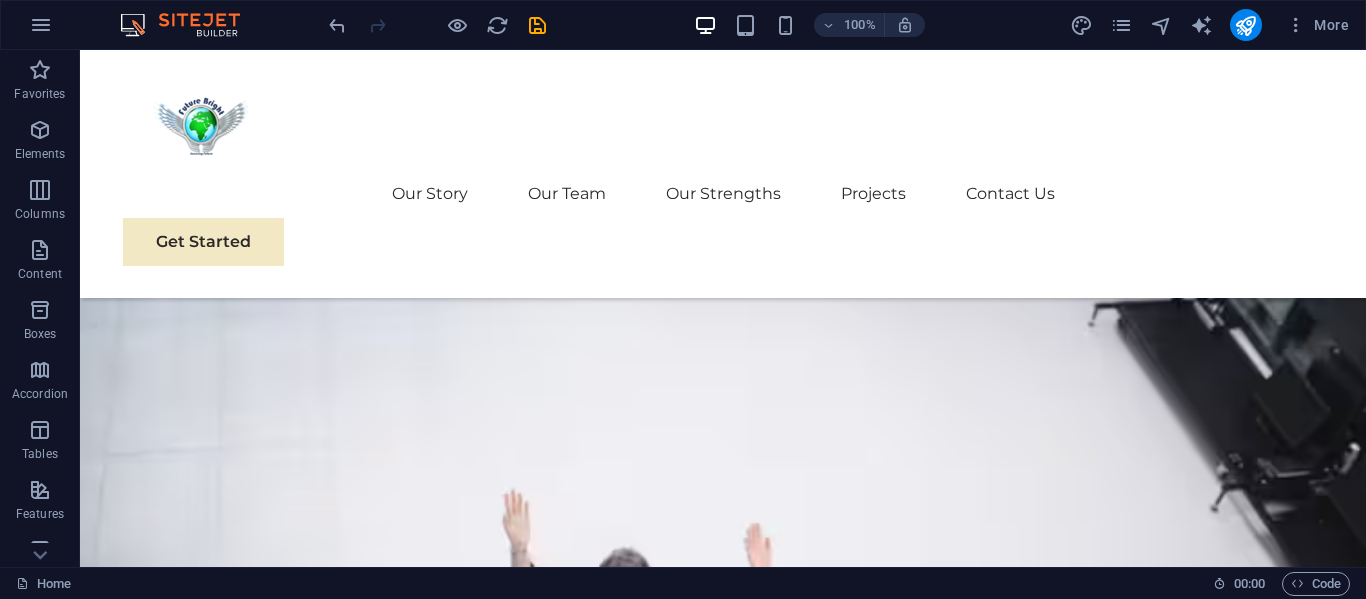 scroll, scrollTop: 0, scrollLeft: 0, axis: both 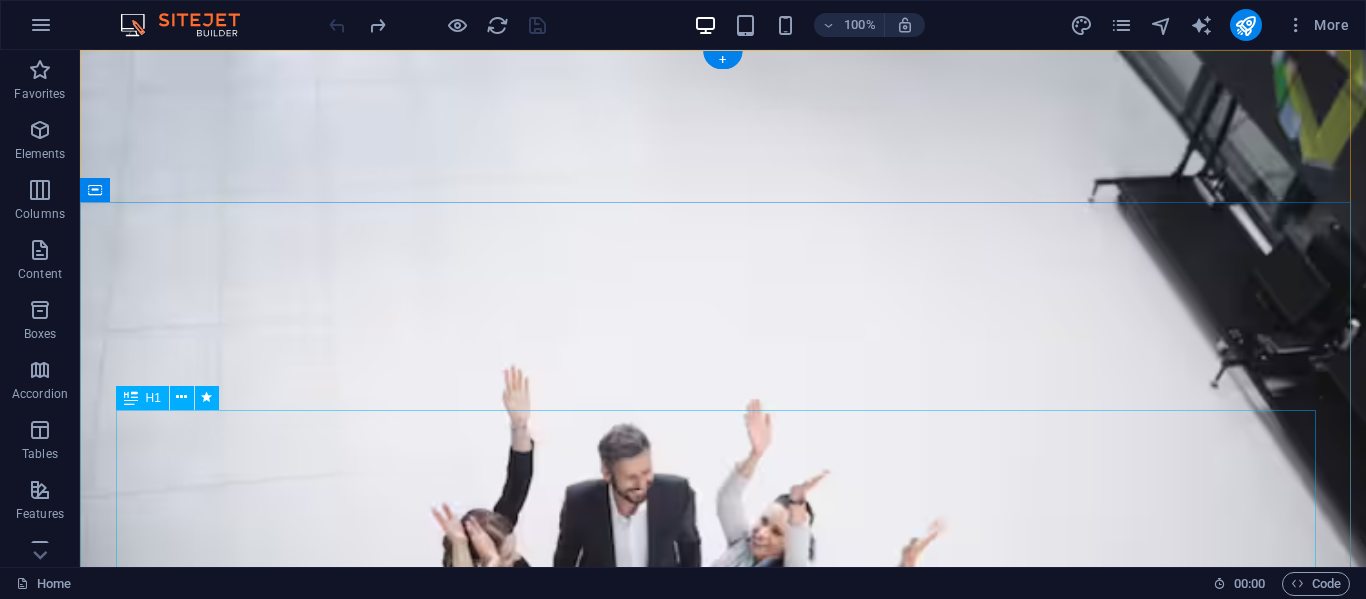 click on "Where Business Excellence meets Sustainability, Strategy & Service" at bounding box center (723, 1365) 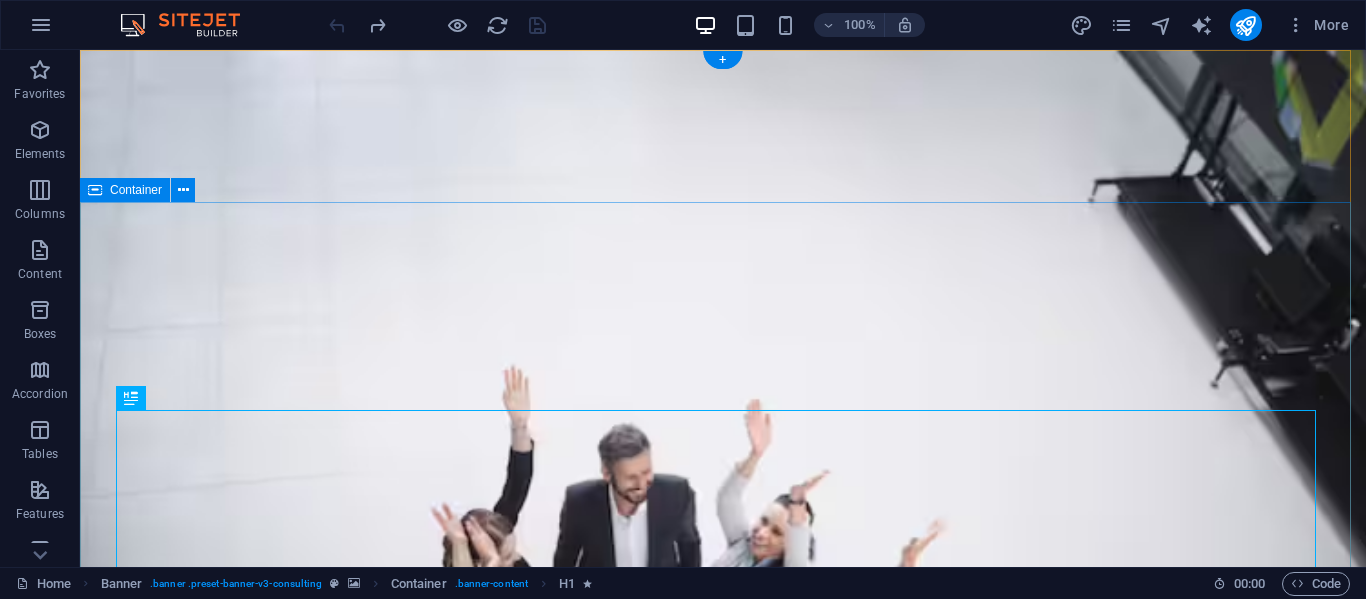 click on "Securing The Future Where Business Excellence meets Sustainability, Strategy & Service Get Started" at bounding box center [723, 1429] 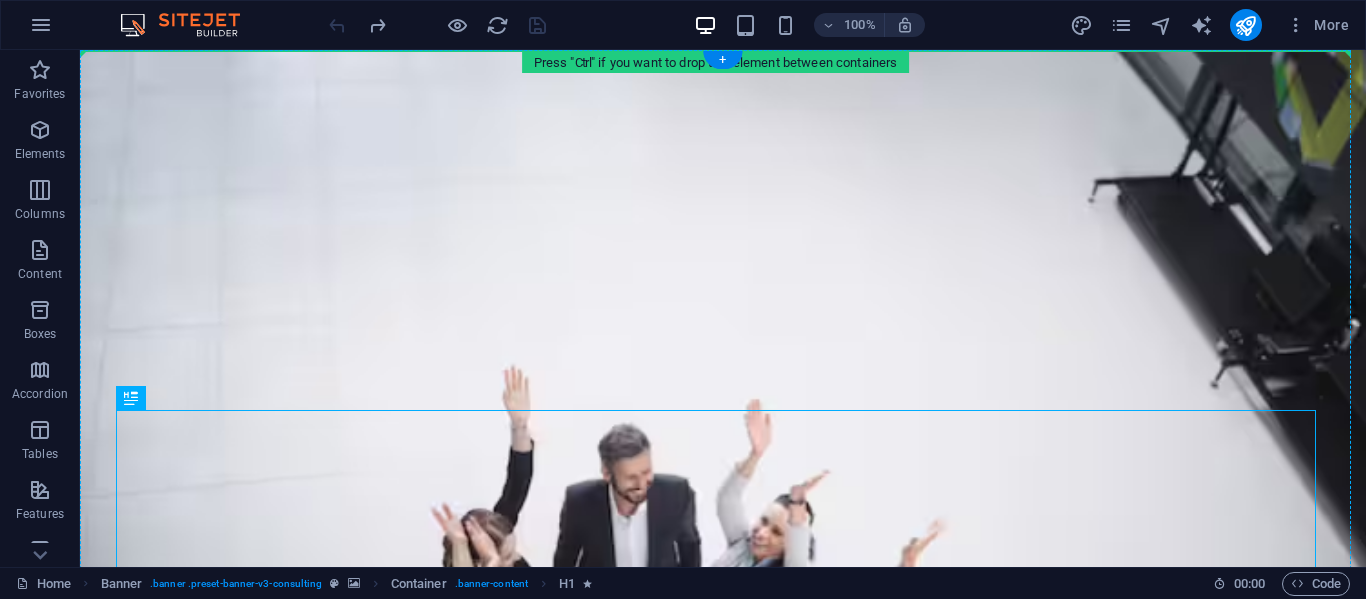 drag, startPoint x: 887, startPoint y: 505, endPoint x: 840, endPoint y: 278, distance: 231.81458 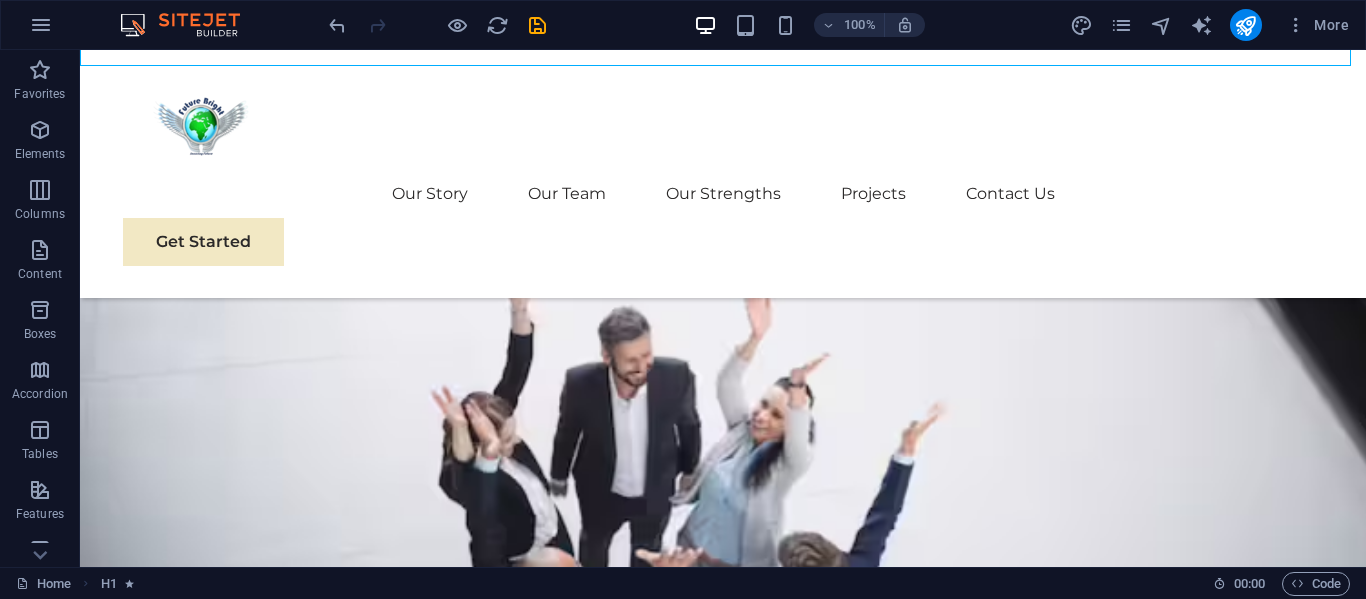 scroll, scrollTop: 372, scrollLeft: 0, axis: vertical 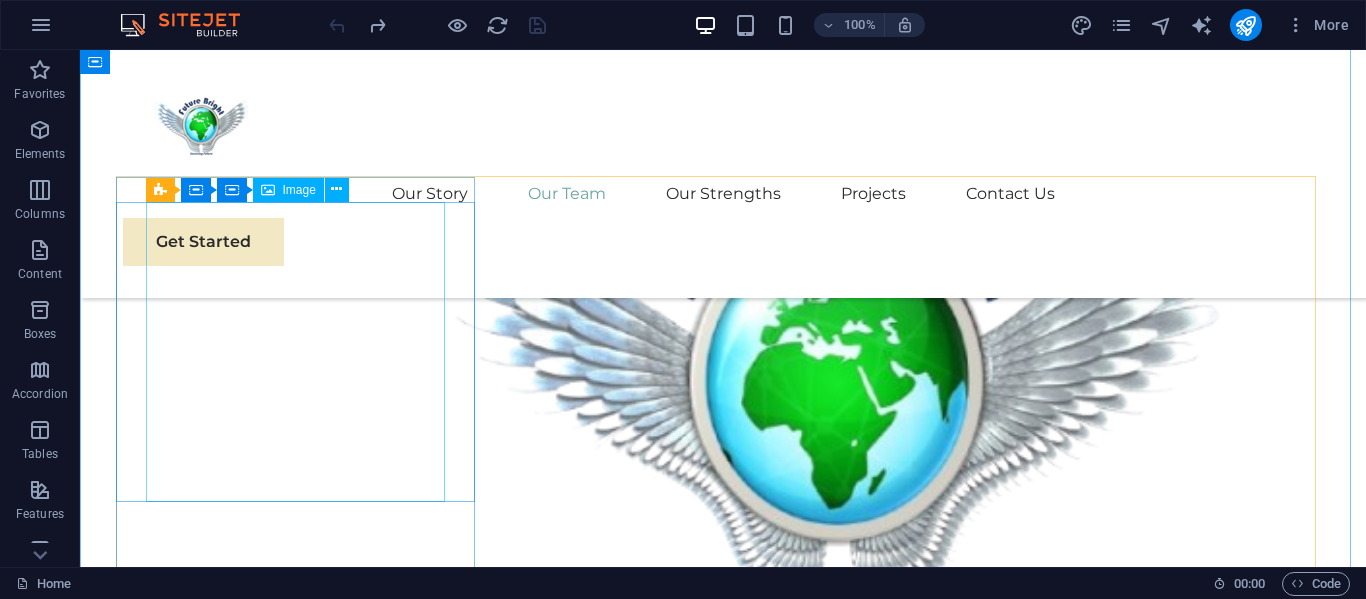 click at bounding box center (303, 1455) 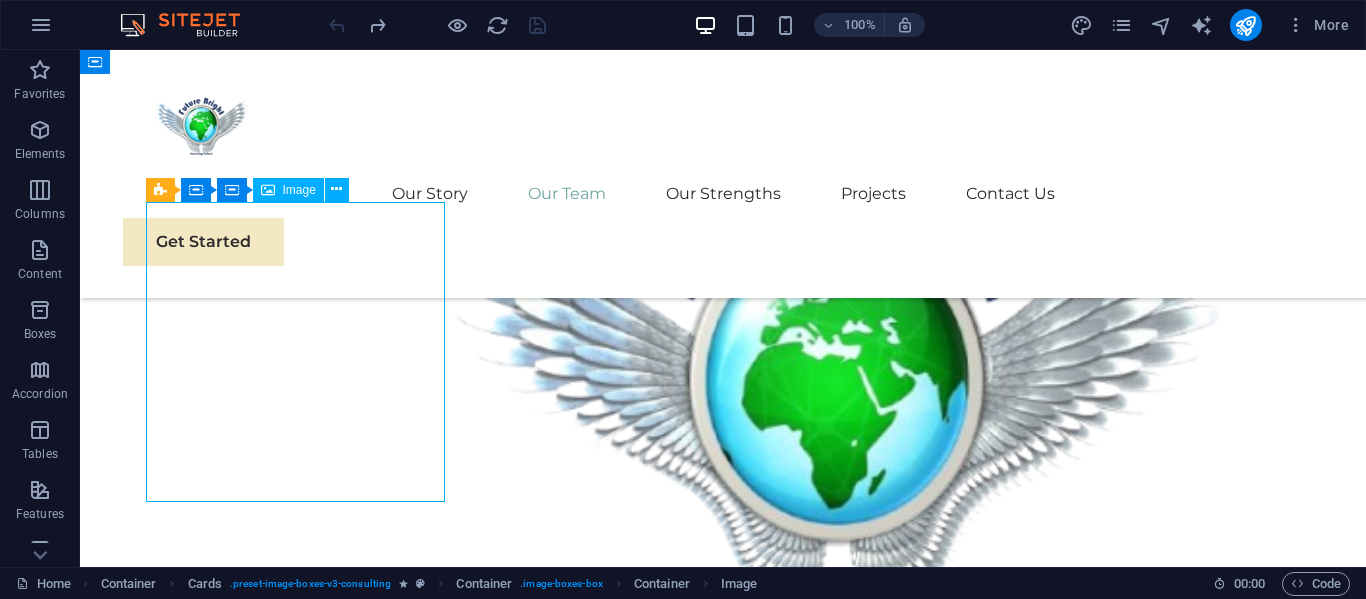 click at bounding box center (303, 1455) 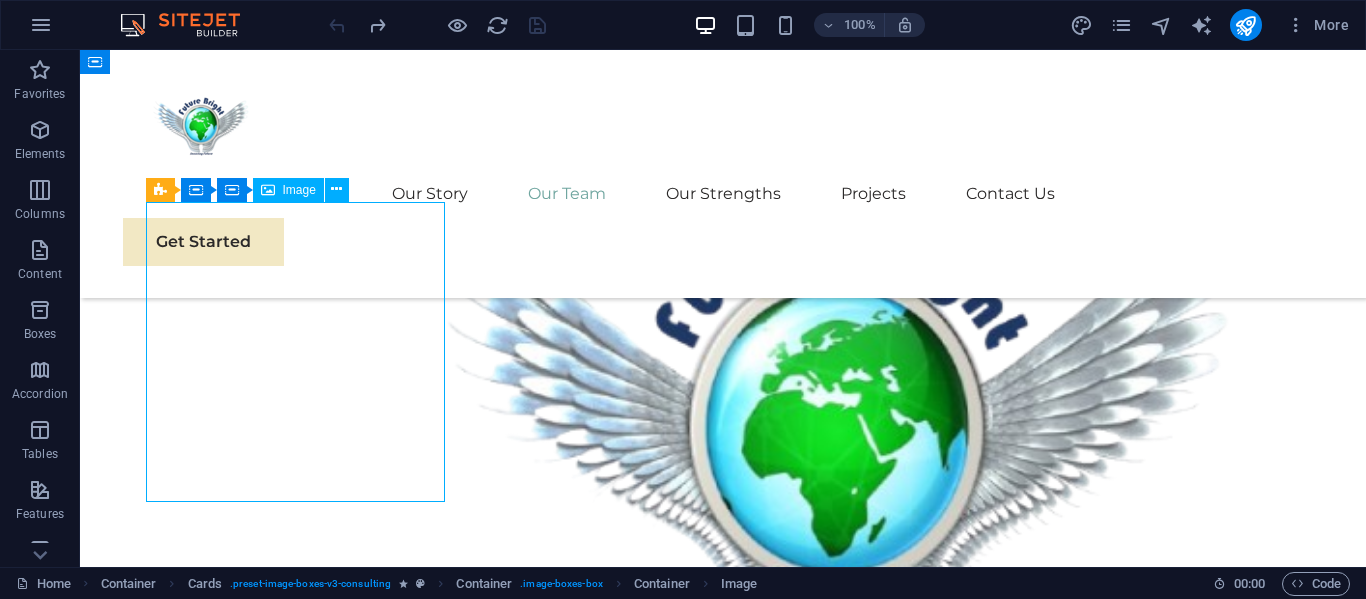 select on "%" 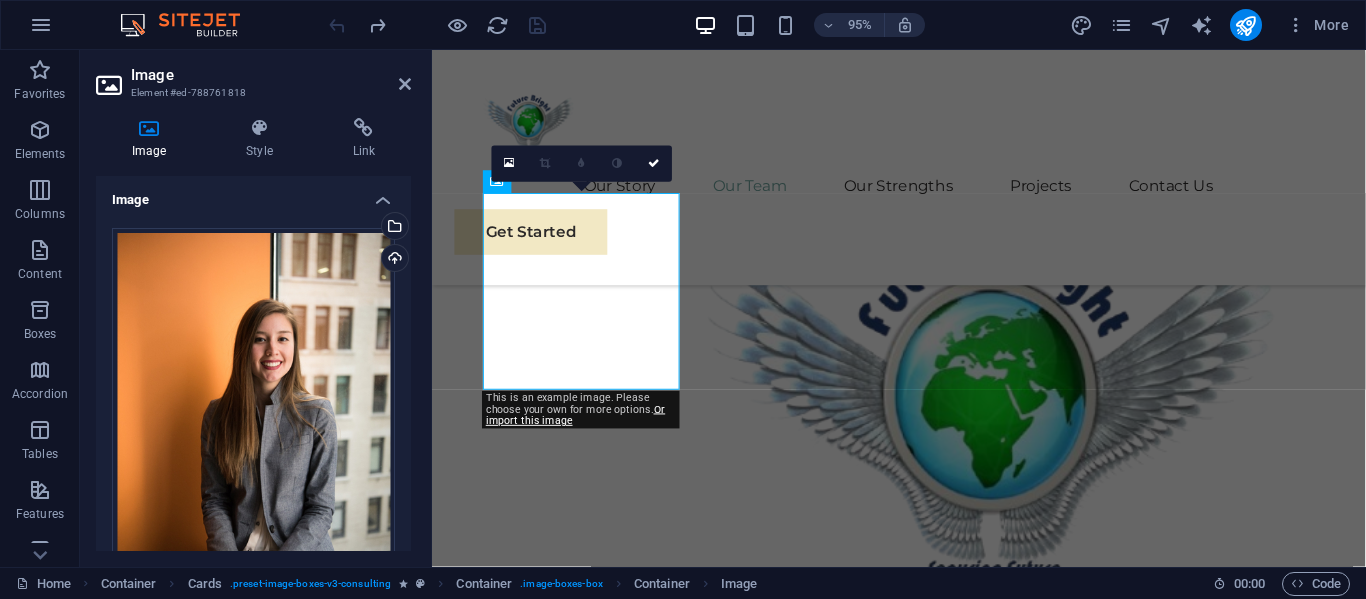 scroll, scrollTop: 2298, scrollLeft: 0, axis: vertical 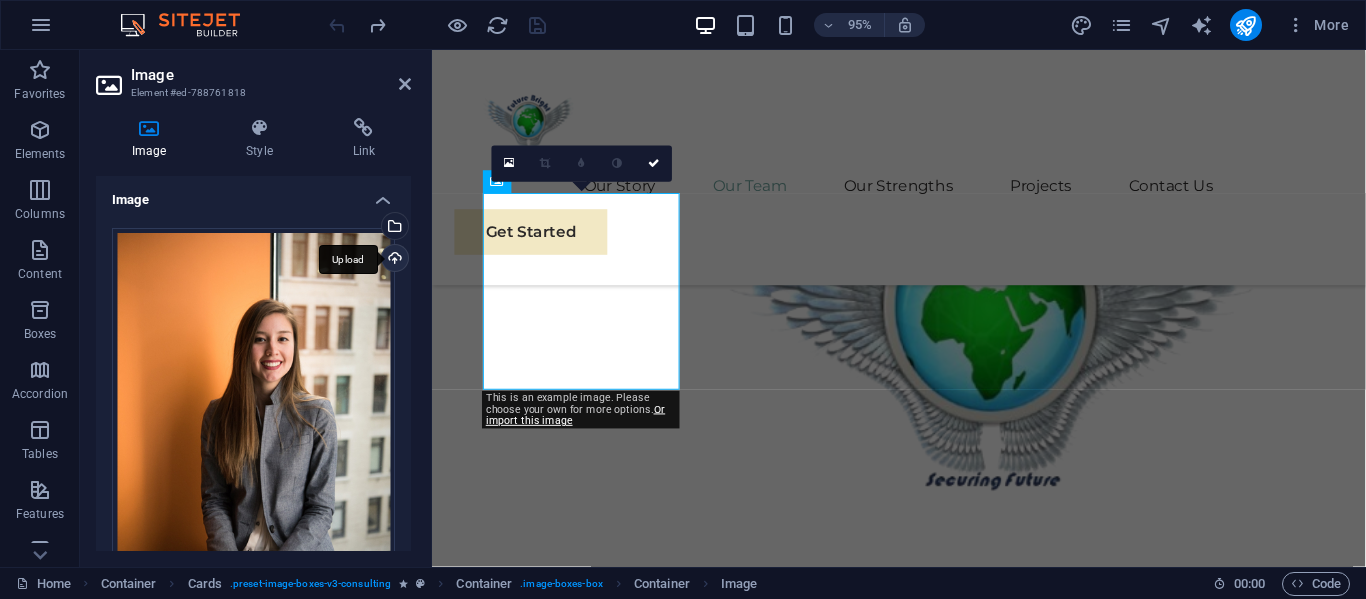 click on "Upload" at bounding box center (393, 260) 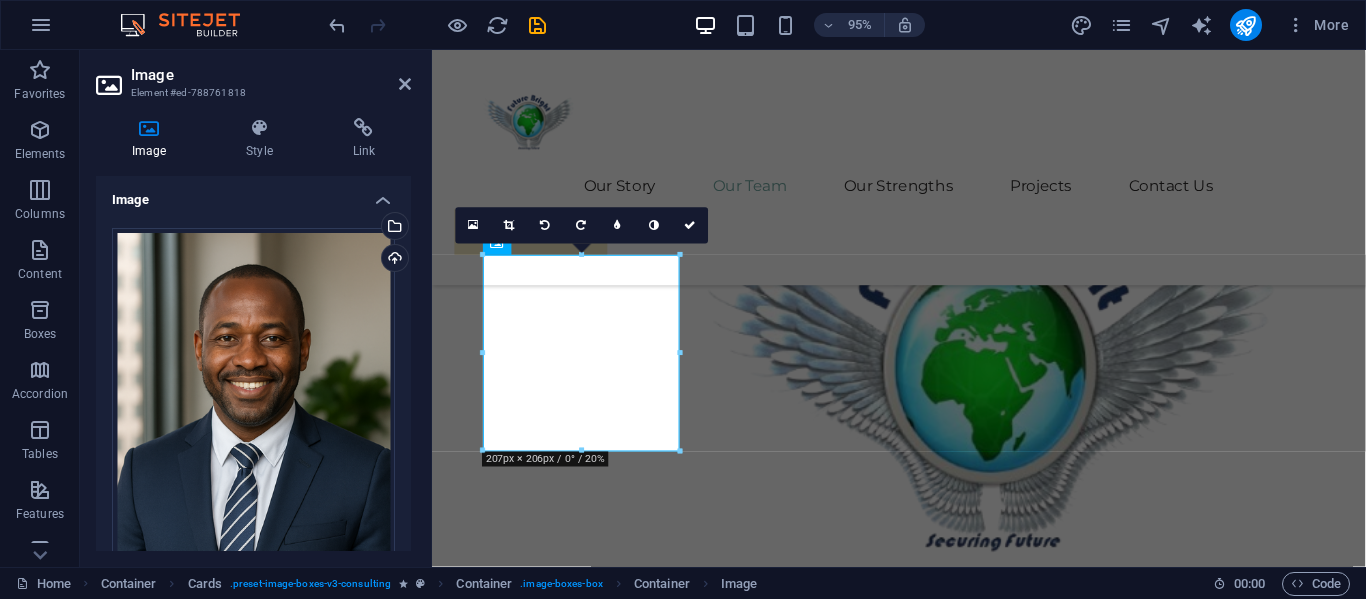 scroll, scrollTop: 2259, scrollLeft: 0, axis: vertical 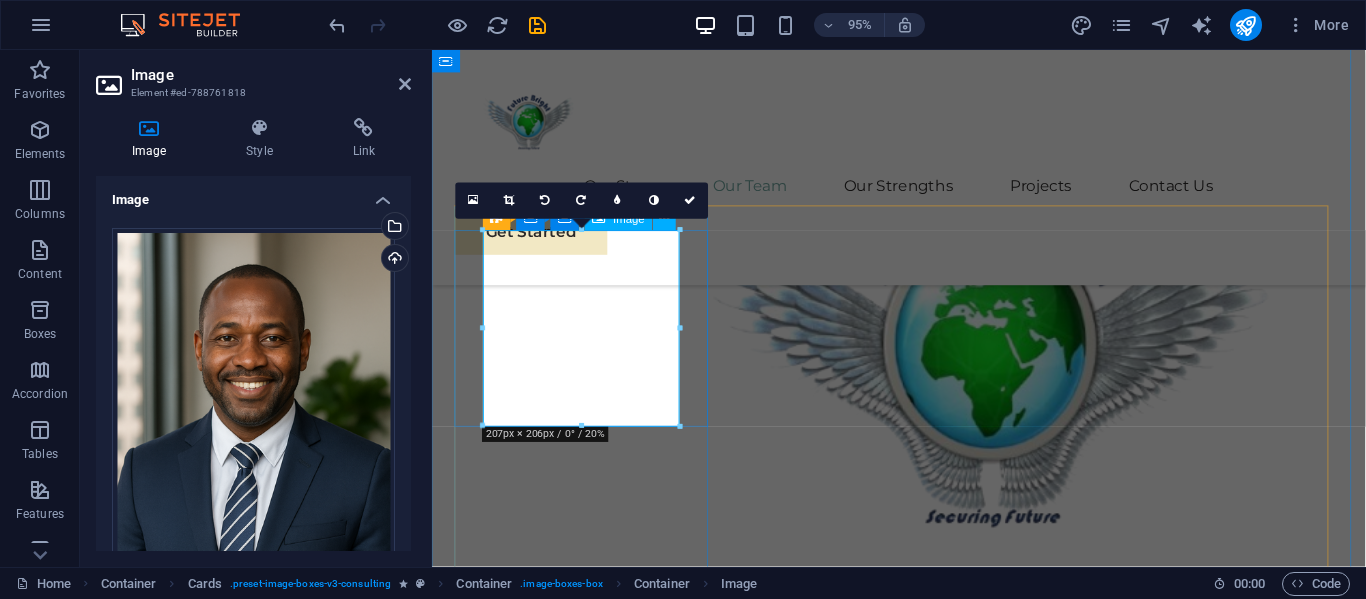 click at bounding box center [592, 1368] 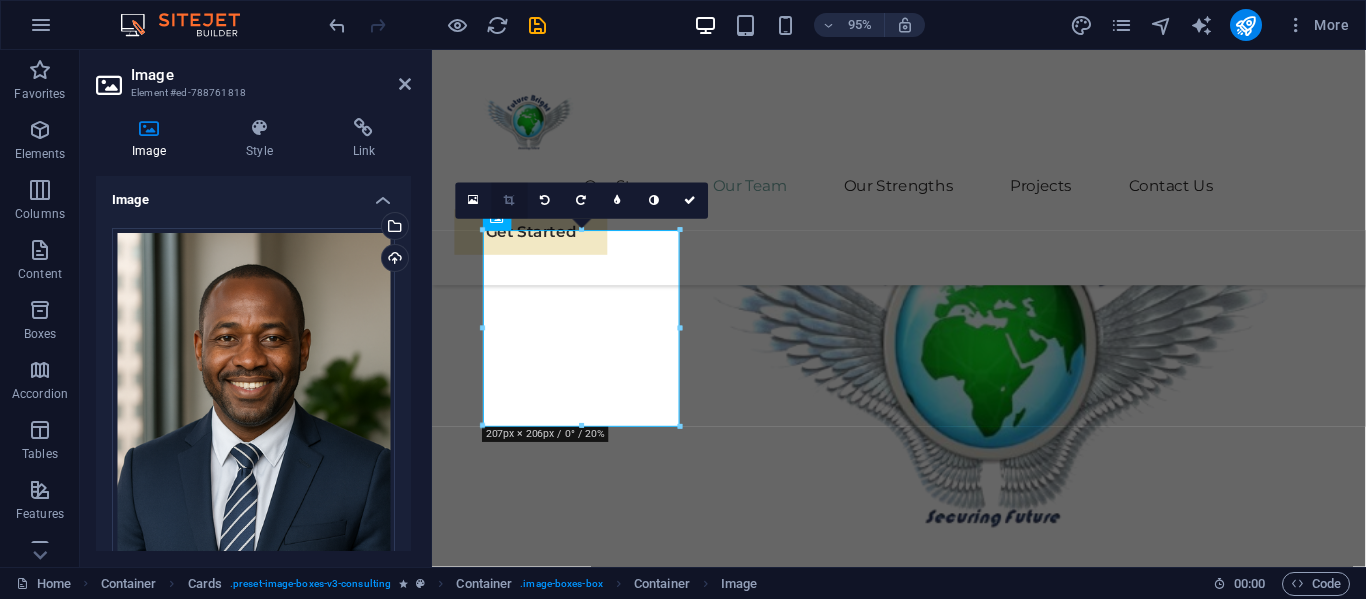 click at bounding box center (509, 201) 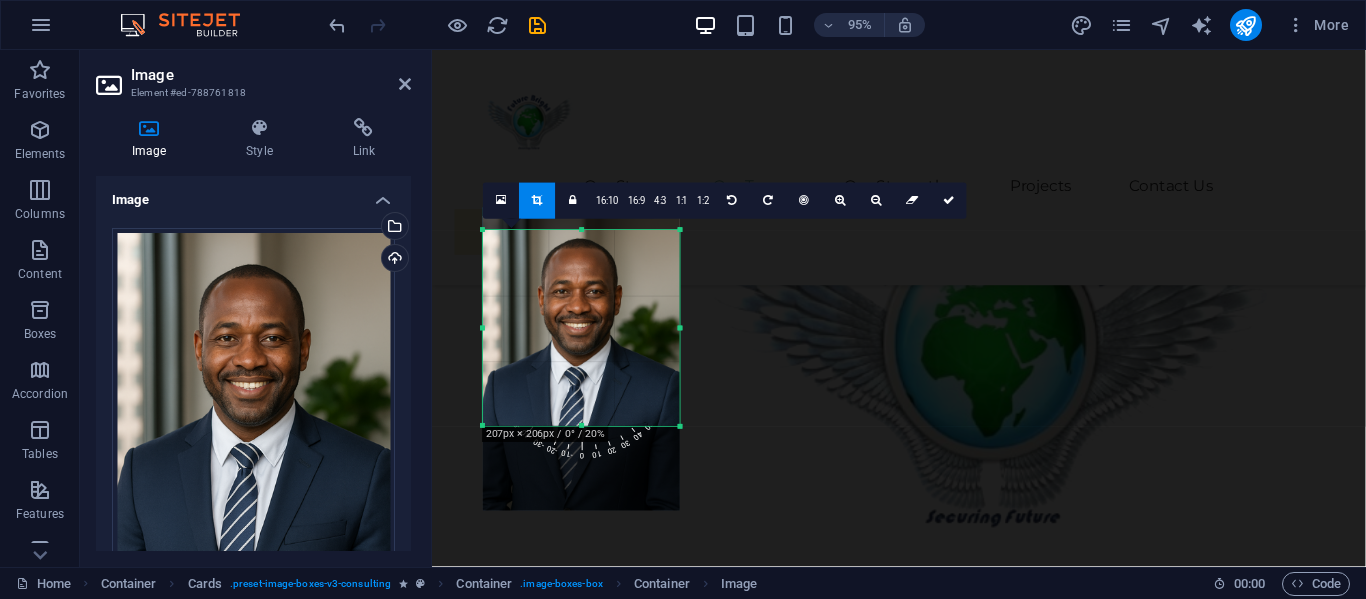drag, startPoint x: 573, startPoint y: 302, endPoint x: 574, endPoint y: 335, distance: 33.01515 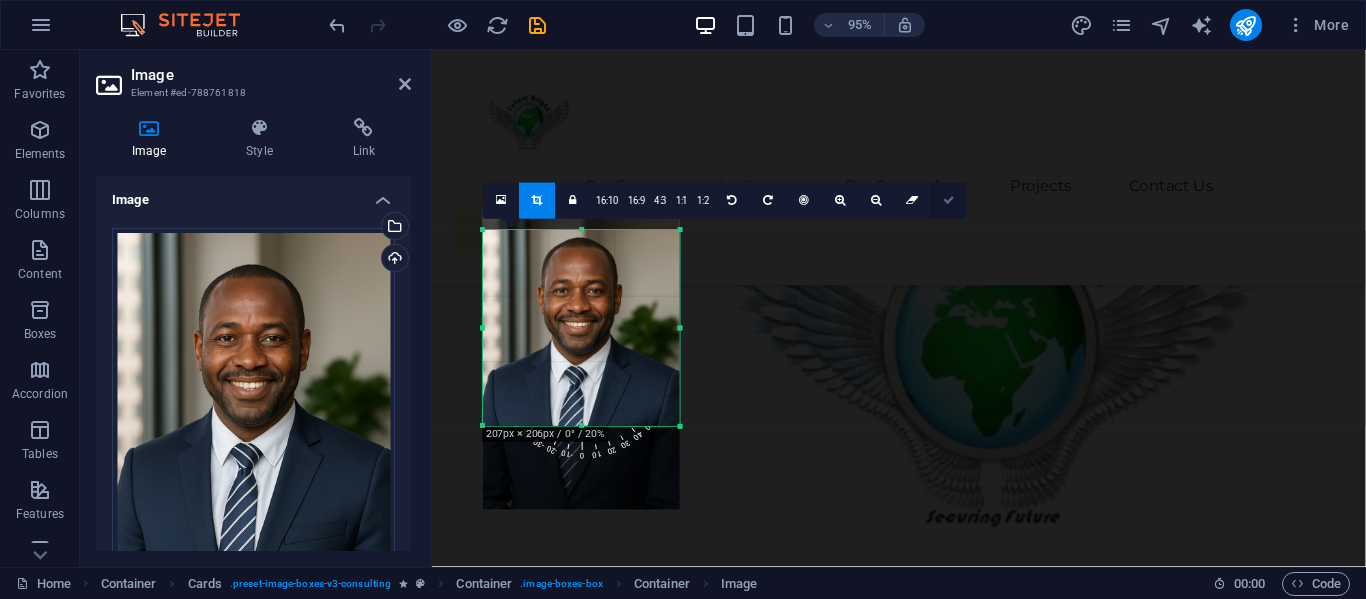 click at bounding box center (949, 201) 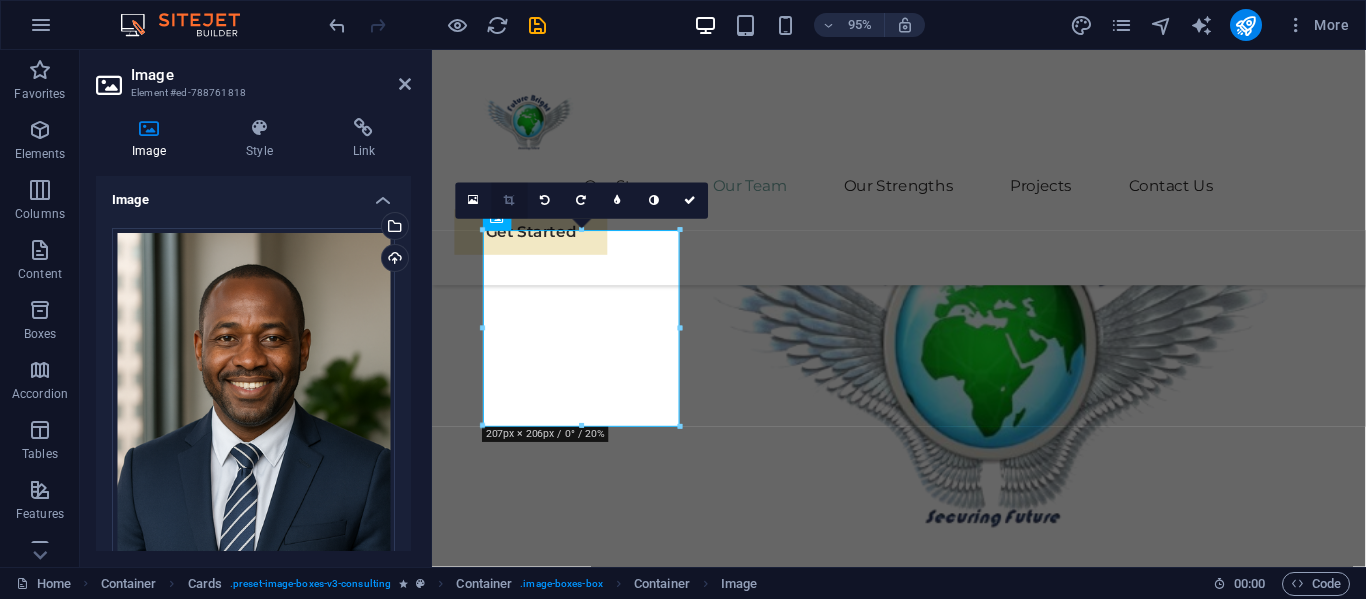 click at bounding box center (509, 201) 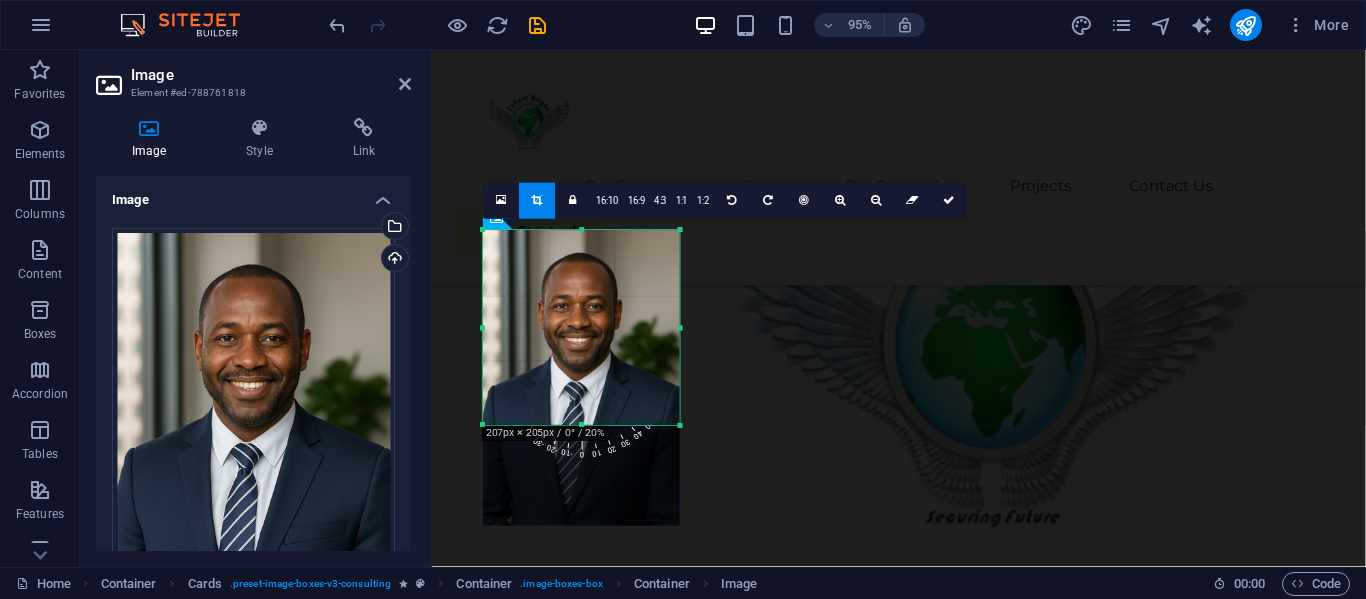 drag, startPoint x: 565, startPoint y: 284, endPoint x: 566, endPoint y: 300, distance: 16.03122 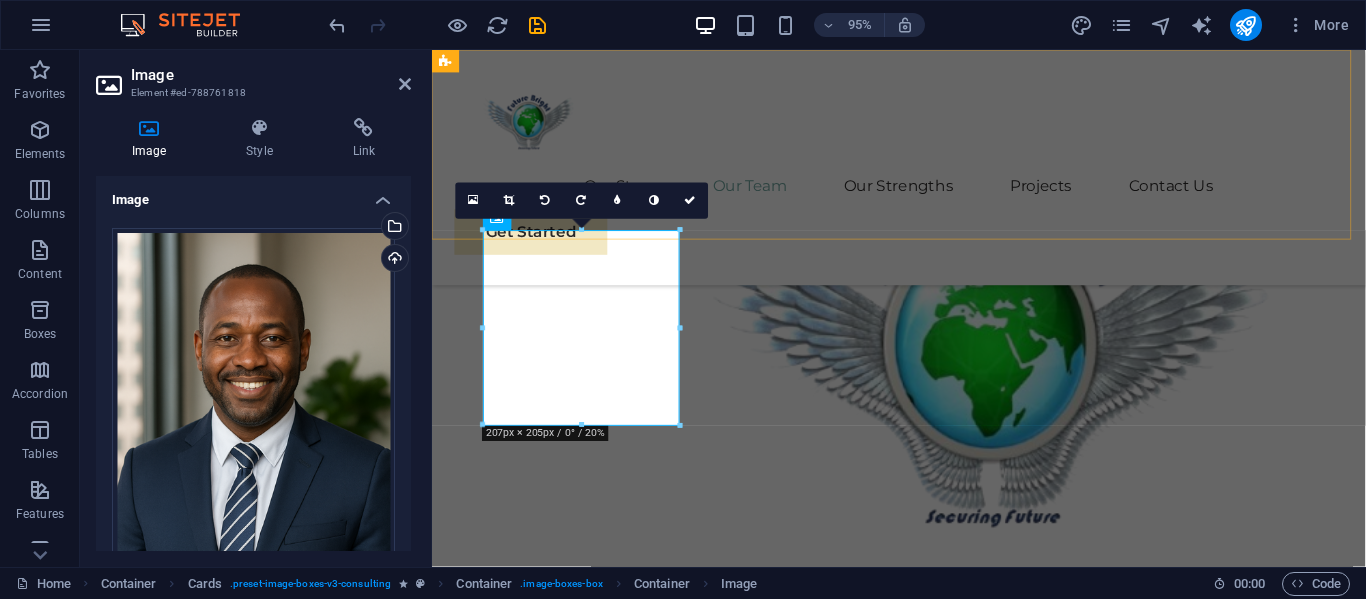 click on "Our Story Our Team Our Strengths Projects Contact Us Get Started" at bounding box center [923, 174] 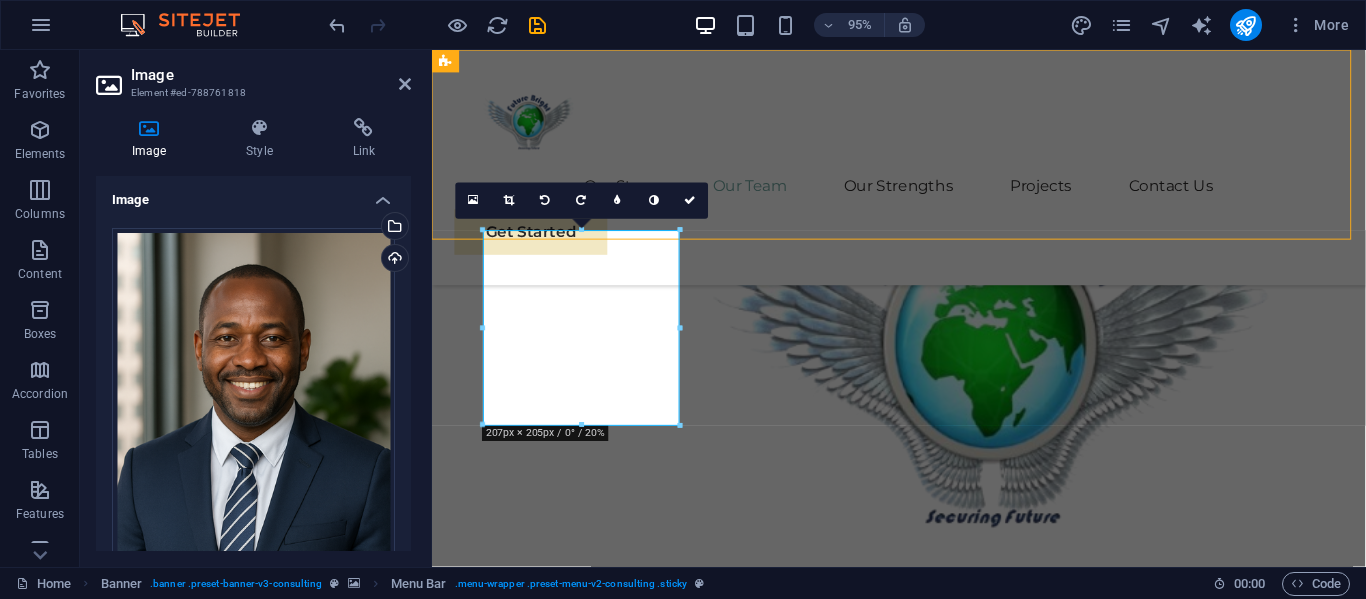 scroll, scrollTop: 2166, scrollLeft: 0, axis: vertical 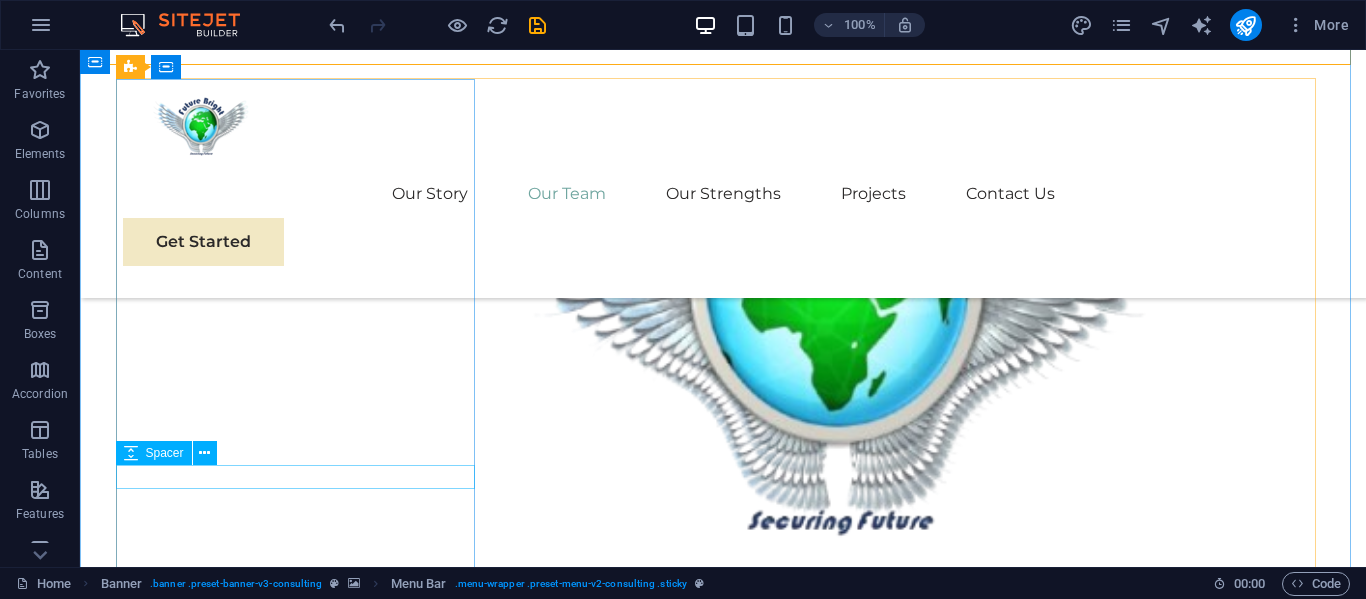 click on "Spacer" at bounding box center (173, 453) 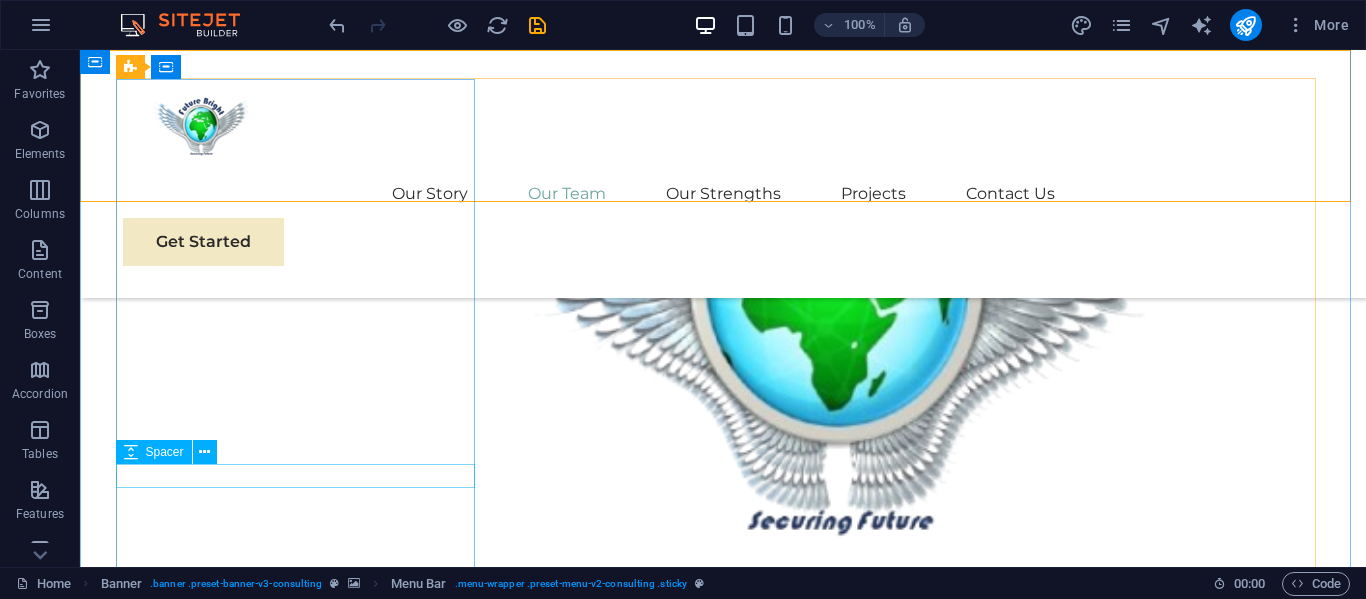 click on "Spacer" at bounding box center (173, 452) 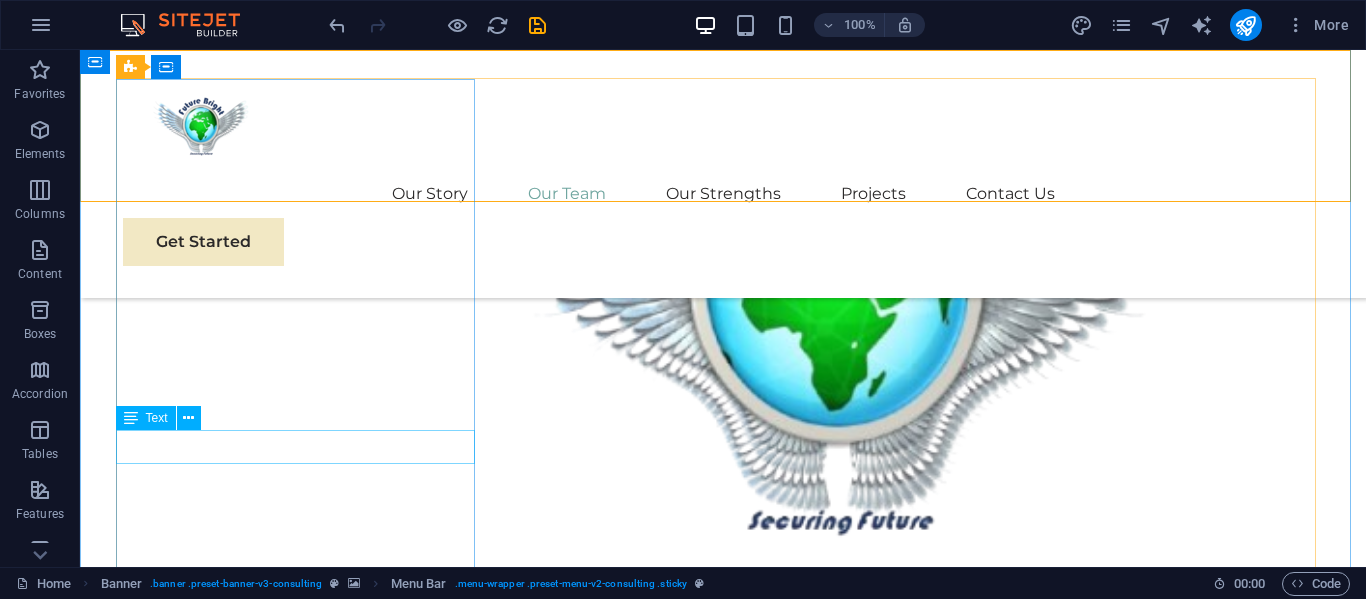 click on "[PERSON_NAME]" at bounding box center [303, 1551] 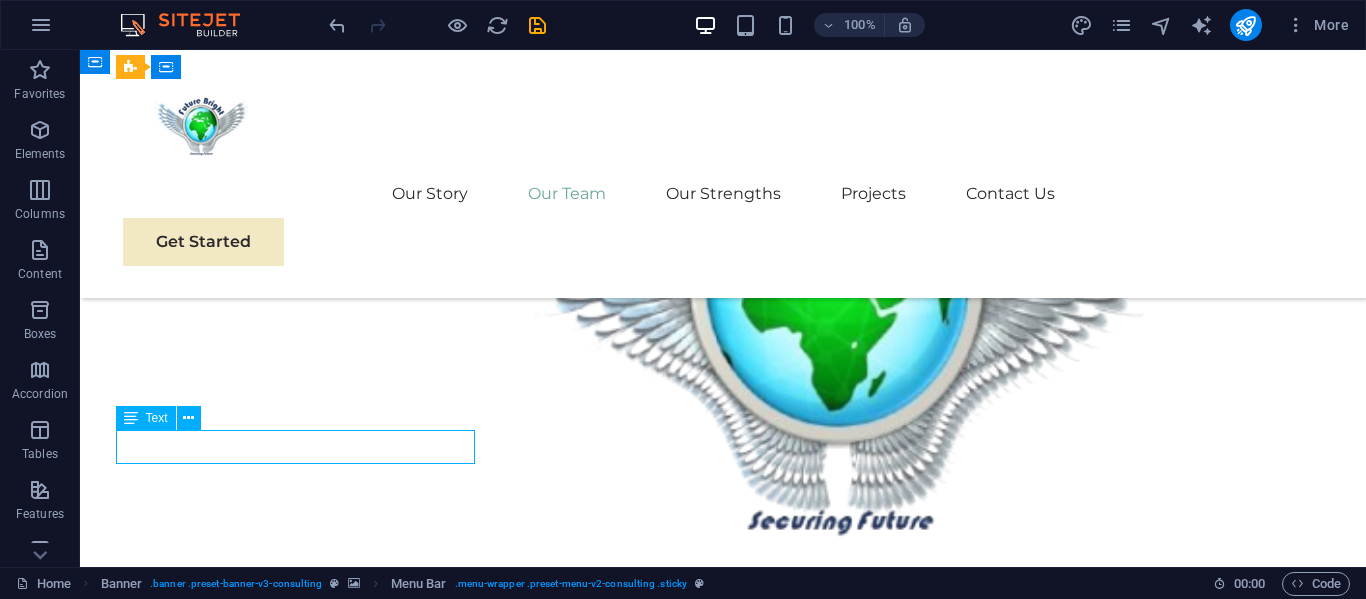 click on "[PERSON_NAME]" at bounding box center [303, 1551] 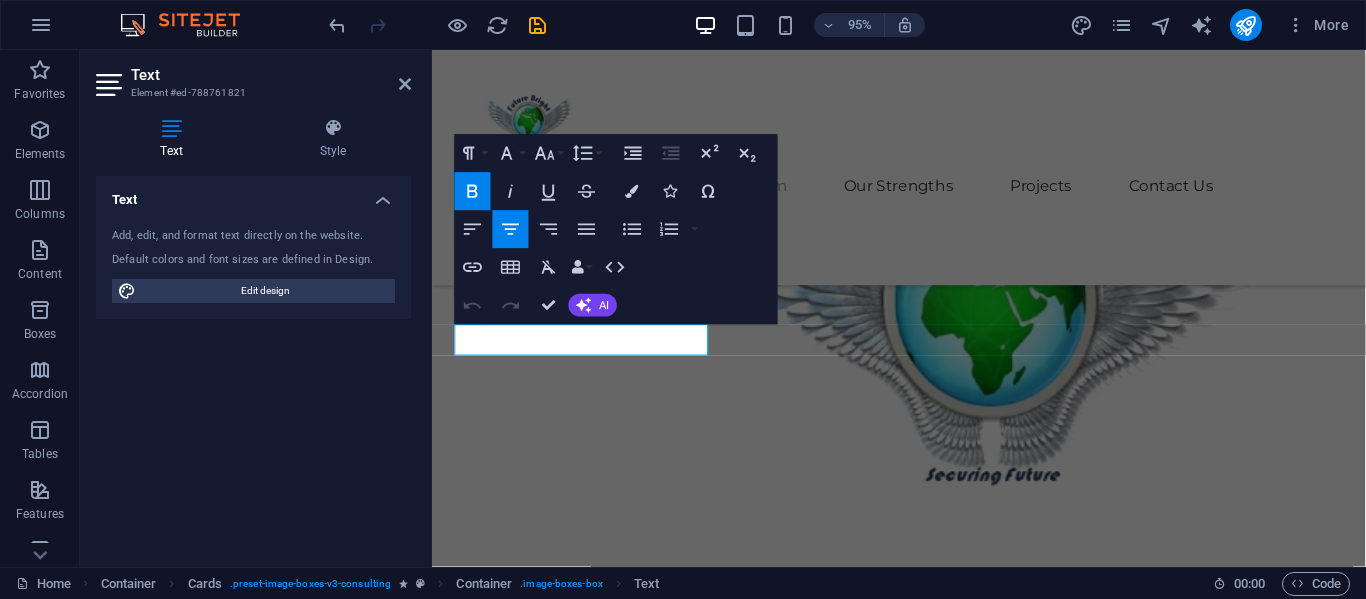 scroll, scrollTop: 2395, scrollLeft: 0, axis: vertical 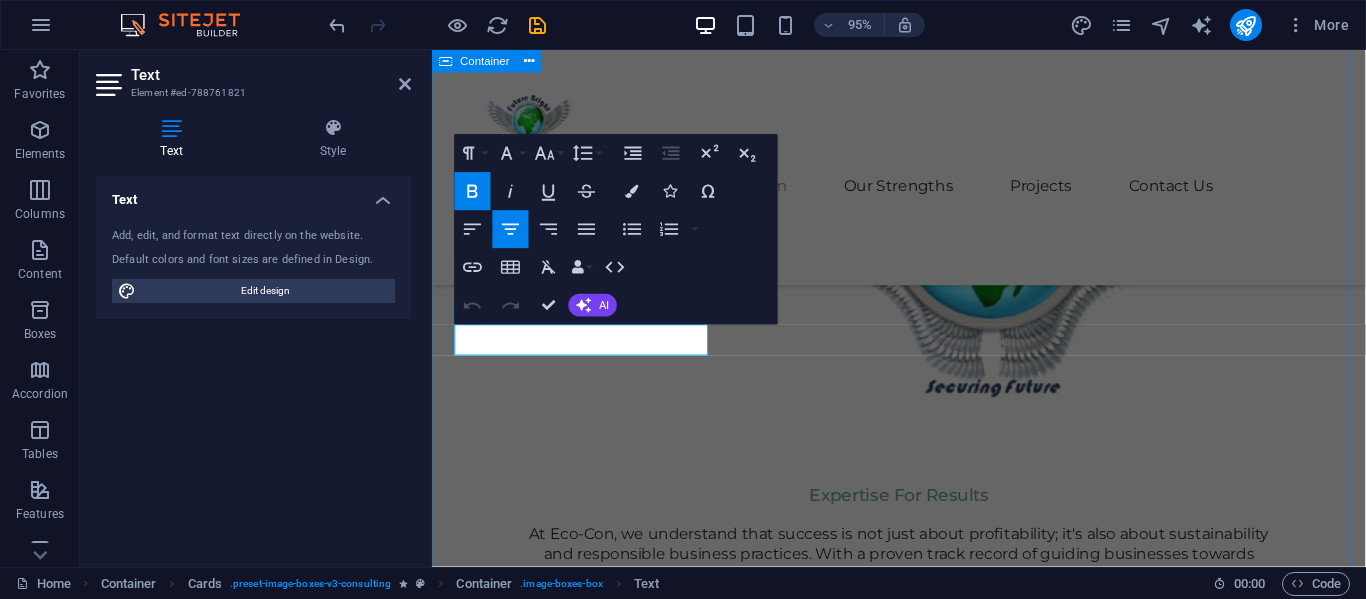 type 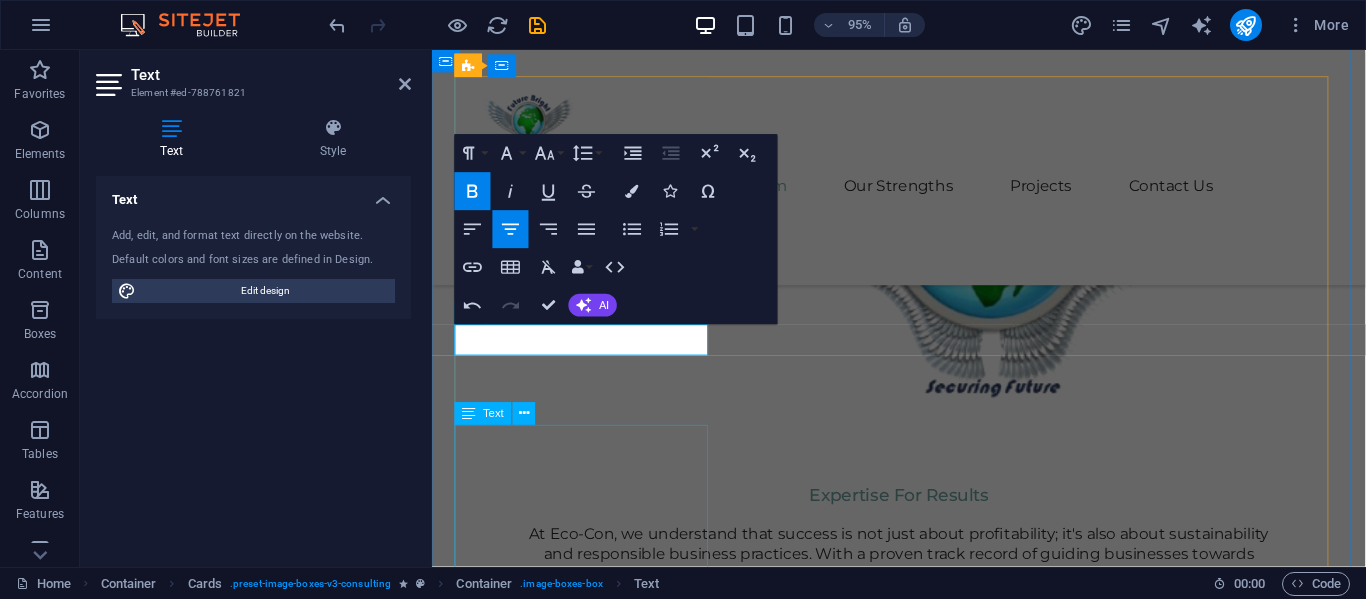 click on "Our Sustainable Advisor specializes in sustainable energy solutions, guiding clients toward eco-friendly and successful practices." at bounding box center (592, 1555) 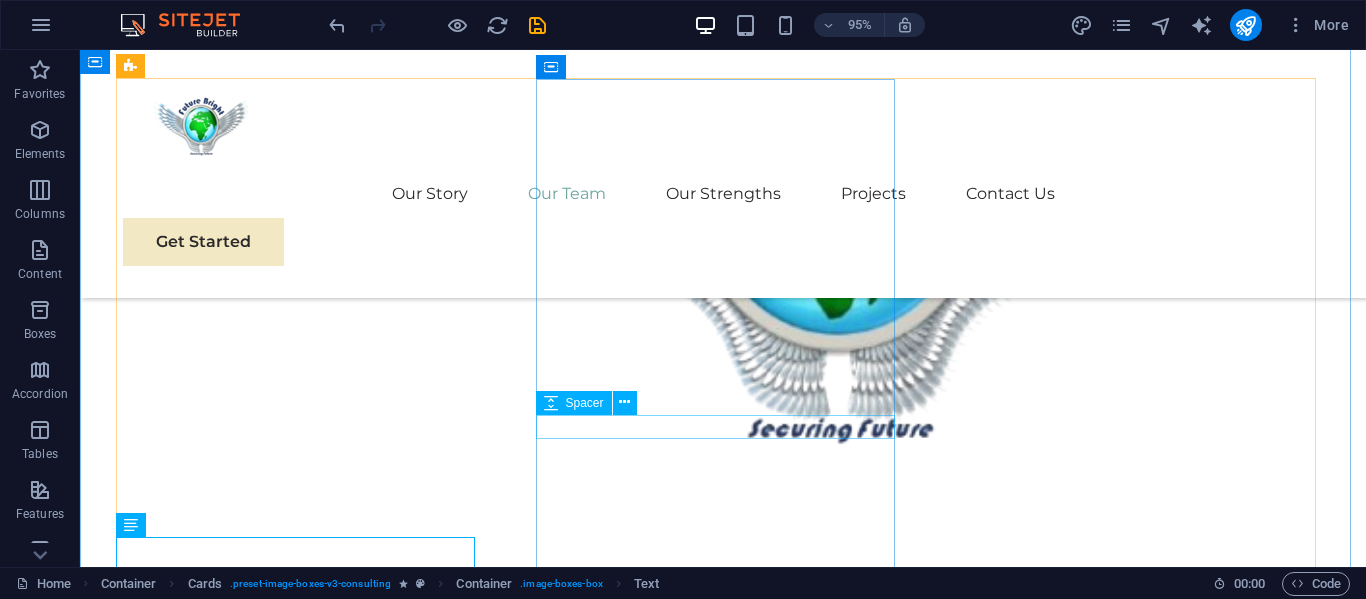scroll, scrollTop: 2303, scrollLeft: 0, axis: vertical 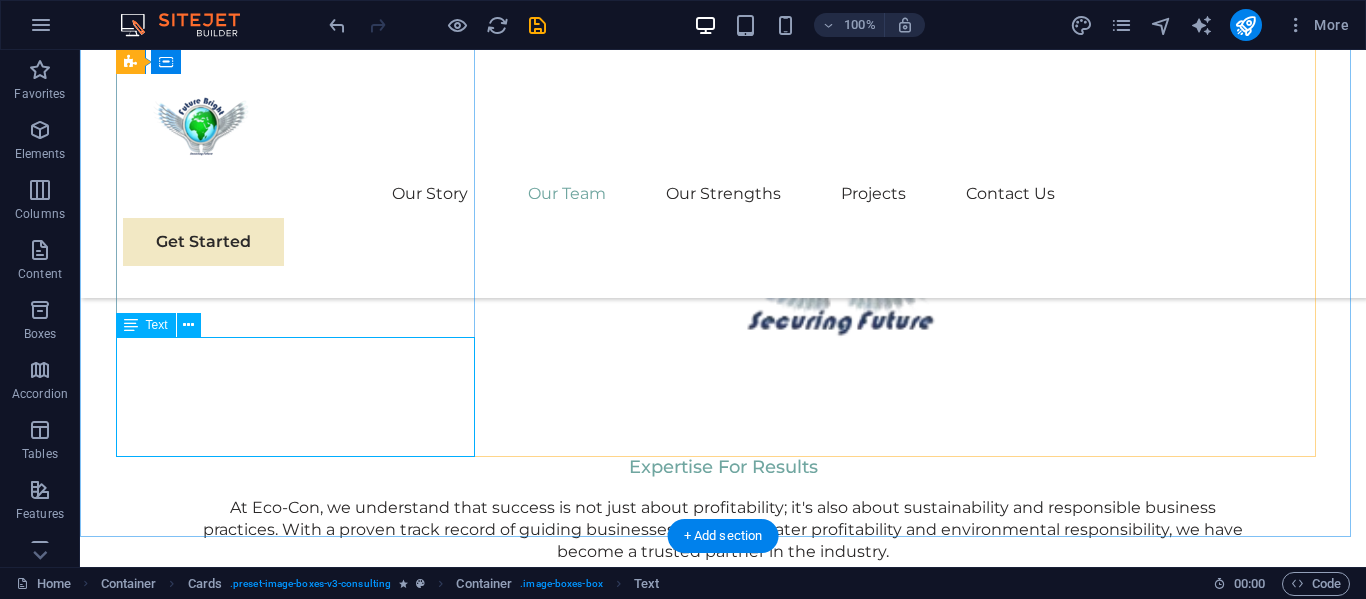 click on "Our Sustainable Advisor specializes in sustainable energy solutions, guiding clients toward eco-friendly and successful practices." at bounding box center [303, 1500] 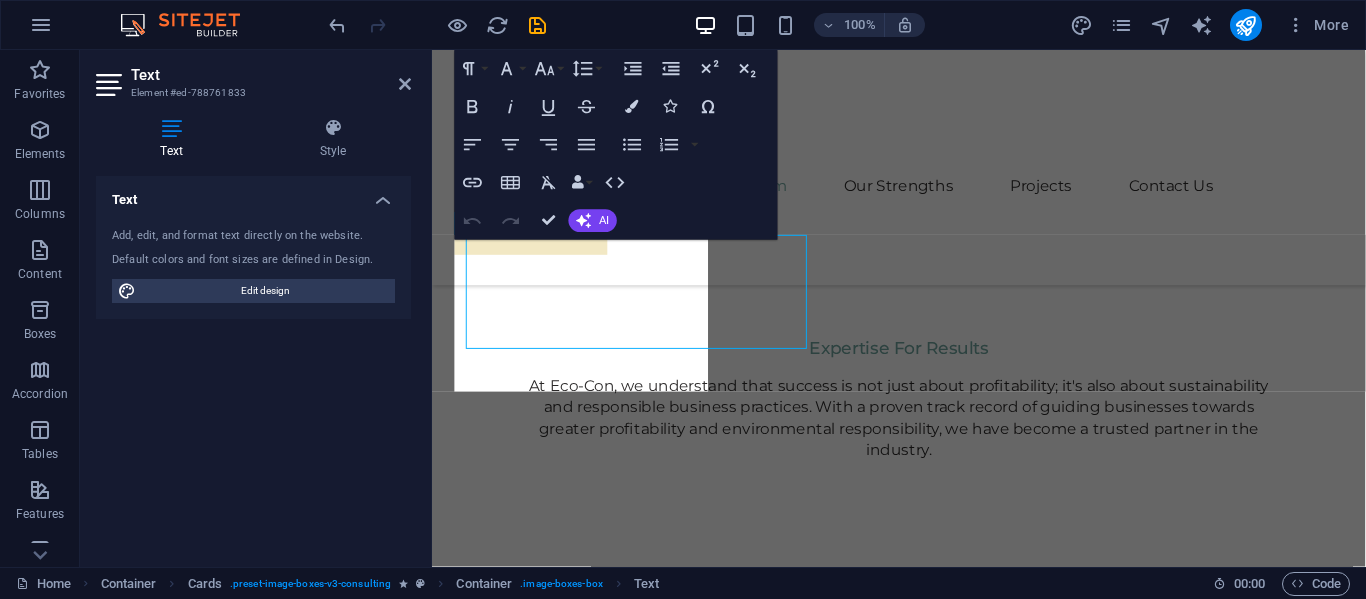 scroll, scrollTop: 2595, scrollLeft: 0, axis: vertical 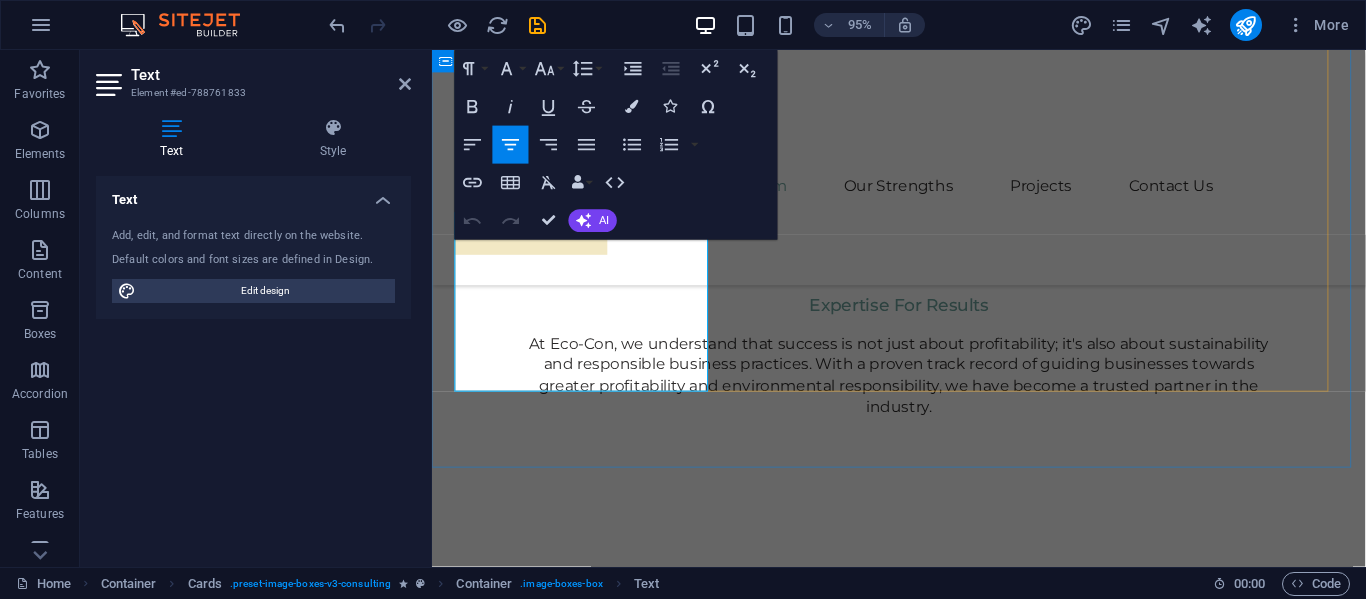 drag, startPoint x: 495, startPoint y: 255, endPoint x: 662, endPoint y: 403, distance: 223.14345 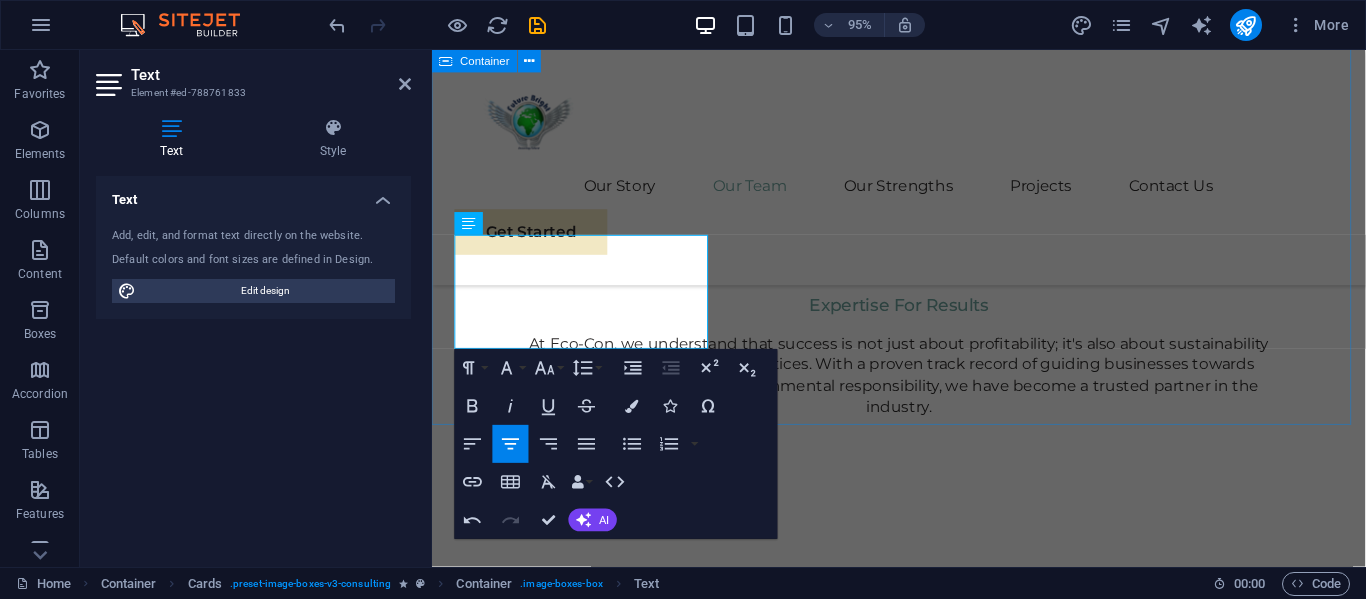 click on "Our Team At  Future Bright Ventures Ltd (FBV) , our journey began with a single belief that transformation is possible when strategy meets purpose. Founded with a vision to empower businesses and communities, FBV has grown into a multi-faceted enterprise delivering impact across consulting, training, environment, travel, hospitality, and community development. With our headquarters in [GEOGRAPHIC_DATA], [GEOGRAPHIC_DATA], and a dynamic presence across [GEOGRAPHIC_DATA], we have cultivated a culture rooted in  Excellence ,  Innovation ,  Integrity , and  Client-Centric Service . [PERSON_NAME] Sustainable Advisor Strategic operations, logistics optimization, and cross-sector project management. [PERSON_NAME] CEO & CO-Founder Offers Strategic Leadership to the Group and is also the Chief Operations  Consultant [PERSON_NAME] Finance Director & CO-Founder  Our Strategy Consultant crafts innovative plans and strategy to drive growth and profitability for clients world wide." at bounding box center [923, 1475] 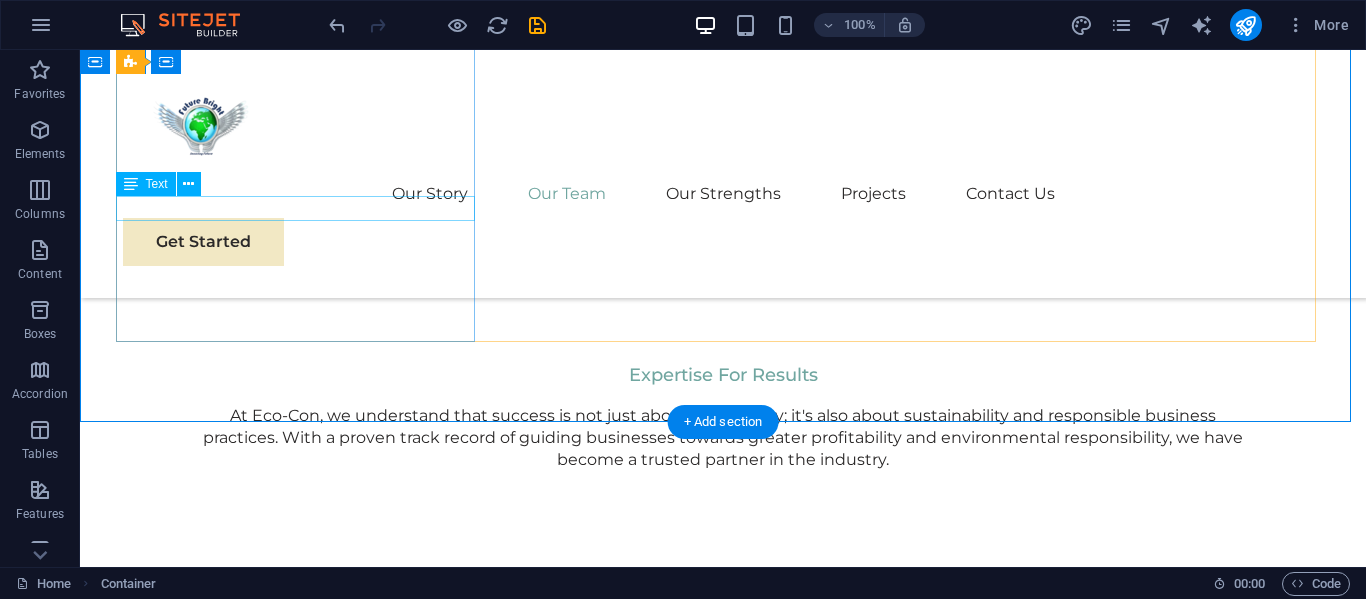 click on "Sustainable Advisor" at bounding box center [303, 1311] 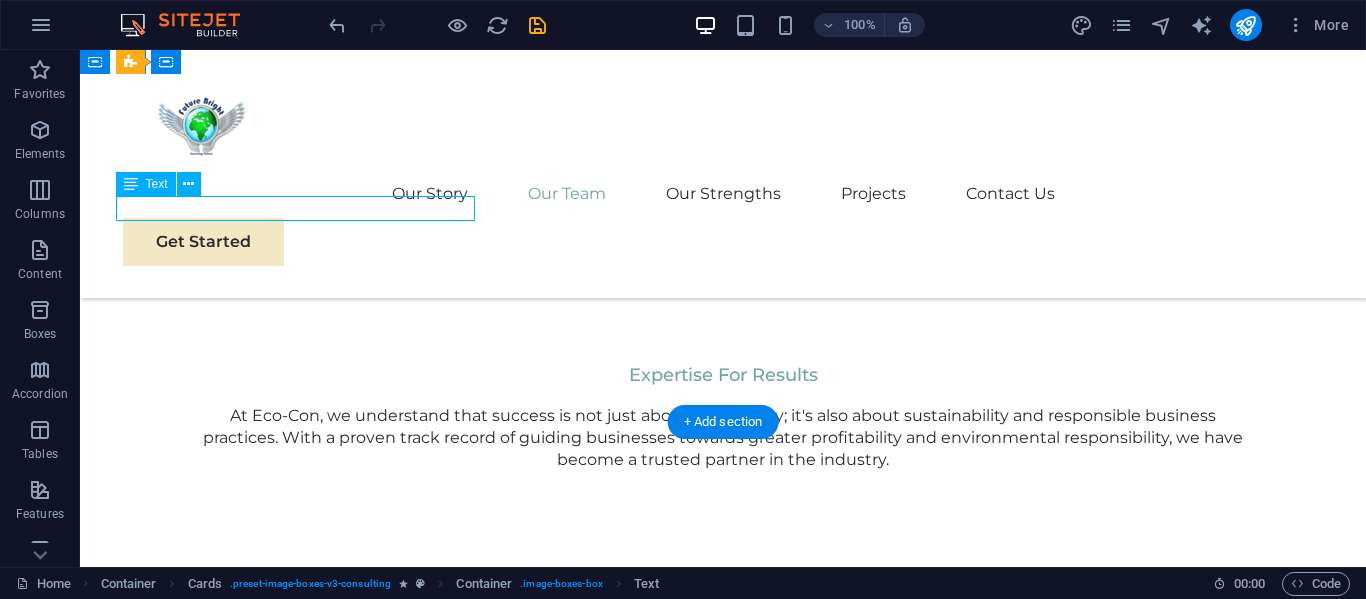click on "Sustainable Advisor" at bounding box center (303, 1311) 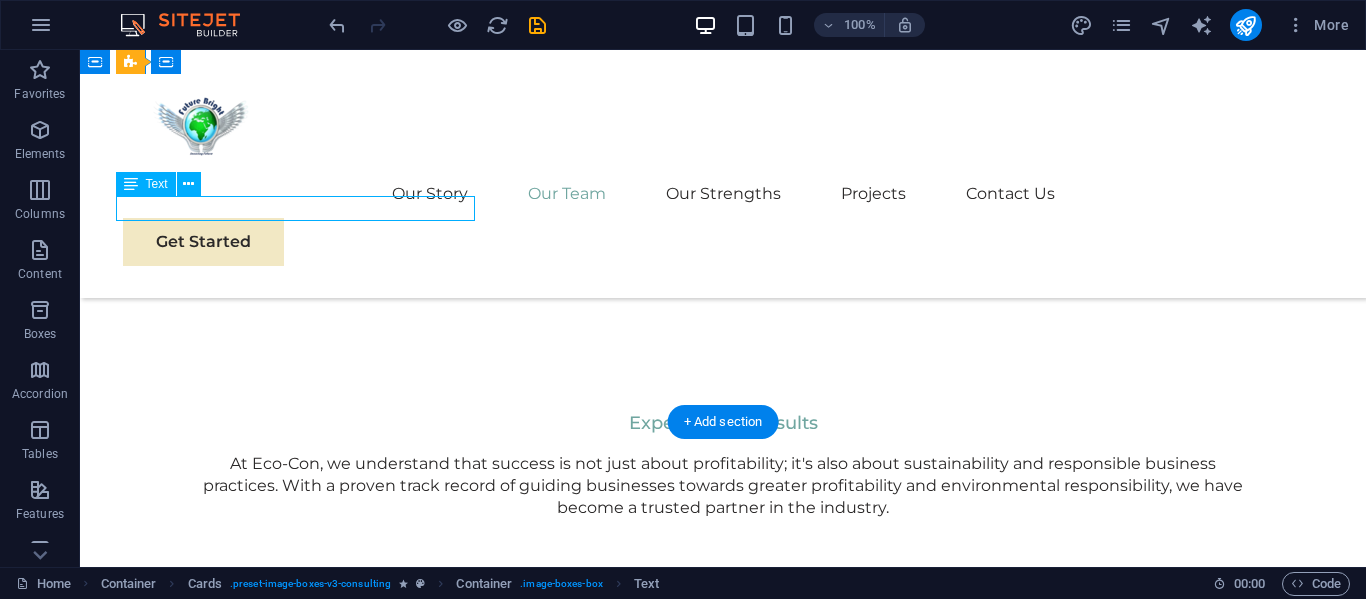 scroll, scrollTop: 2687, scrollLeft: 0, axis: vertical 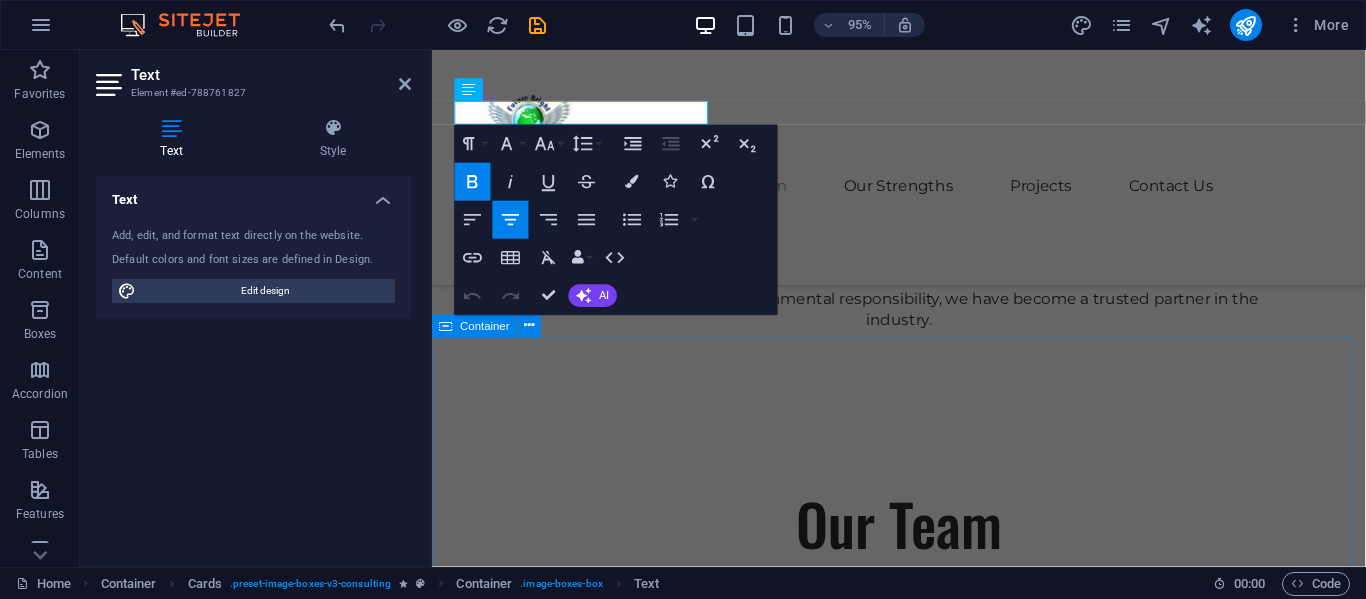 click on "Our Strengths Explore our full range of services to discover how we can tailor our expertise to meet your unique business needs. Sustainable Energy Strategy Strategic Business Planning Market Research and Analysis Sustainability Integration" at bounding box center (923, 2947) 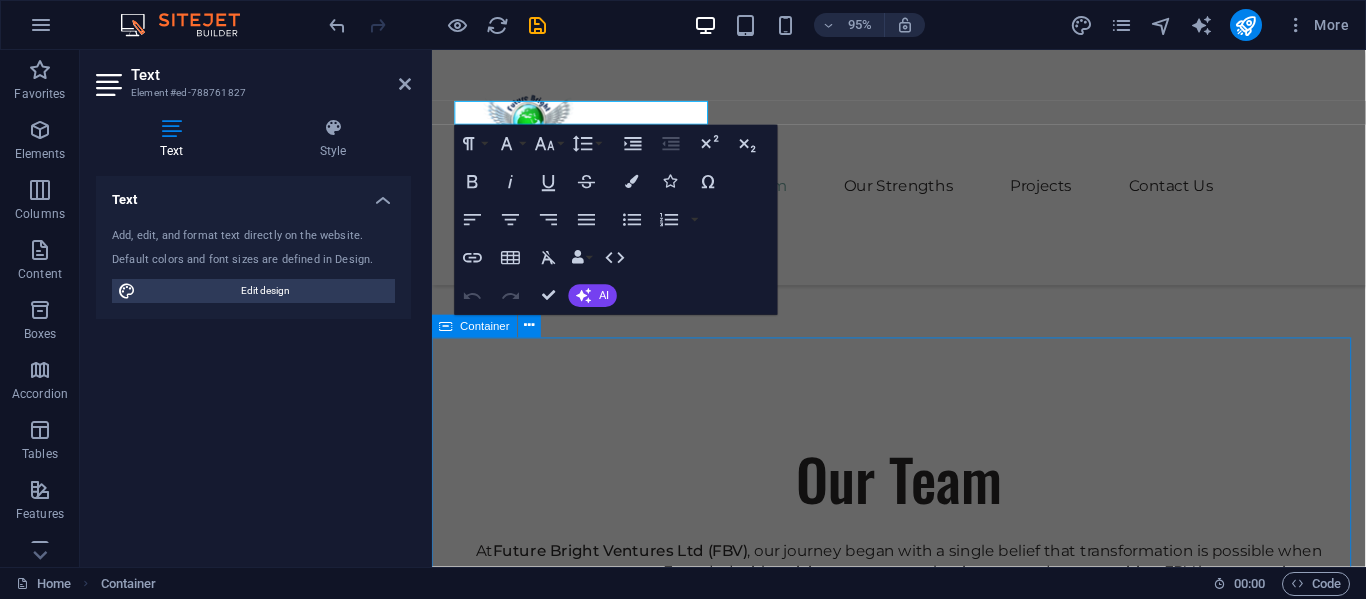 scroll, scrollTop: 2686, scrollLeft: 0, axis: vertical 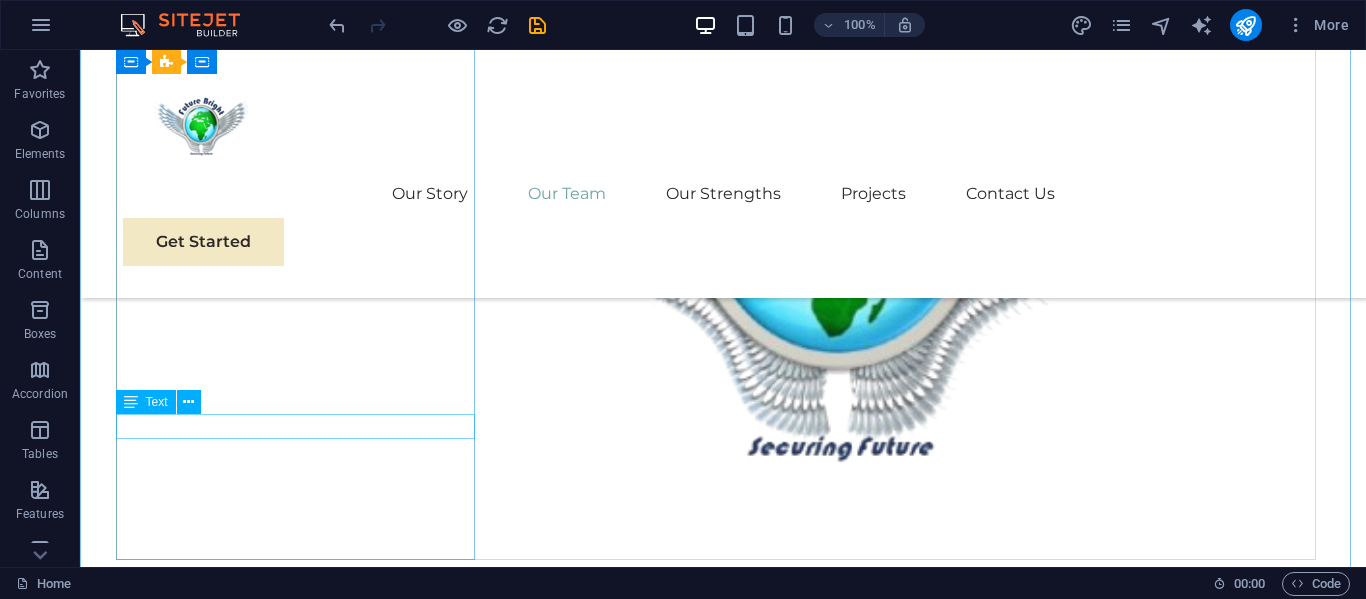 click on "Sustainable Advisor" at bounding box center [303, 1529] 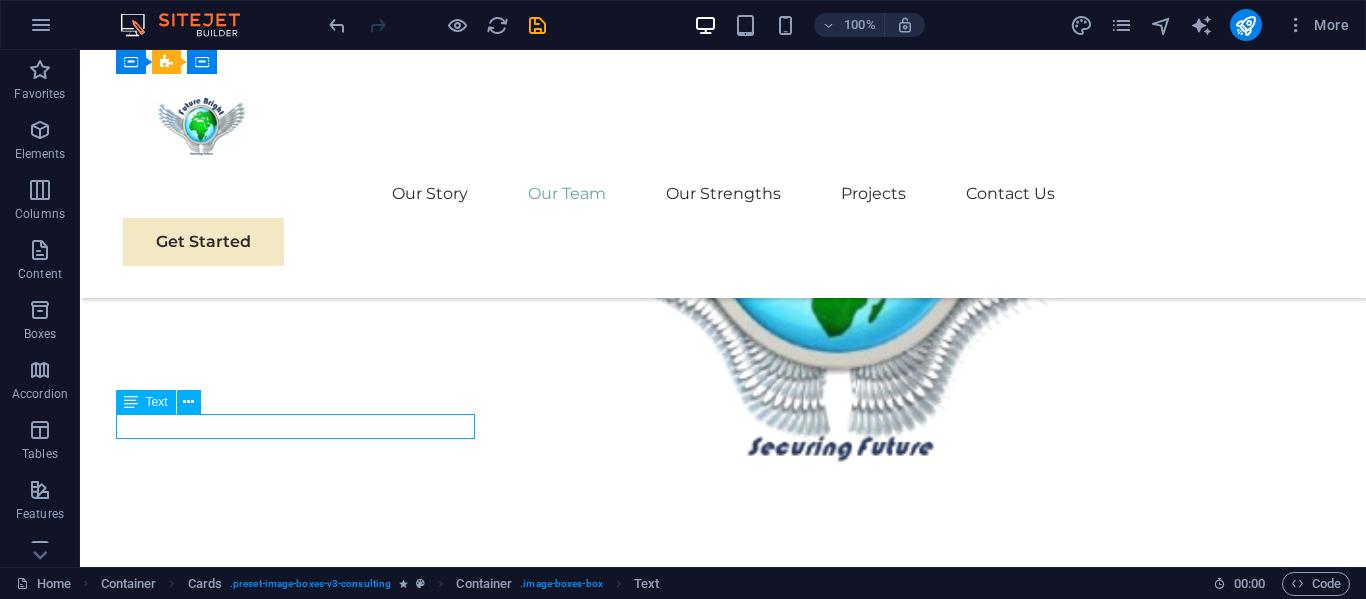click on "Sustainable Advisor" at bounding box center (303, 1529) 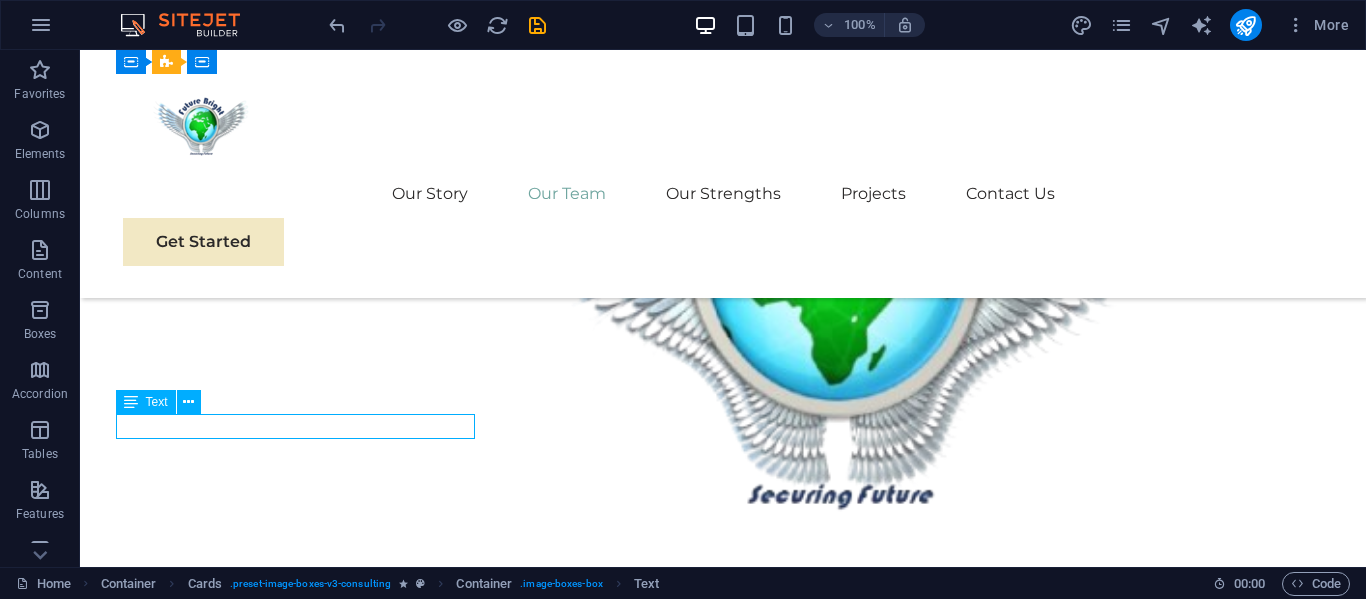 scroll, scrollTop: 2469, scrollLeft: 0, axis: vertical 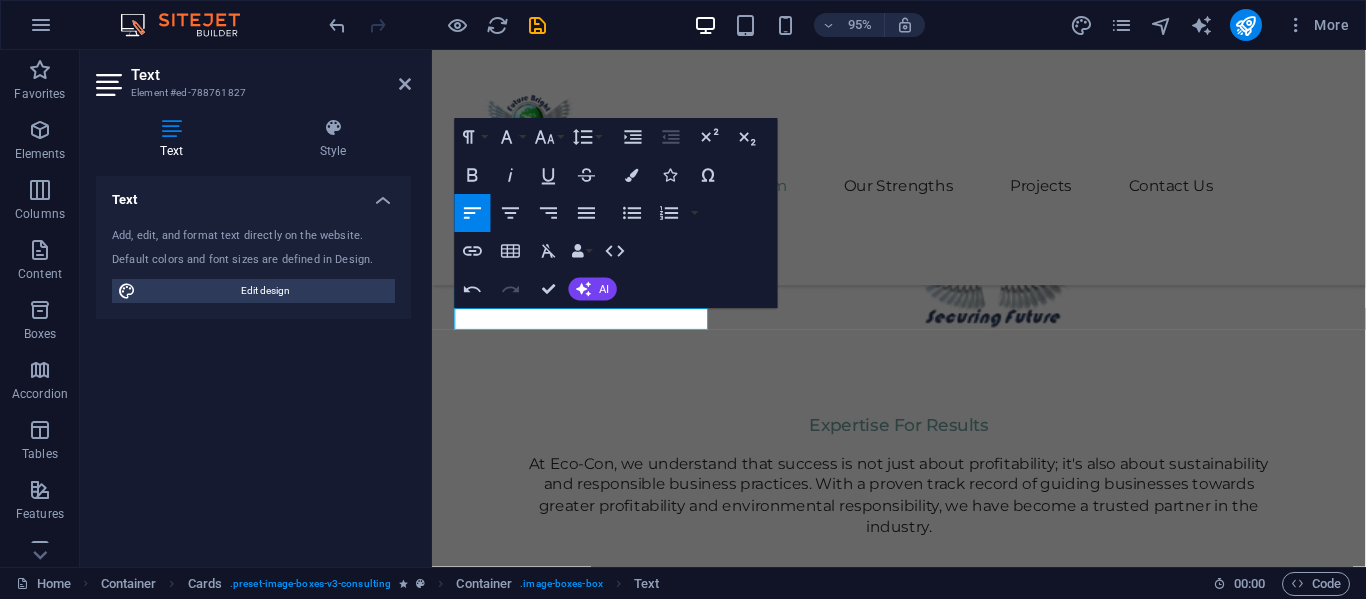 type 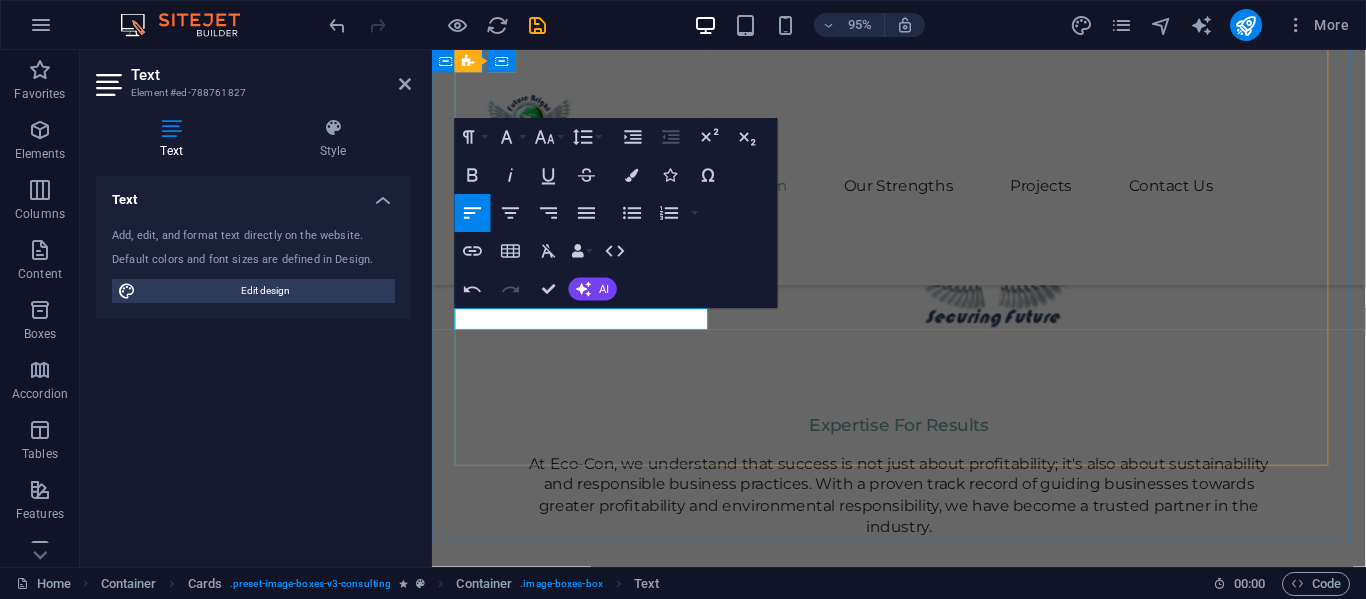 click on "Head of Operations" at bounding box center (592, 1361) 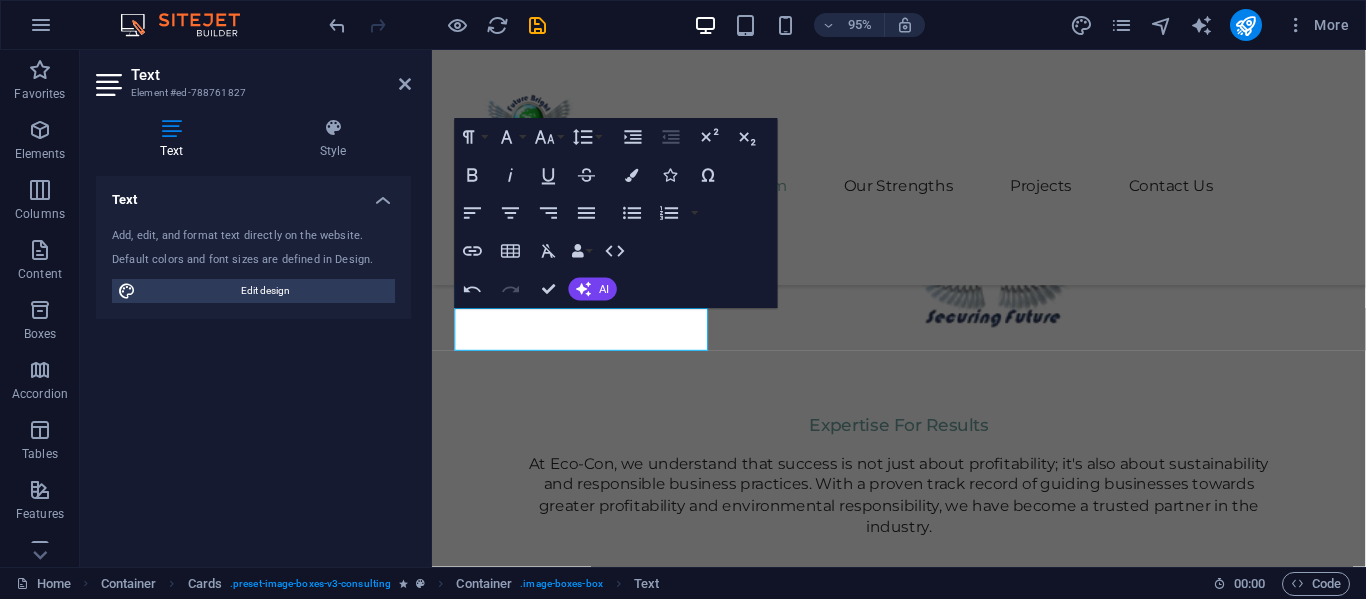 click on "Text Add, edit, and format text directly on the website. Default colors and font sizes are defined in Design. Edit design Alignment Left aligned Centered Right aligned" at bounding box center (253, 363) 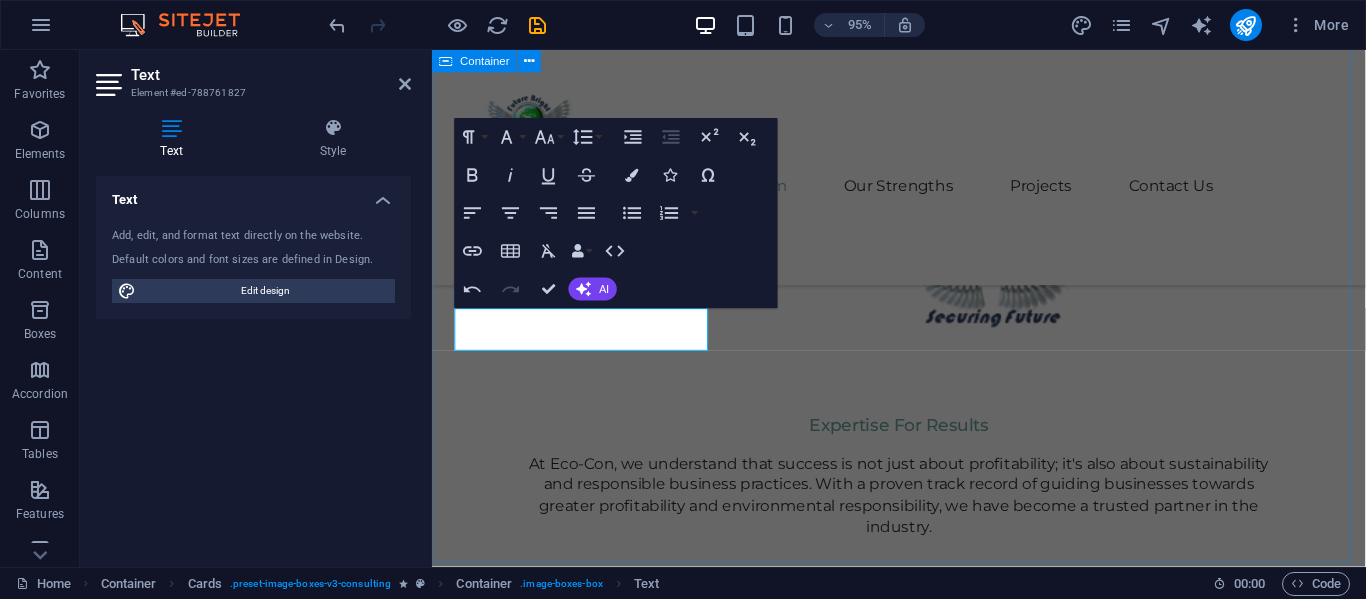 click on "Our Team At  Future Bright Ventures Ltd (FBV) , our journey began with a single belief that transformation is possible when strategy meets purpose. Founded with a vision to empower businesses and communities, FBV has grown into a multi-faceted enterprise delivering impact across consulting, training, environment, travel, hospitality, and community development. With our headquarters in [GEOGRAPHIC_DATA], [GEOGRAPHIC_DATA], and a dynamic presence across [GEOGRAPHIC_DATA], we have cultivated a culture rooted in  Excellence ,  Innovation ,  Integrity , and  Client-Centric Service . [PERSON_NAME] Head of Business  Operations Strategic operations, logistics optimization, and cross-sector project management. [PERSON_NAME] CEO & CO-Founder Offers Strategic Leadership to the Group and is also the Chief Operations  Consultant [PERSON_NAME] Finance Director & CO-Founder  Our Strategy Consultant crafts innovative plans and strategy to drive growth and profitability for clients world wide." at bounding box center (923, 1611) 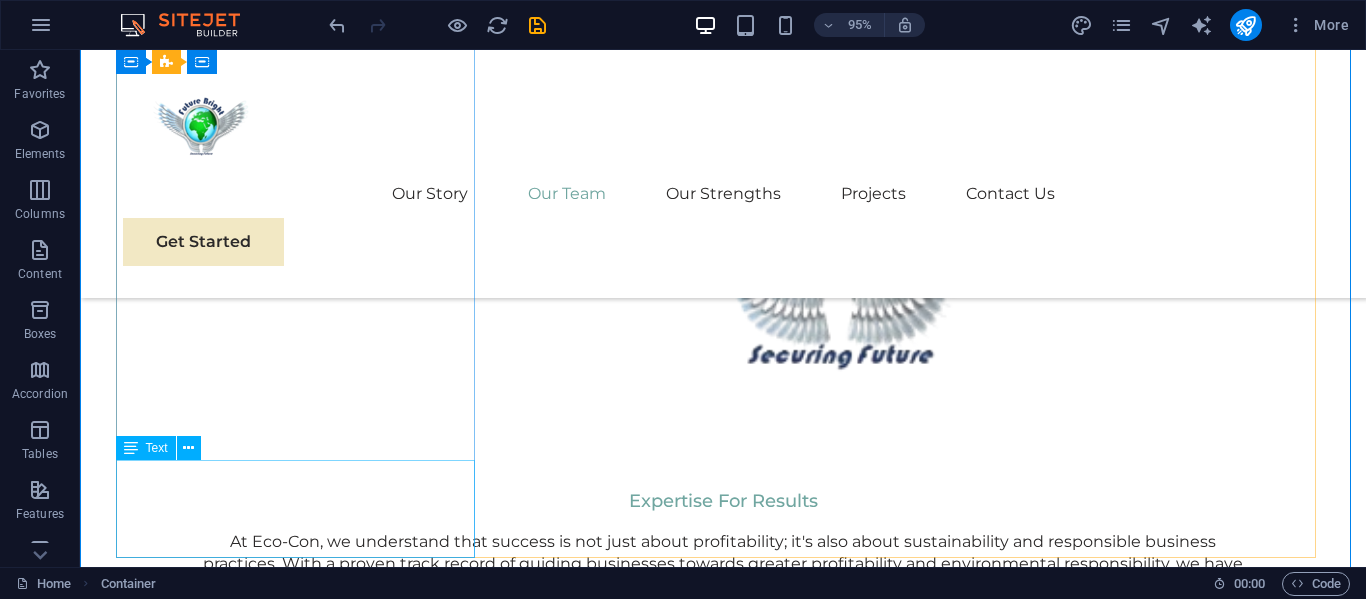 scroll, scrollTop: 2377, scrollLeft: 0, axis: vertical 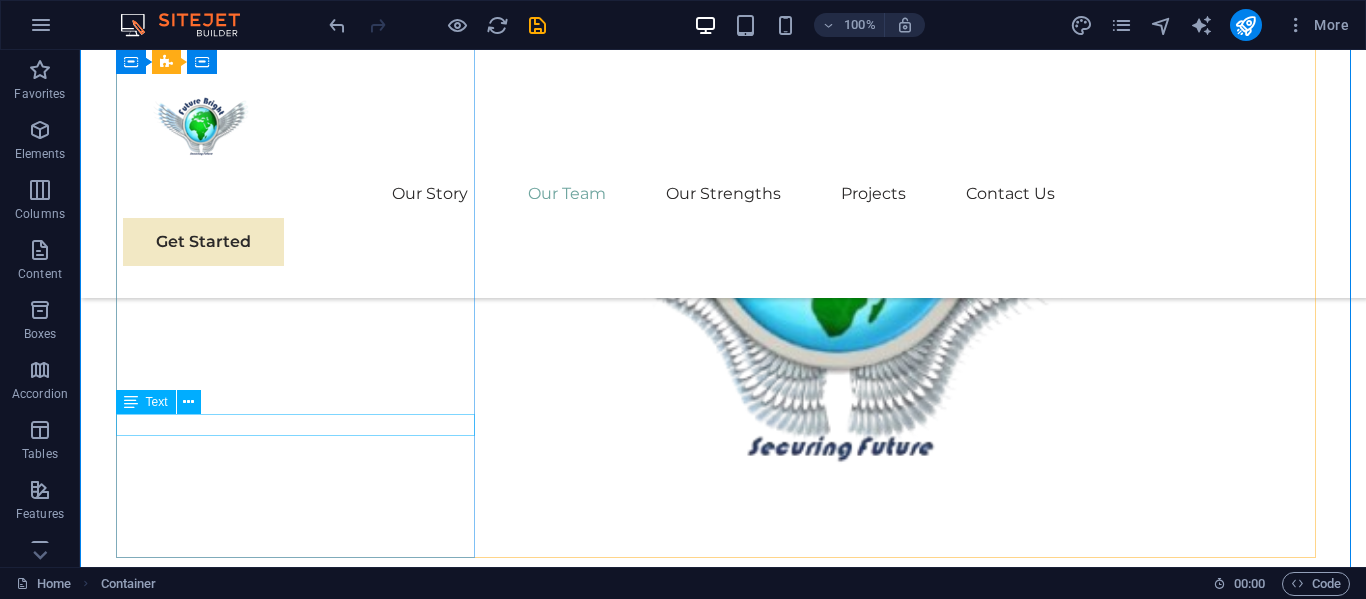 click on "Head of Business Operations" at bounding box center [303, 1528] 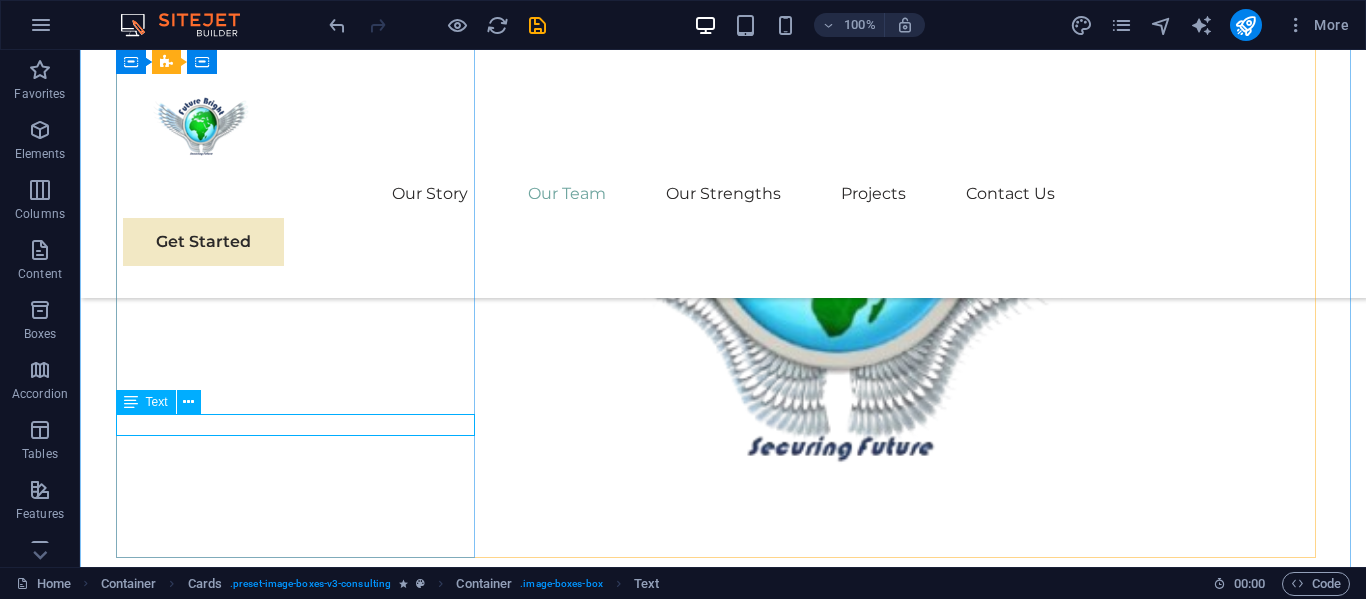 click on "Head of Business Operations" at bounding box center [303, 1528] 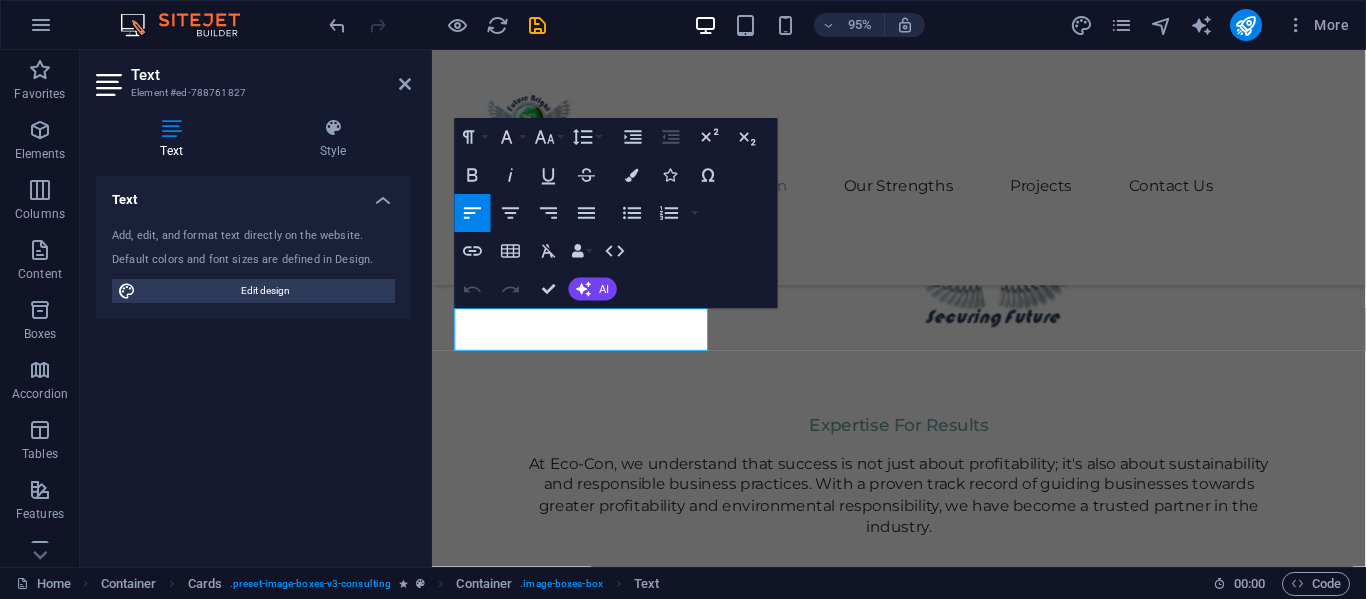 click on "Text Add, edit, and format text directly on the website. Default colors and font sizes are defined in Design. Edit design Alignment Left aligned Centered Right aligned" at bounding box center (253, 363) 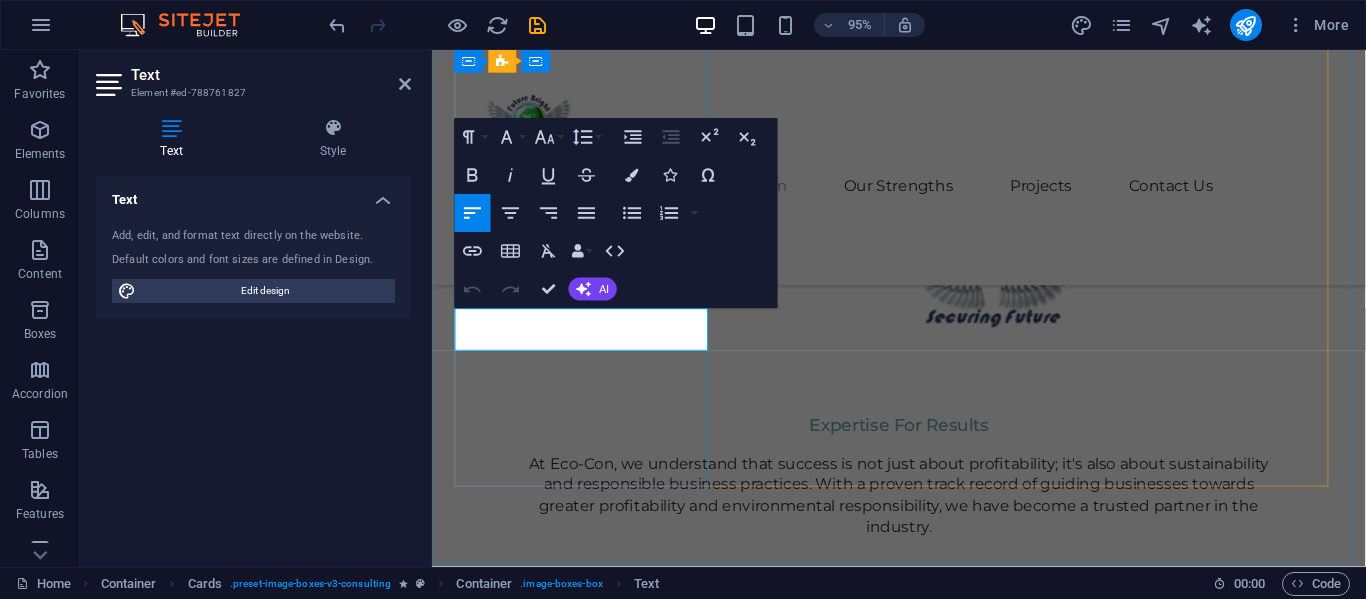 drag, startPoint x: 488, startPoint y: 331, endPoint x: 593, endPoint y: 348, distance: 106.36729 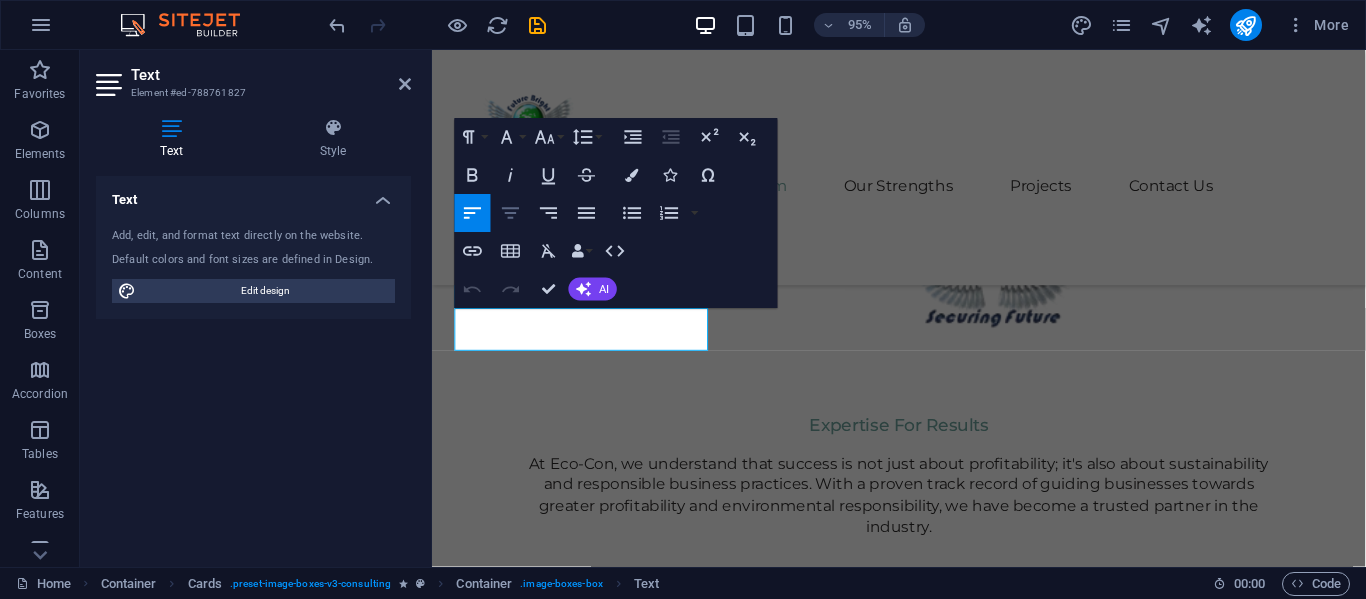 click 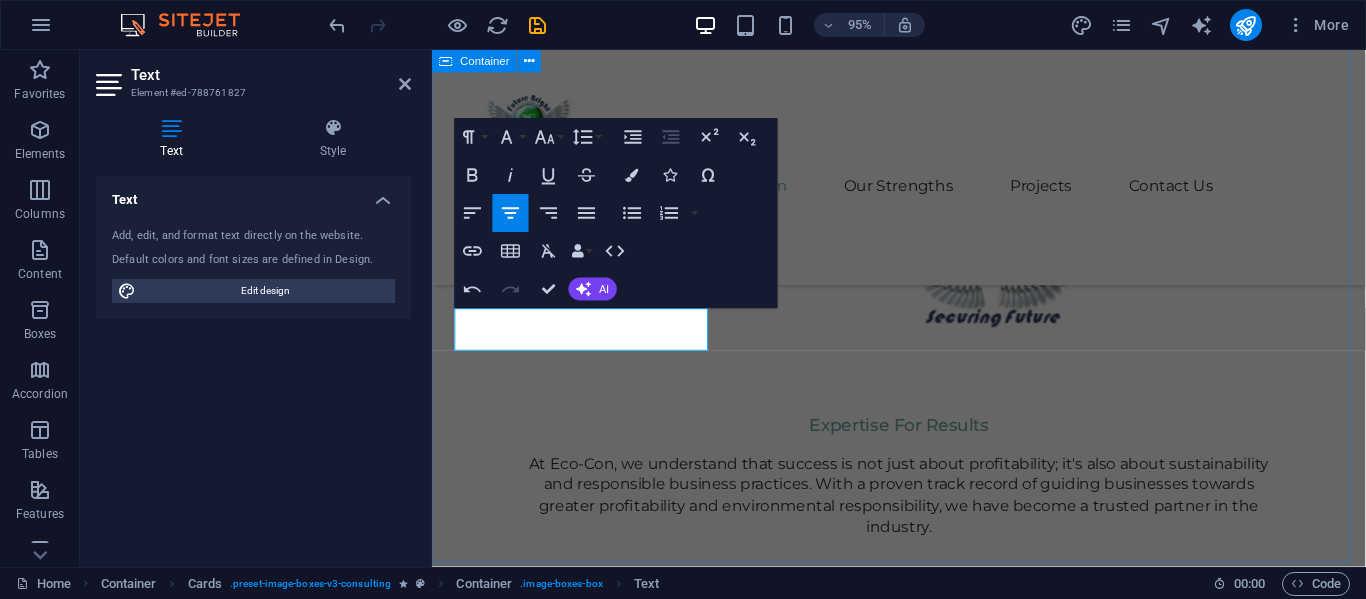 click on "Our Team At  Future Bright Ventures Ltd (FBV) , our journey began with a single belief that transformation is possible when strategy meets purpose. Founded with a vision to empower businesses and communities, FBV has grown into a multi-faceted enterprise delivering impact across consulting, training, environment, travel, hospitality, and community development. With our headquarters in [GEOGRAPHIC_DATA], [GEOGRAPHIC_DATA], and a dynamic presence across [GEOGRAPHIC_DATA], we have cultivated a culture rooted in  Excellence ,  Innovation ,  Integrity , and  Client-Centric Service . [PERSON_NAME] Head of Business Operations Strategic operations, logistics optimization, and cross-sector project management. [PERSON_NAME] CEO & CO-Founder Offers Strategic Leadership to the Group and is also the Chief Operations  Consultant [PERSON_NAME] Finance Director & CO-Founder  Our Strategy Consultant crafts innovative plans and strategy to drive growth and profitability for clients world wide." at bounding box center (923, 1611) 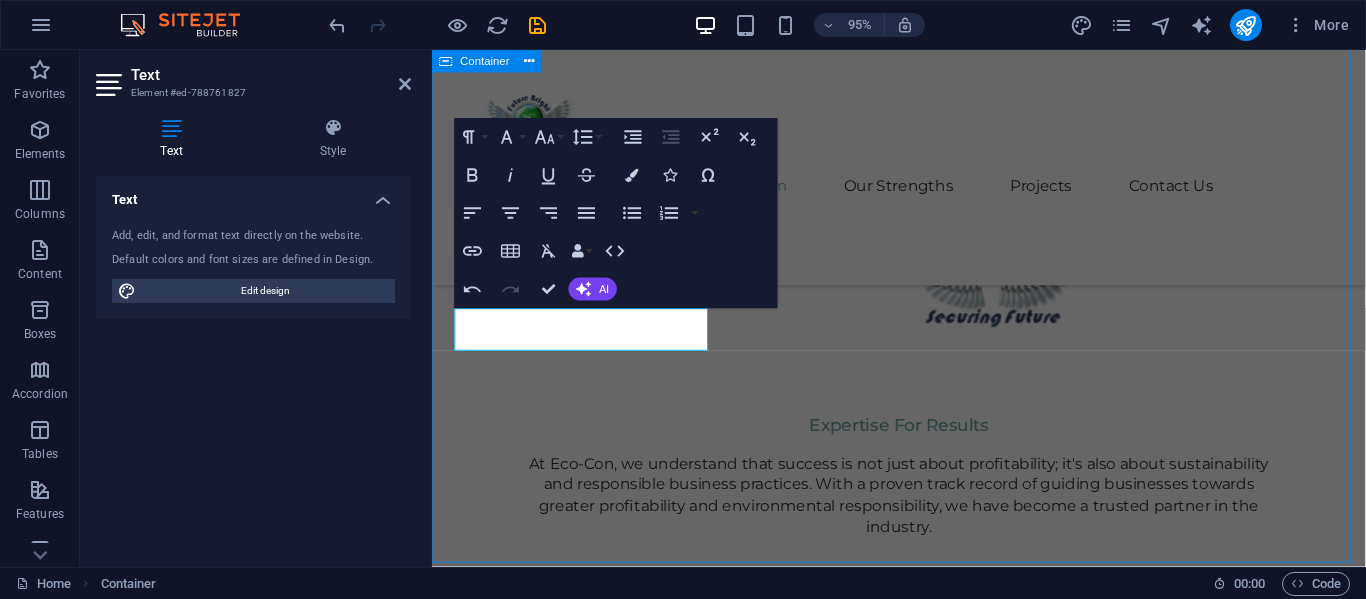 scroll, scrollTop: 2377, scrollLeft: 0, axis: vertical 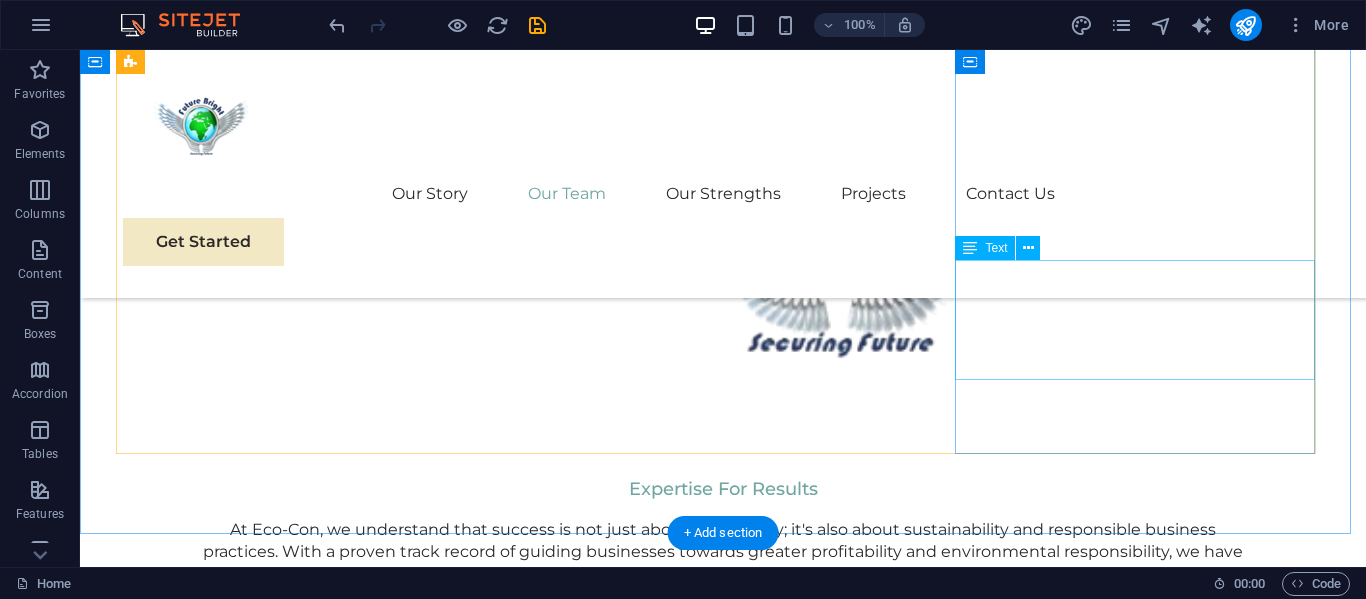 click on "Our Strategy Consultant crafts innovative plans and strategy to drive growth and profitability for clients world wide." at bounding box center [303, 2443] 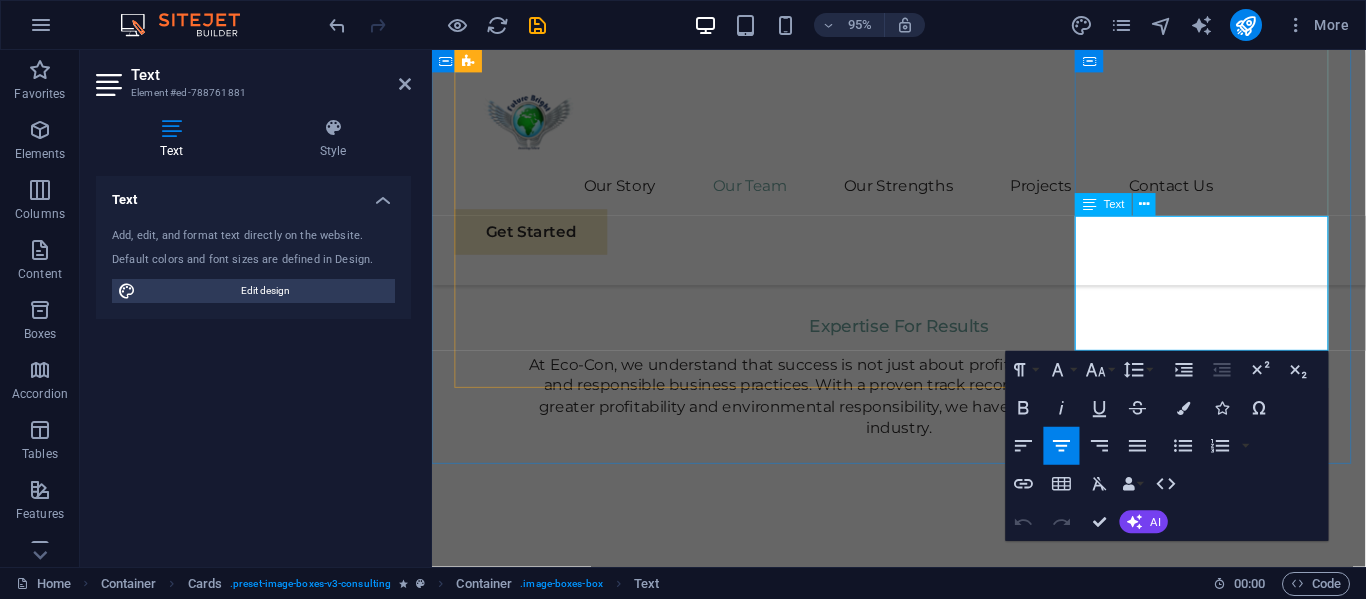 click on "Our Strategy Consultant crafts innovative plans and strategy to drive growth and profitability for clients world wide." at bounding box center [592, 2307] 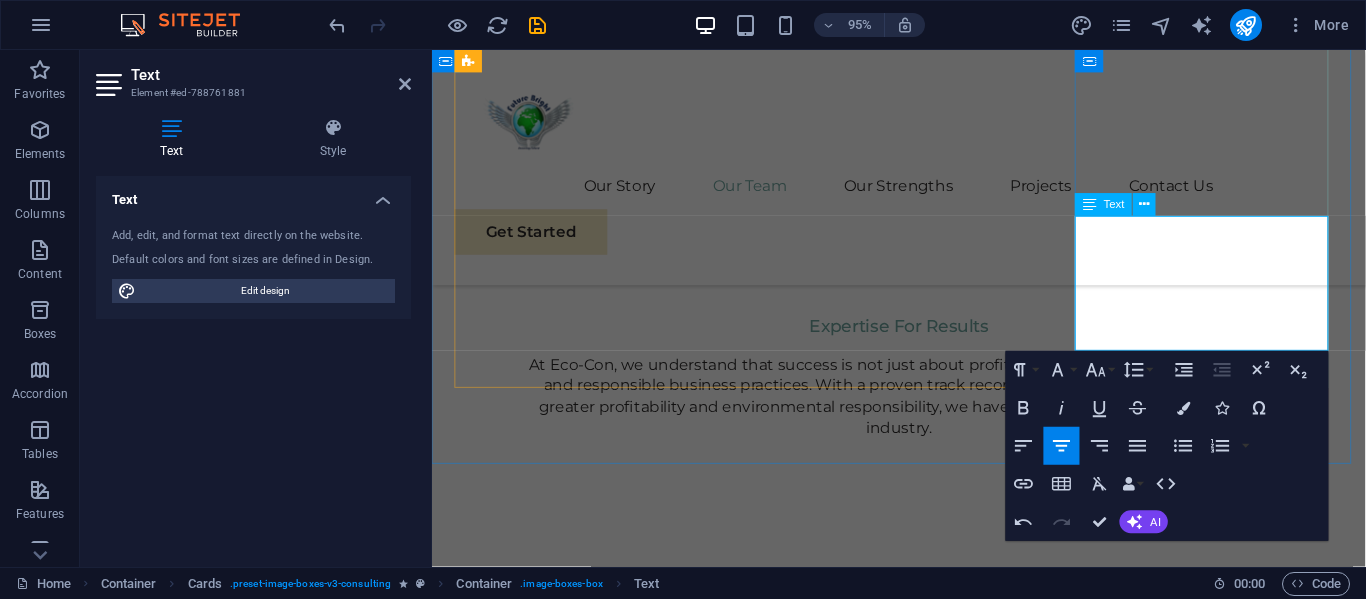 click on "Our Strategy Consultant financial strategy, risk management, and corporate governance across regional firms." at bounding box center [592, 2307] 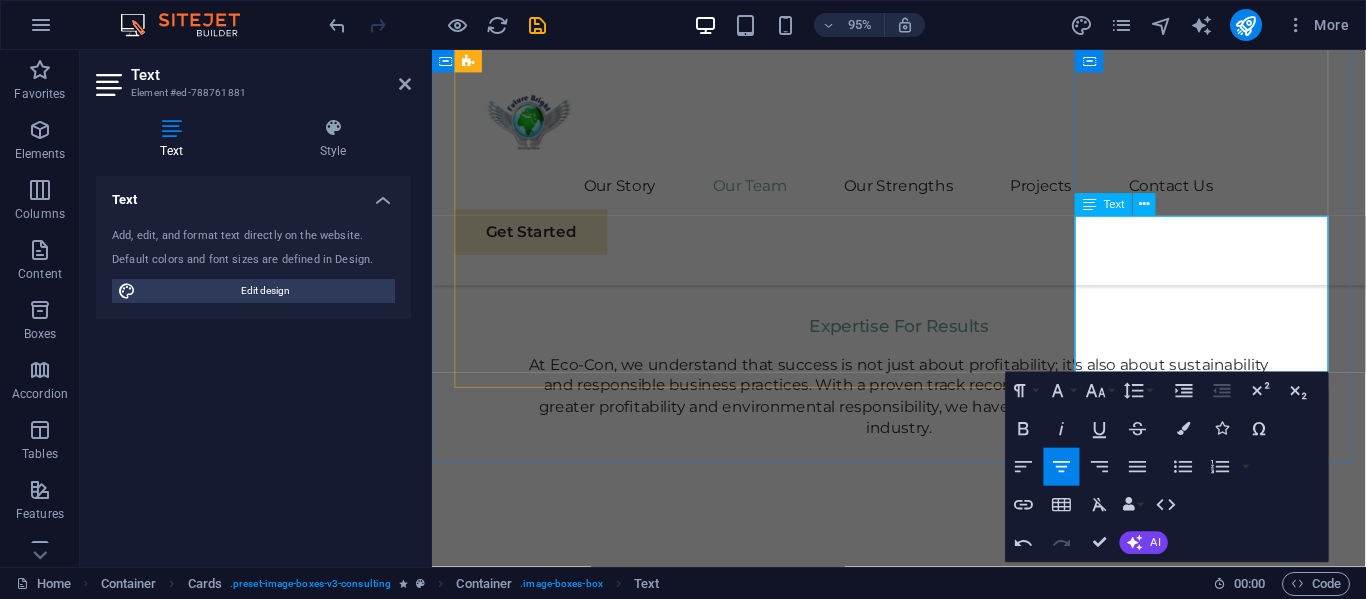click on "Our Strategy Consultant Financial strategy, Commercial Products , and Corporate governance across regional firms." at bounding box center (592, 2318) 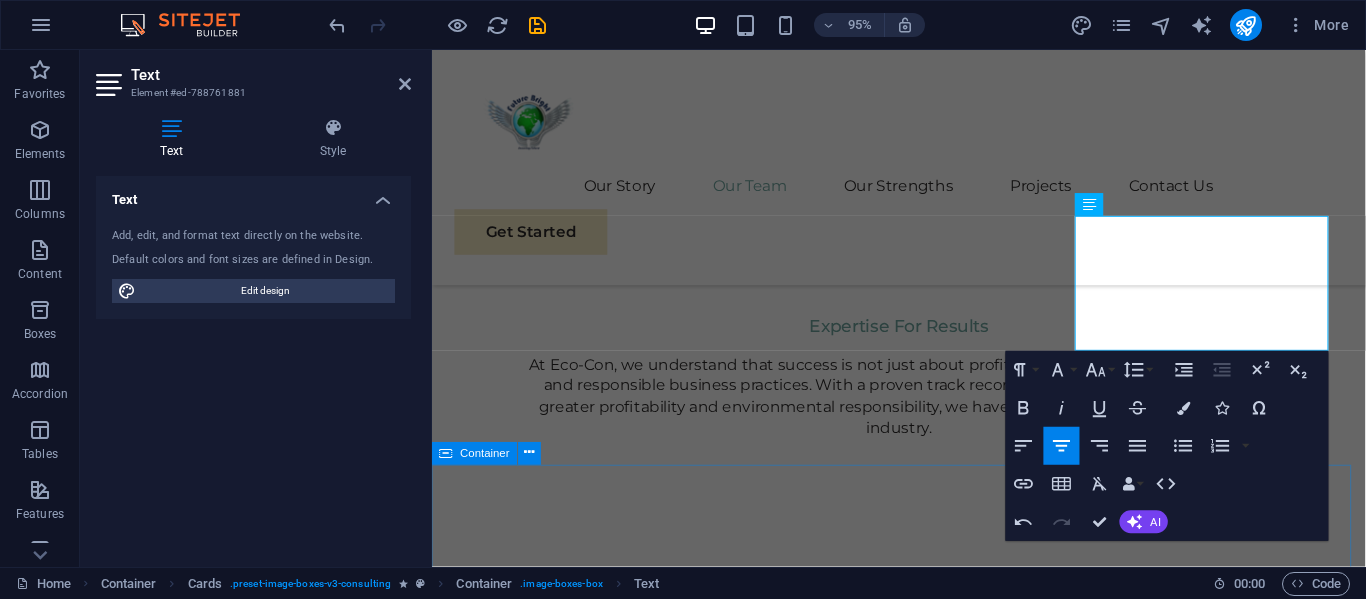 click on "Our Strengths Explore our full range of services to discover how we can tailor our expertise to meet your unique business needs. Sustainable Energy Strategy Strategic Business Planning Market Research and Analysis Sustainability Integration" at bounding box center (923, 3081) 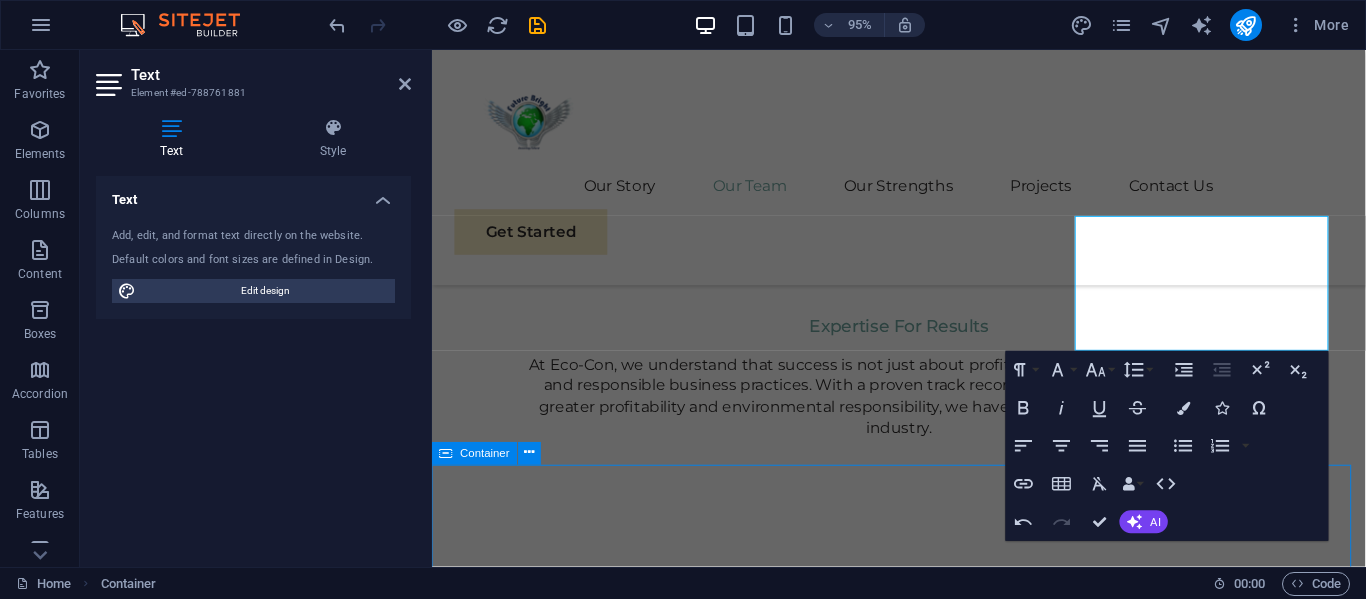 scroll, scrollTop: 2481, scrollLeft: 0, axis: vertical 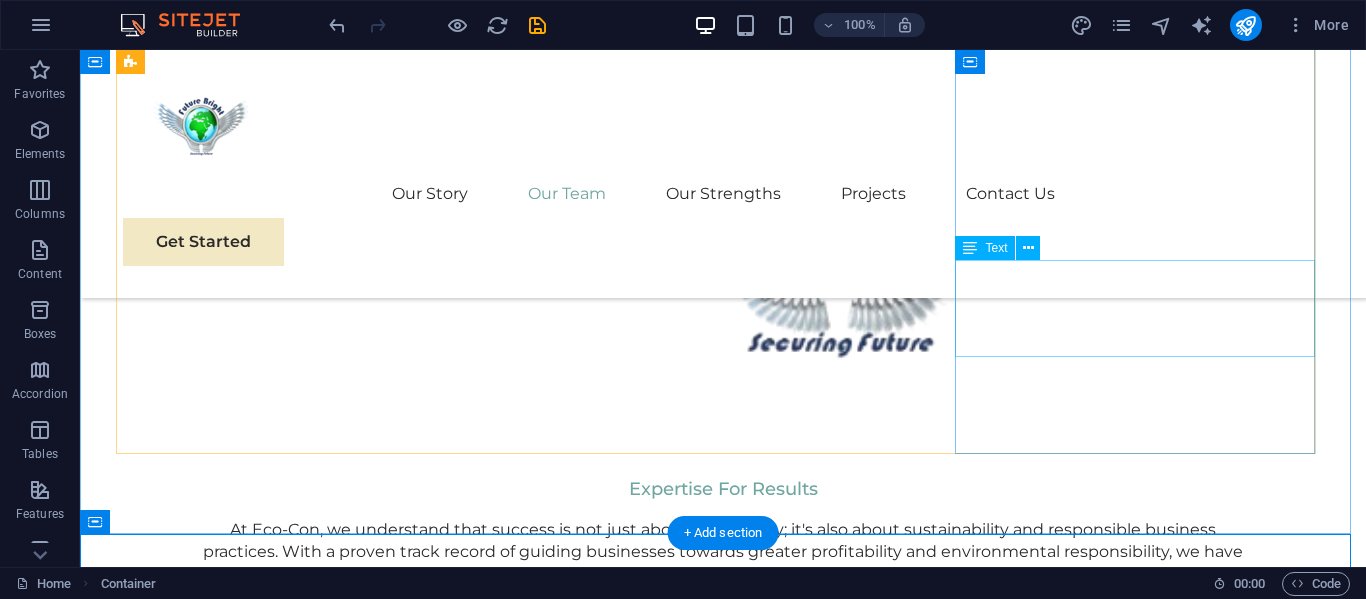 click on "Our Strategy Consultant Financial strategy, Commercial Products, and Corporate governance" at bounding box center [303, 2431] 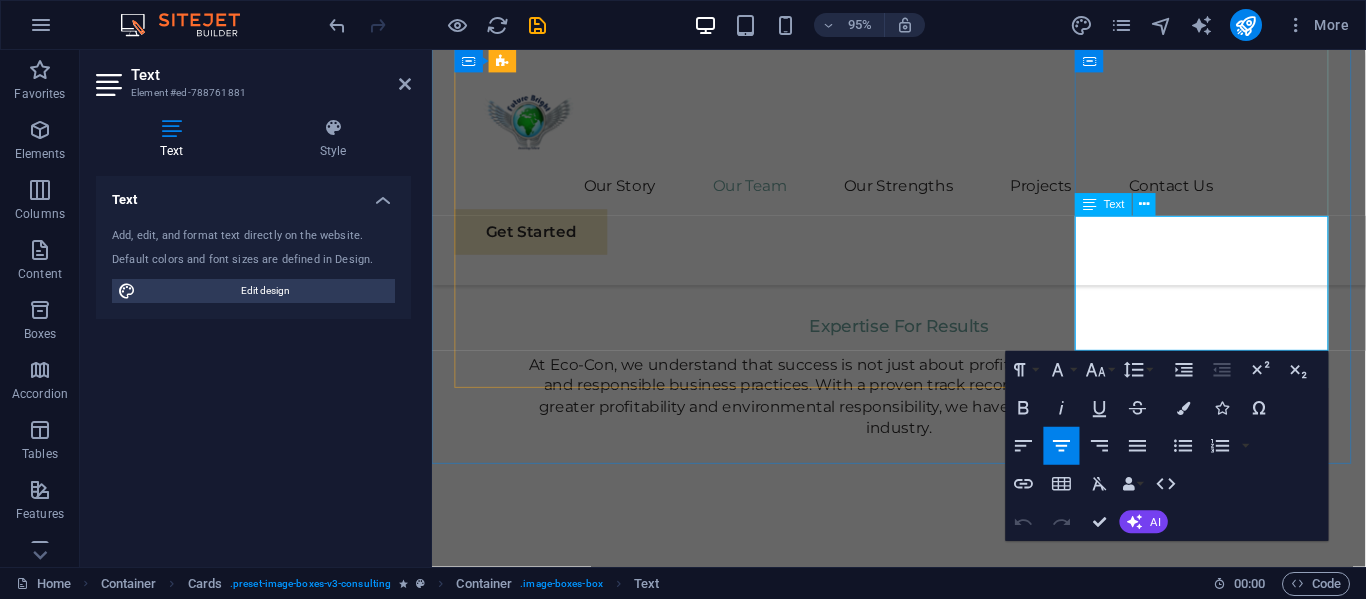 click on "Our Strategy Consultant Financial strategy, Commercial Products, and Corporate governance" at bounding box center [592, 2307] 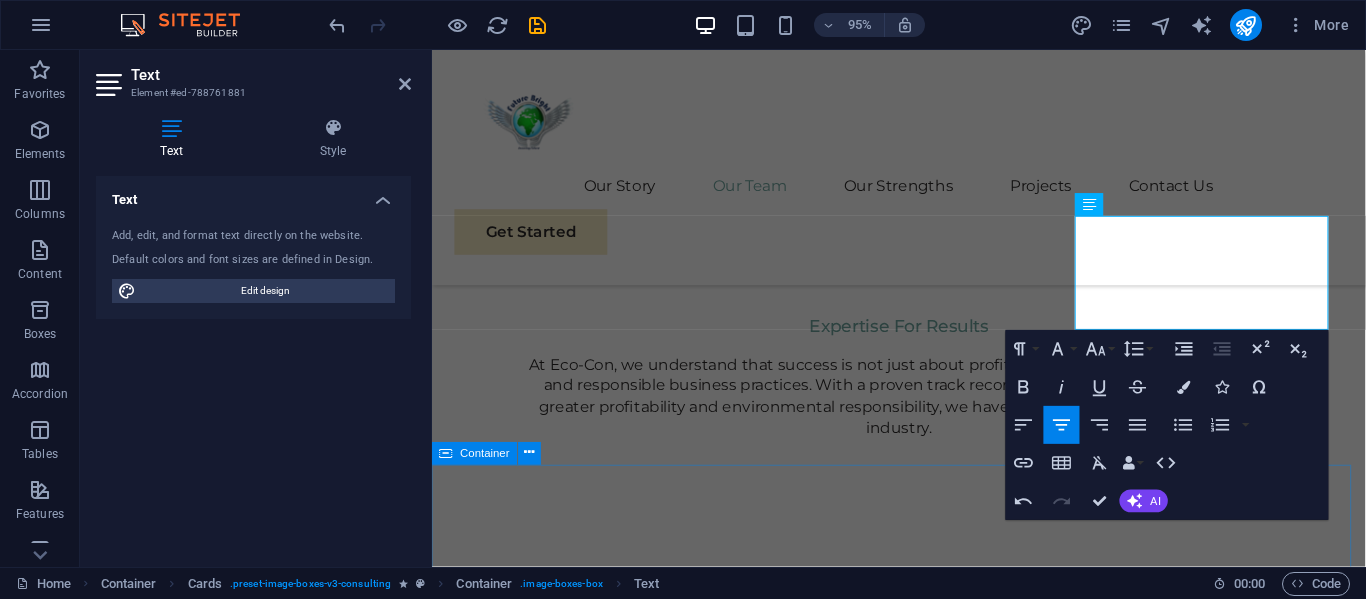 click on "Our Strengths Explore our full range of services to discover how we can tailor our expertise to meet your unique business needs. Sustainable Energy Strategy Strategic Business Planning Market Research and Analysis Sustainability Integration" at bounding box center (923, 3058) 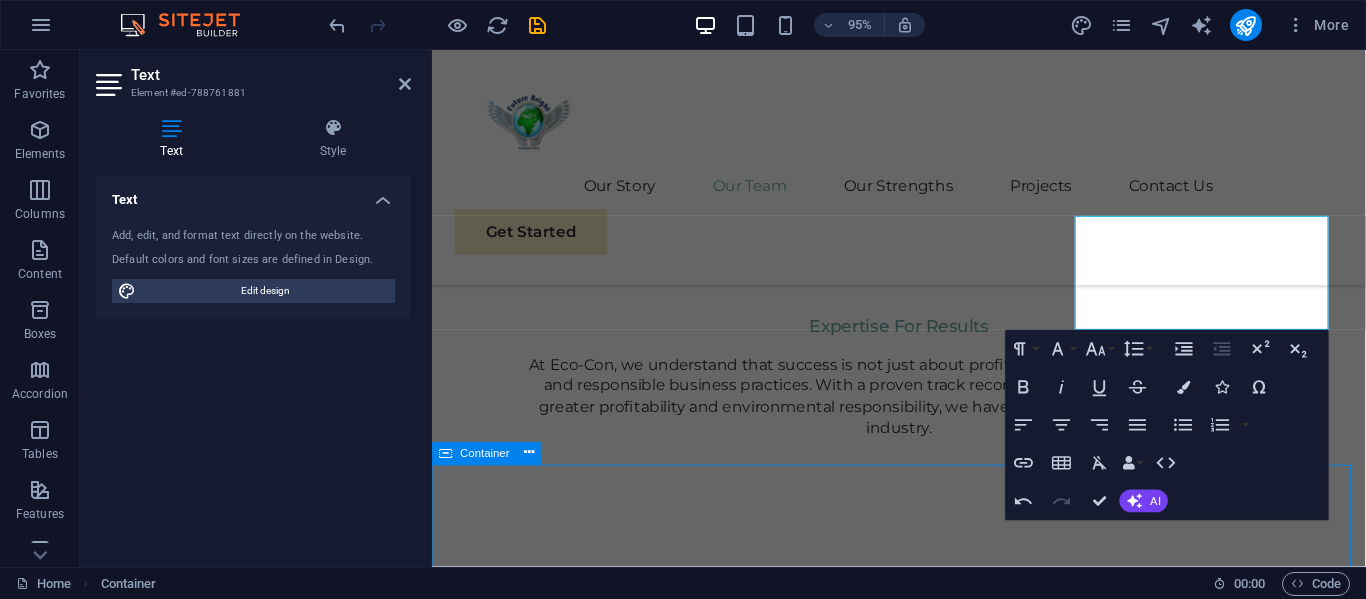 click on "Our Strengths Explore our full range of services to discover how we can tailor our expertise to meet your unique business needs. Sustainable Energy Strategy Strategic Business Planning Market Research and Analysis Sustainability Integration" at bounding box center [923, 3058] 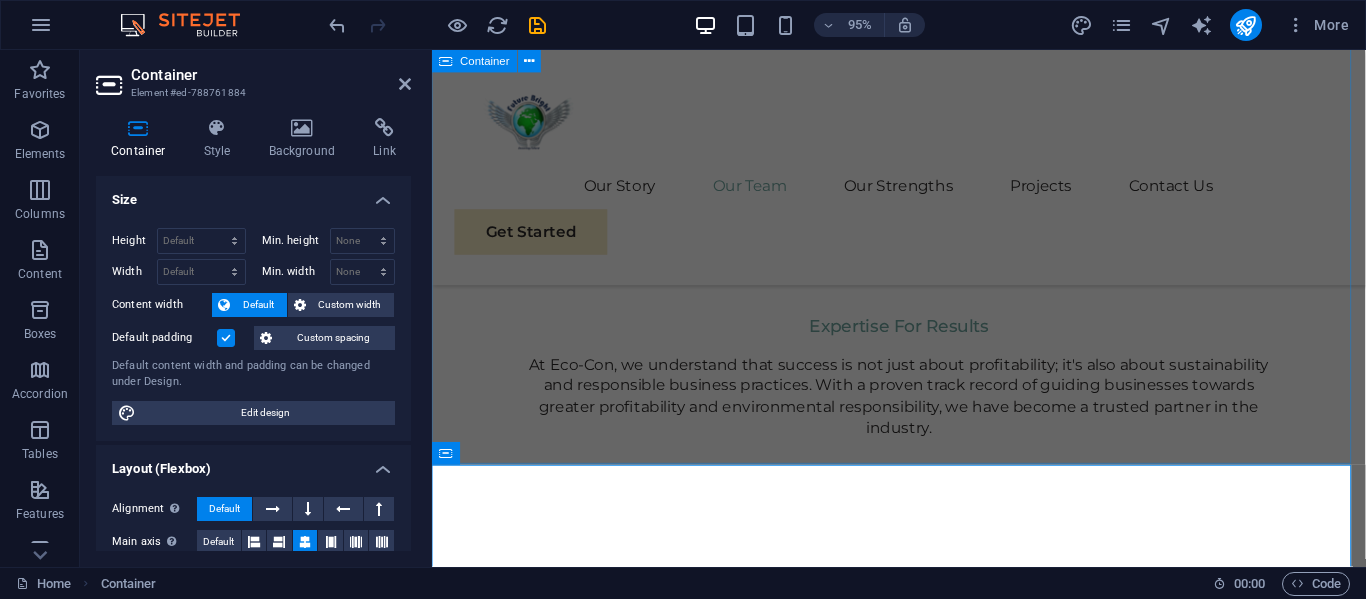 click on "Our Team At  Future Bright Ventures Ltd (FBV) , our journey began with a single belief that transformation is possible when strategy meets purpose. Founded with a vision to empower businesses and communities, FBV has grown into a multi-faceted enterprise delivering impact across consulting, training, environment, travel, hospitality, and community development. With our headquarters in [GEOGRAPHIC_DATA], [GEOGRAPHIC_DATA], and a dynamic presence across [GEOGRAPHIC_DATA], we have cultivated a culture rooted in  Excellence ,  Innovation ,  Integrity , and  Client-Centric Service . [PERSON_NAME] Head of Business Operations Strategic operations, logistics optimization, and cross-sector project management. [PERSON_NAME] CEO & CO-Founder Offers Strategic Leadership to the Group and is also the Chief Operations  Consultant [PERSON_NAME] Finance Director & CO-Founder  Financial strategy, Commercial Products, and Corporate governance" at bounding box center [923, 1496] 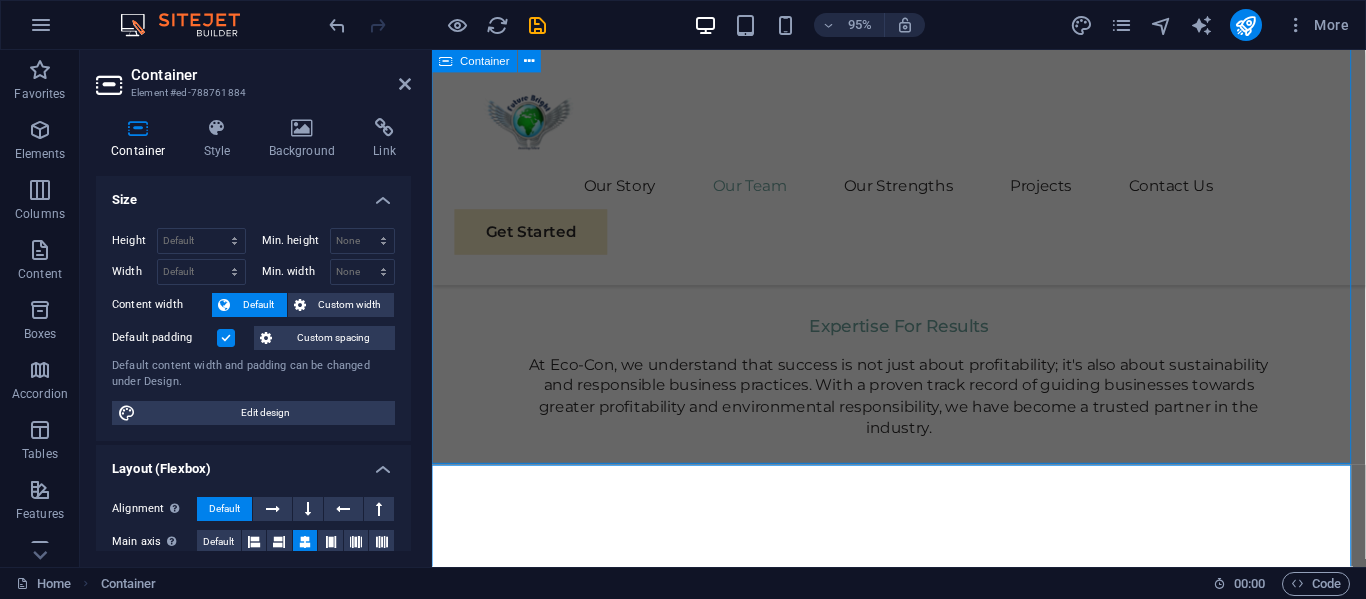 scroll, scrollTop: 2481, scrollLeft: 0, axis: vertical 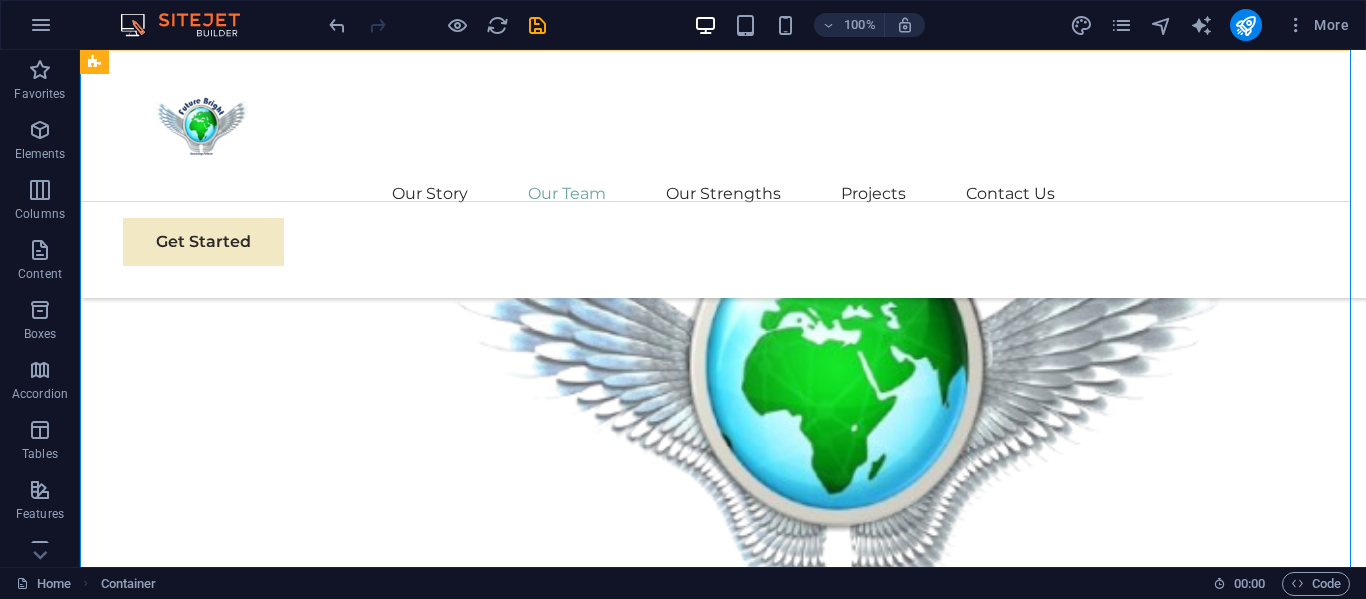 click on "Our Story Our Team Our Strengths Projects Contact Us Get Started" at bounding box center [723, 174] 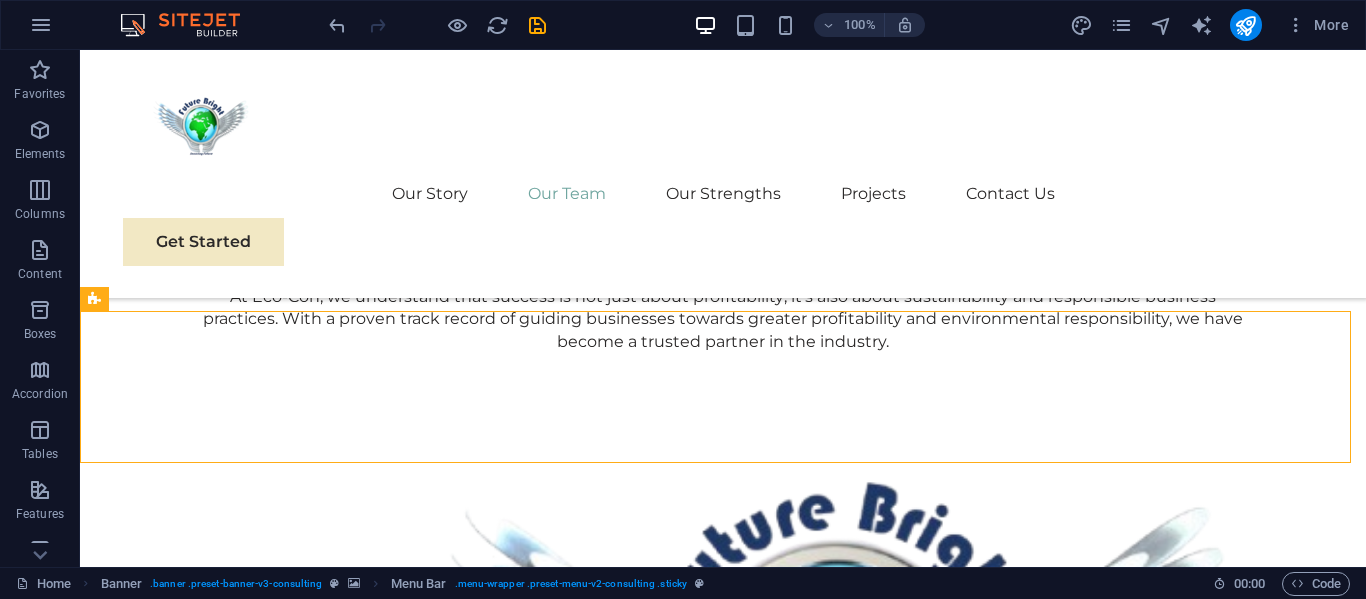 scroll, scrollTop: 1854, scrollLeft: 0, axis: vertical 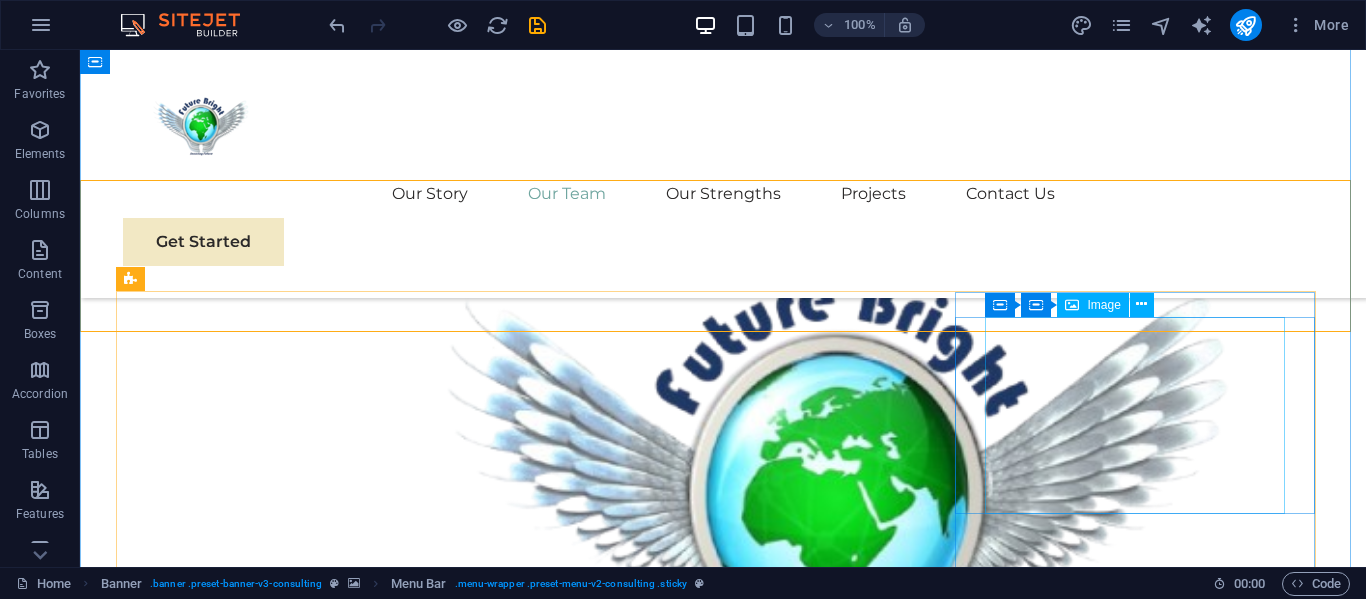 click at bounding box center [303, 2538] 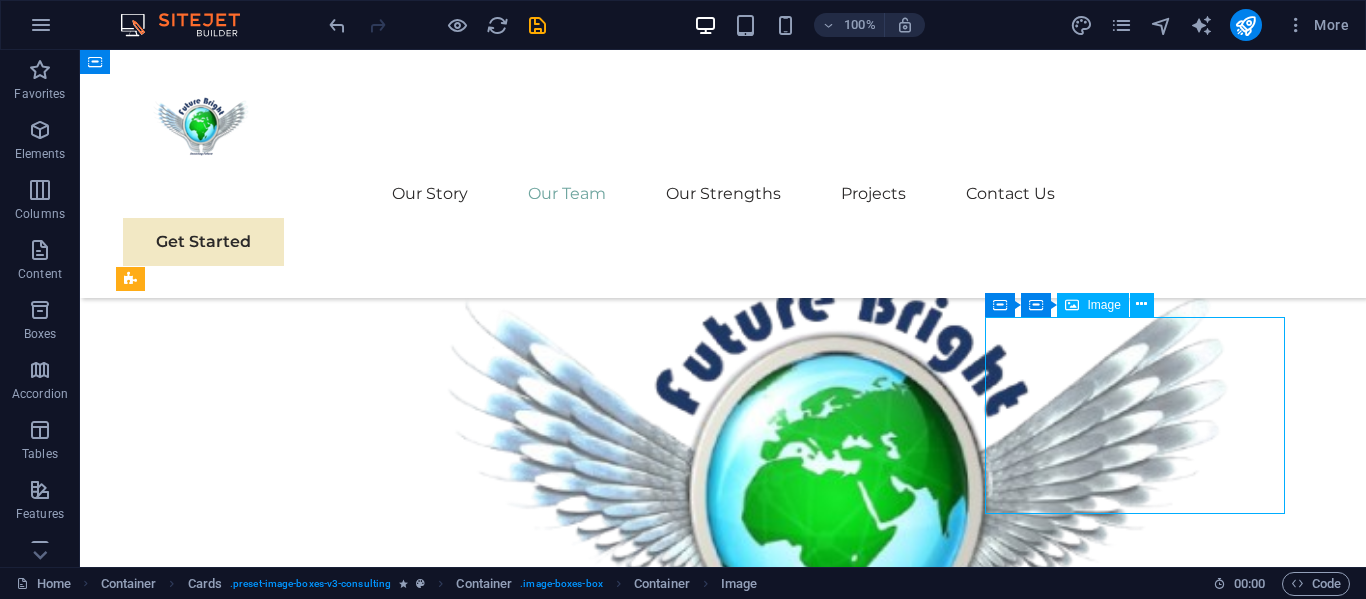 click at bounding box center (303, 2538) 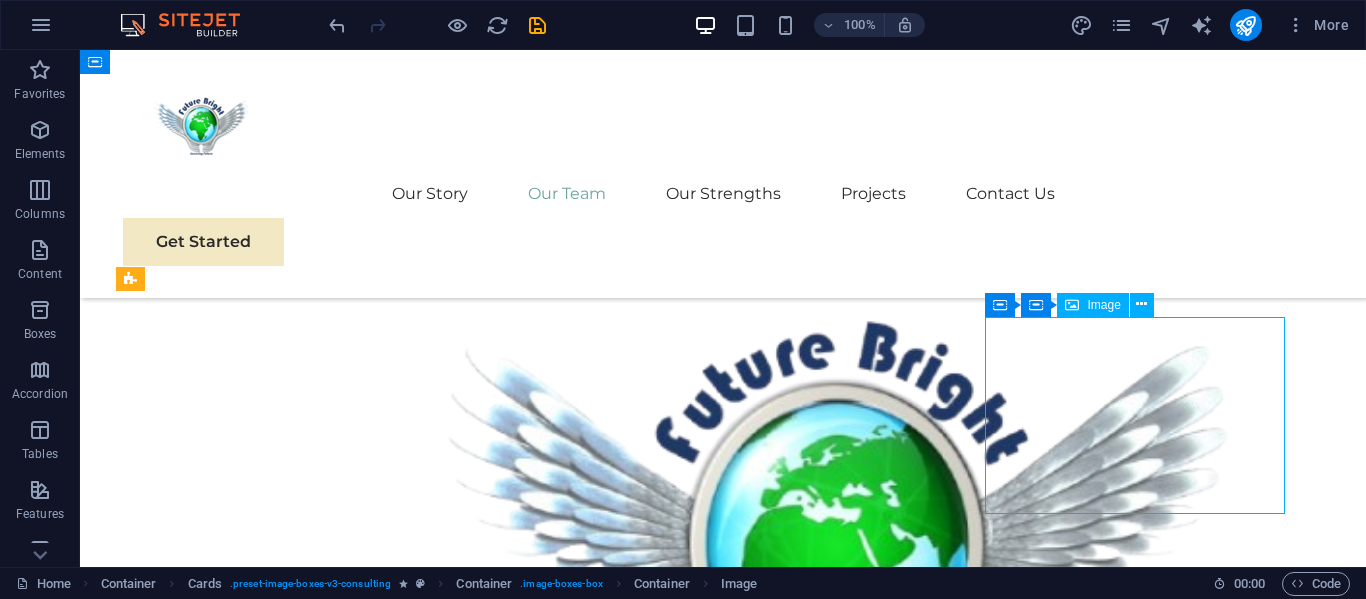 select on "%" 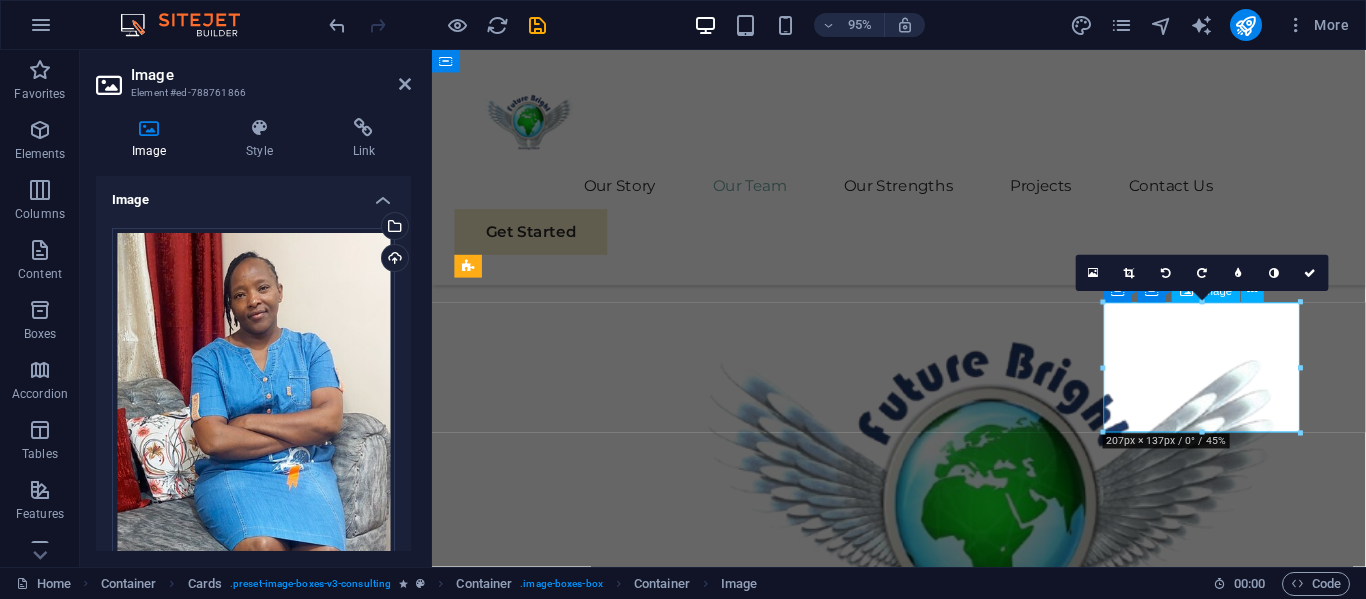 scroll, scrollTop: 2183, scrollLeft: 0, axis: vertical 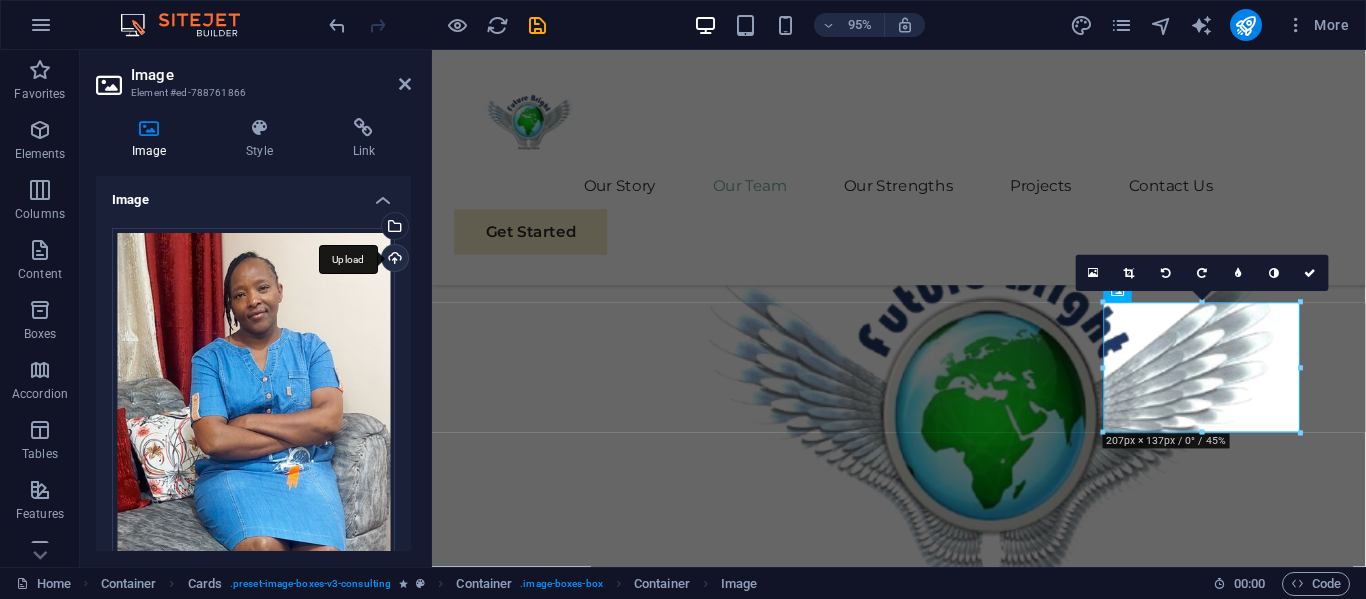 click on "Upload" at bounding box center [393, 260] 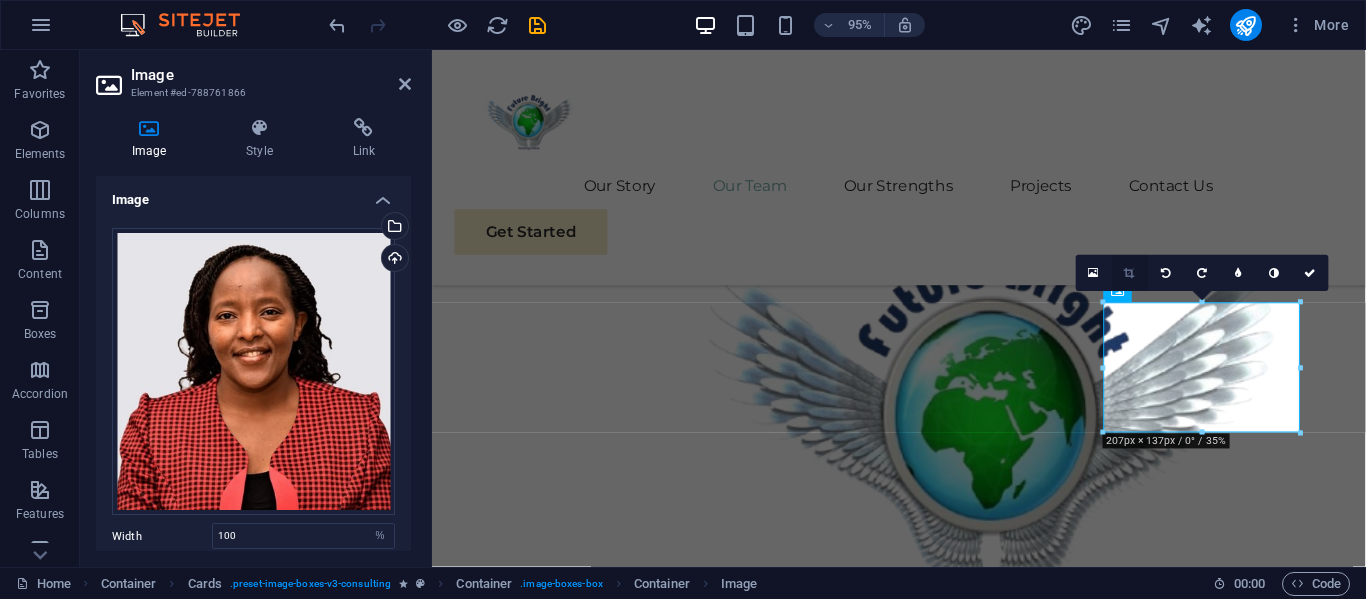 click at bounding box center (1130, 273) 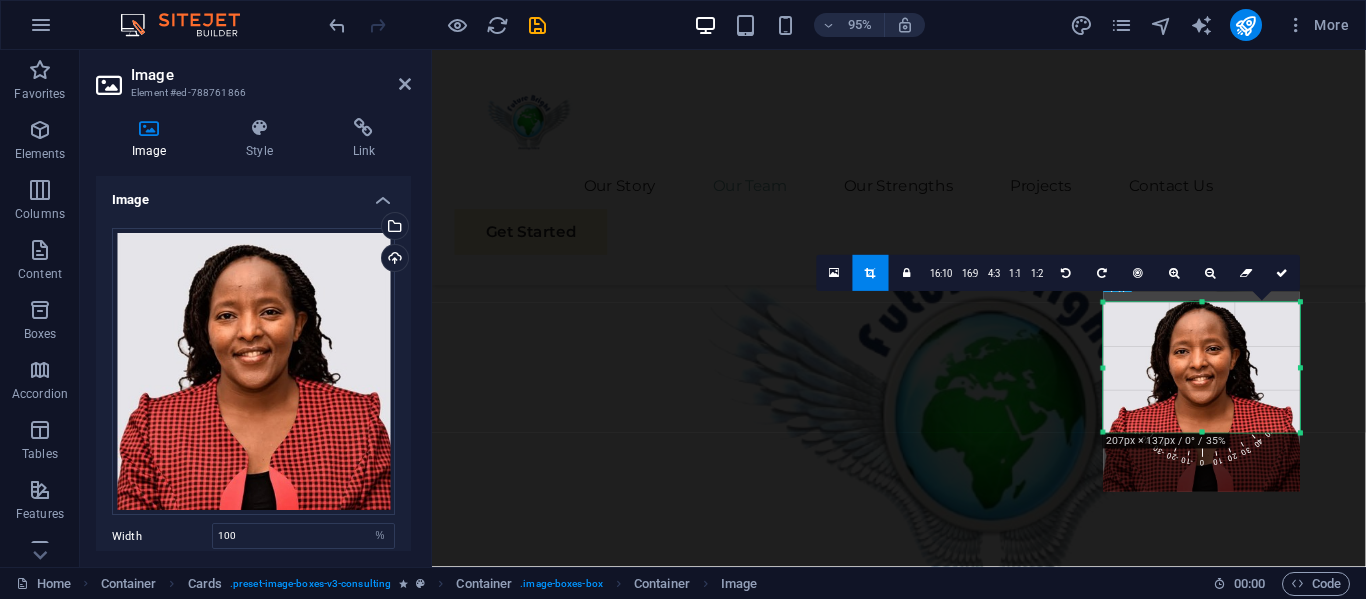 drag, startPoint x: 1196, startPoint y: 361, endPoint x: 1202, endPoint y: 386, distance: 25.70992 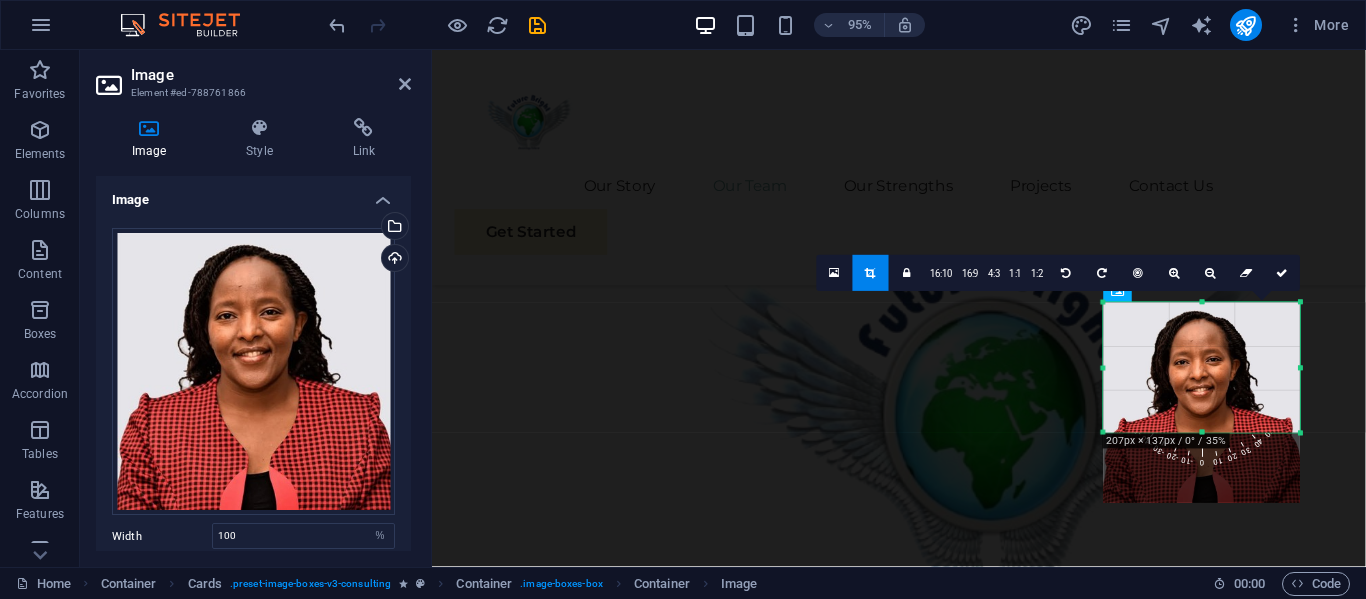 click at bounding box center [1202, 403] 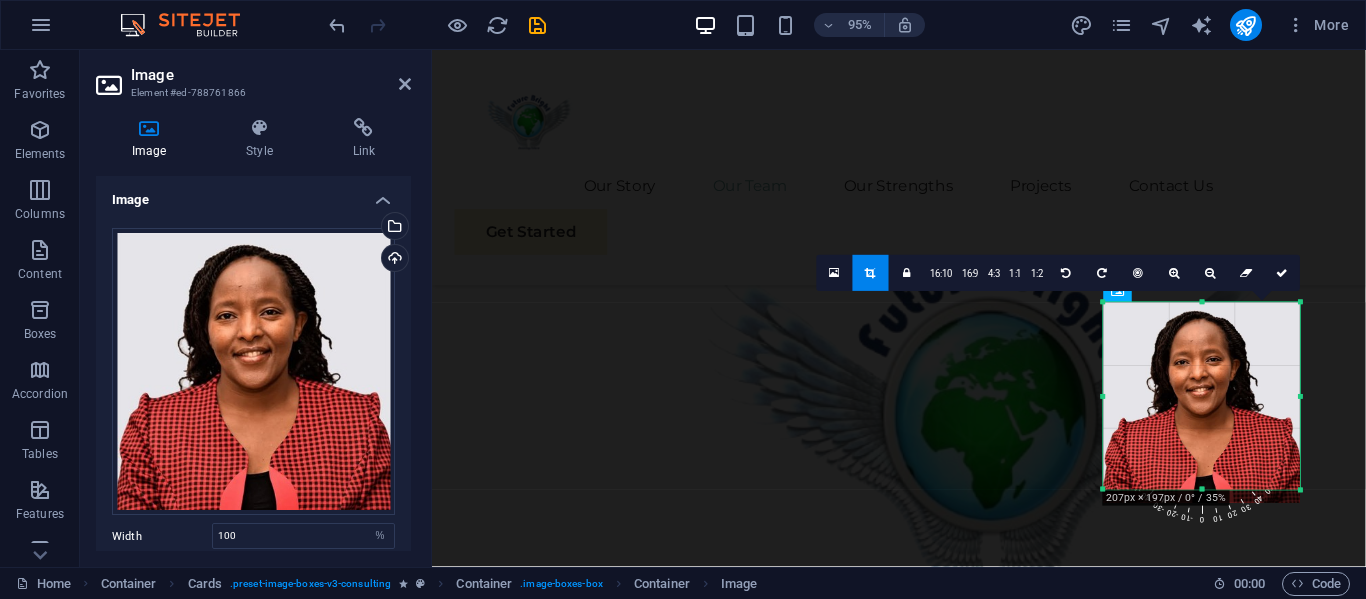 drag, startPoint x: 1202, startPoint y: 431, endPoint x: 1213, endPoint y: 491, distance: 61 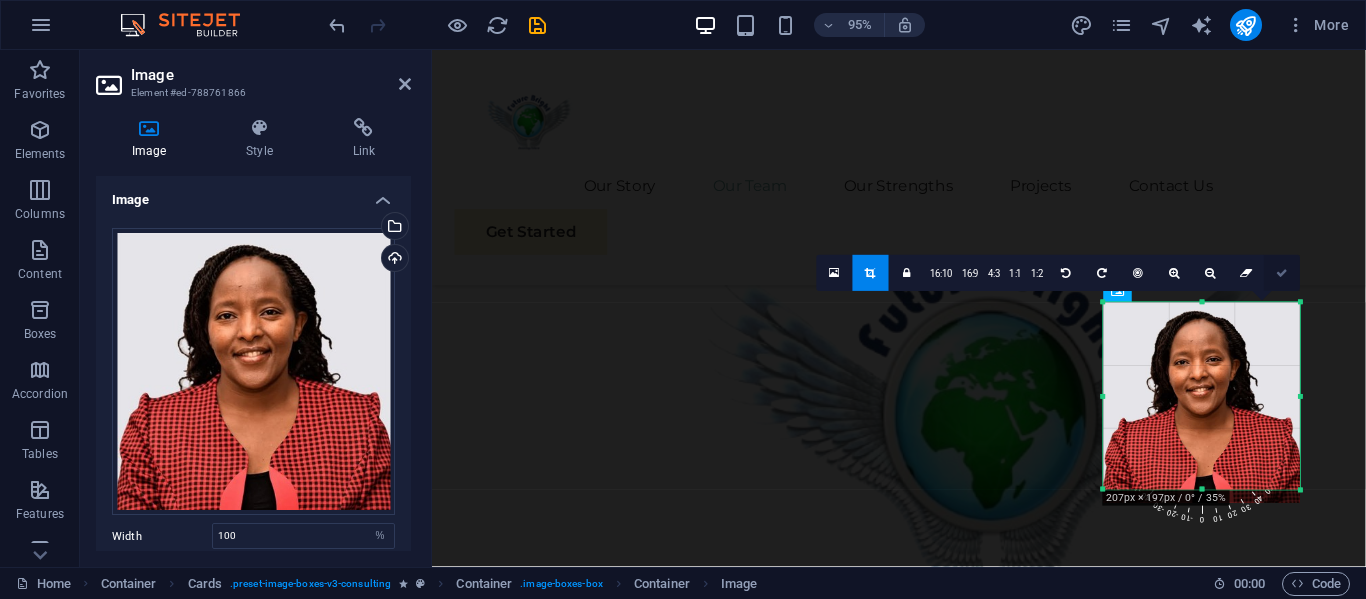 click at bounding box center [1283, 273] 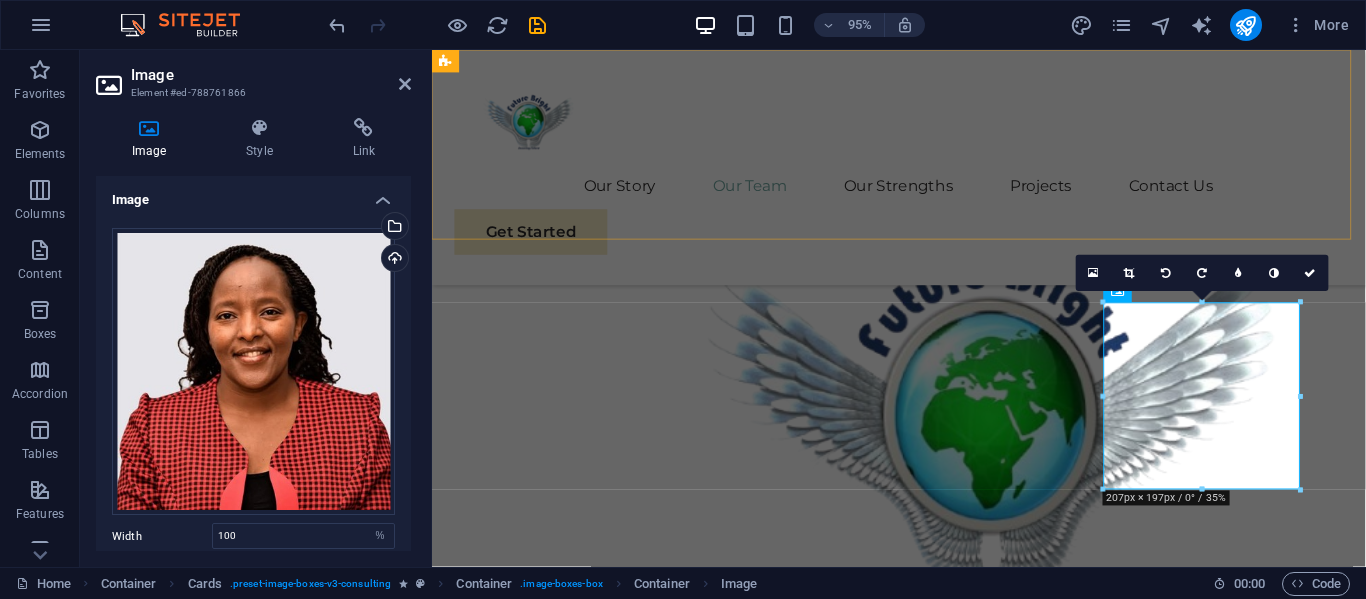click on "Our Story Our Team Our Strengths Projects Contact Us Get Started" at bounding box center [923, 174] 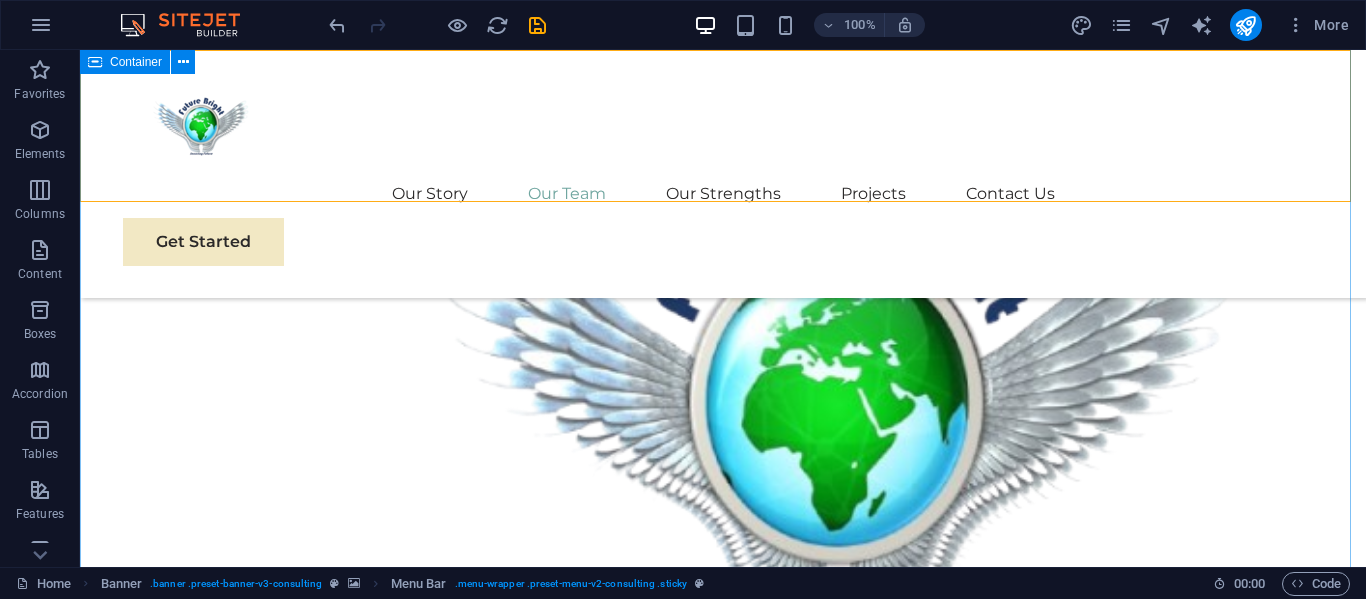 scroll, scrollTop: 2090, scrollLeft: 0, axis: vertical 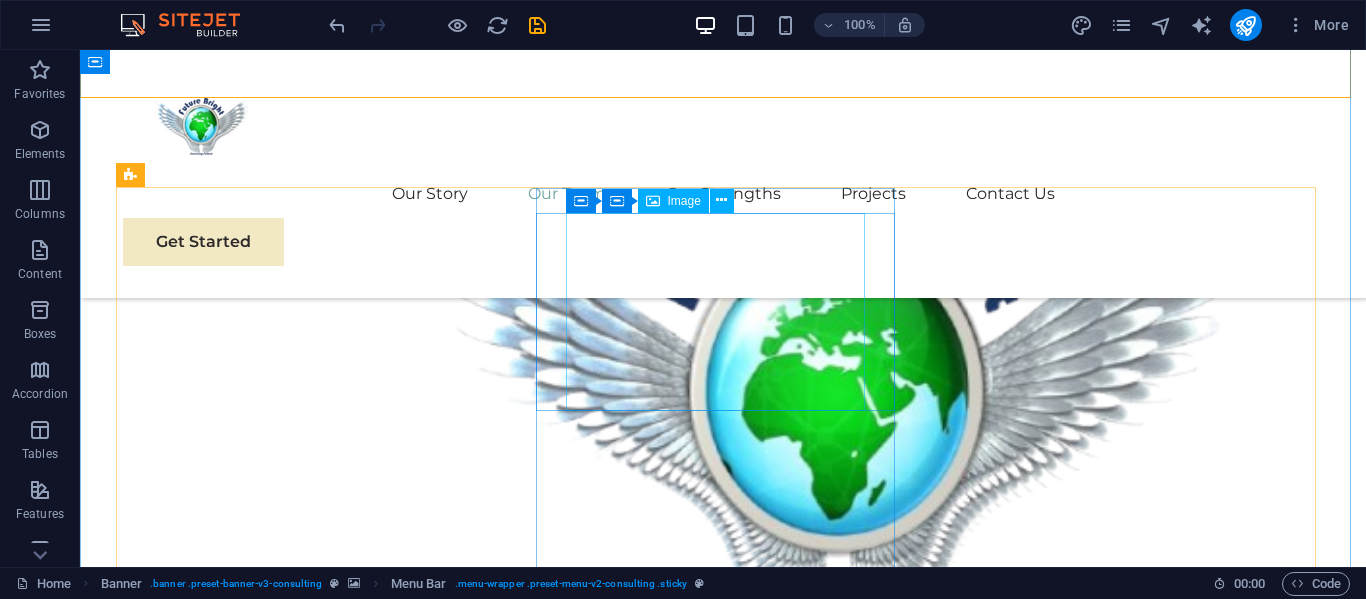 click at bounding box center [303, 1973] 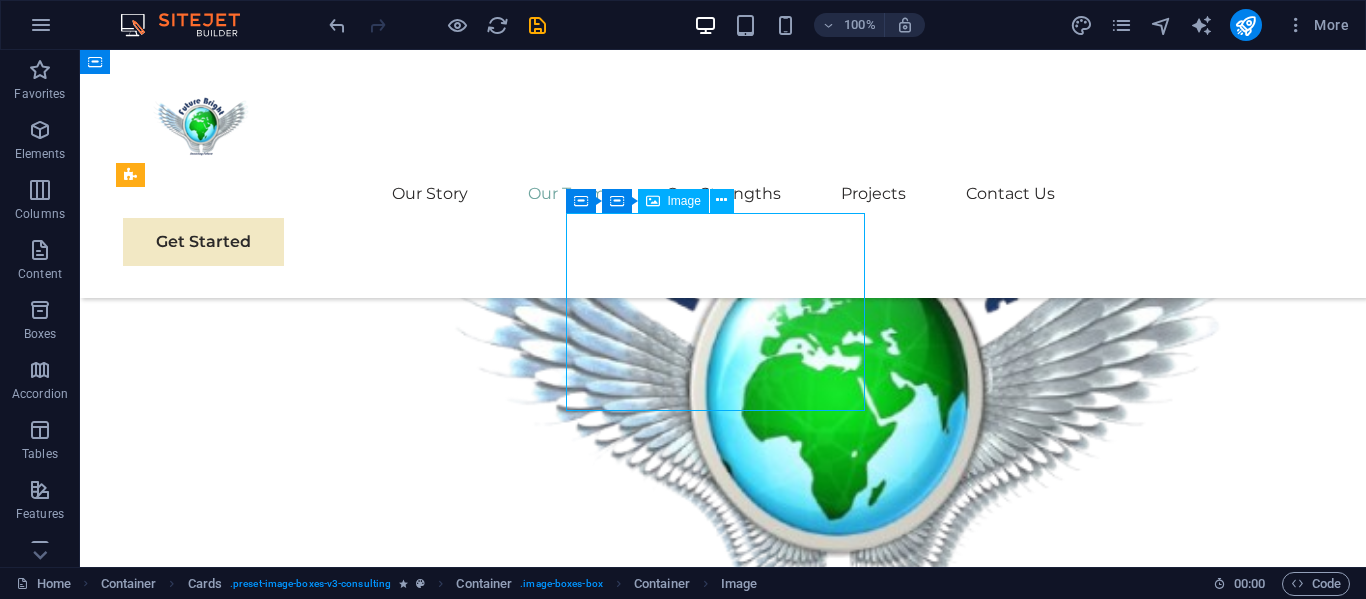 click at bounding box center (303, 1973) 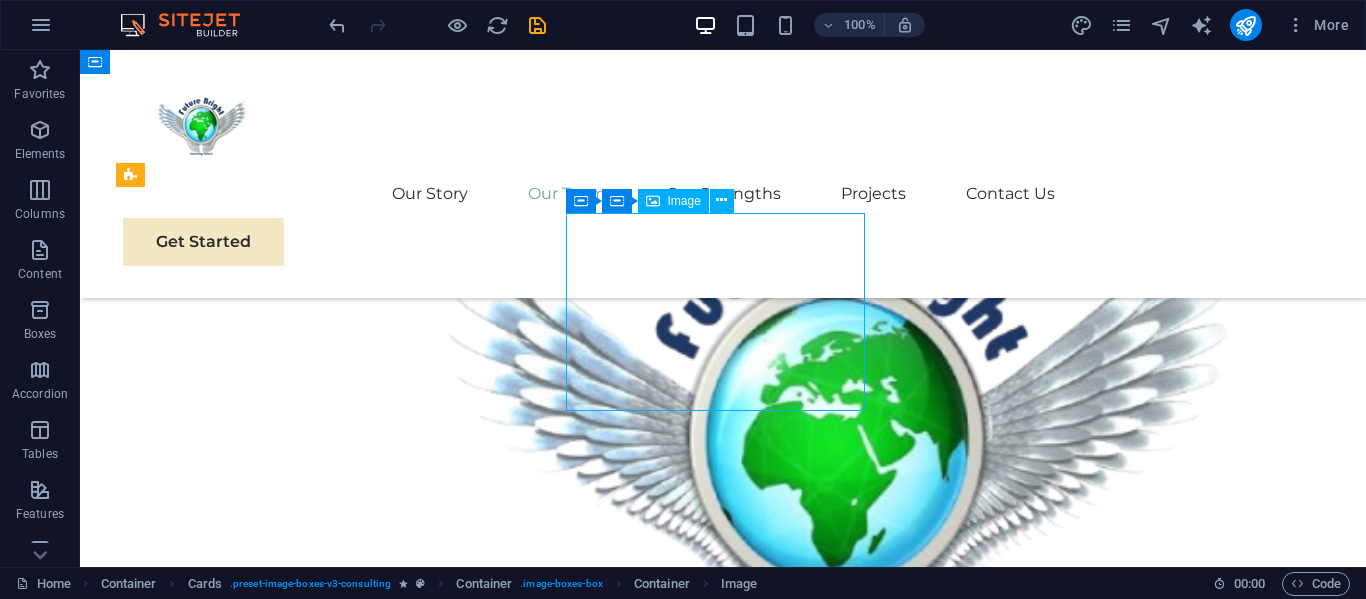 select on "px" 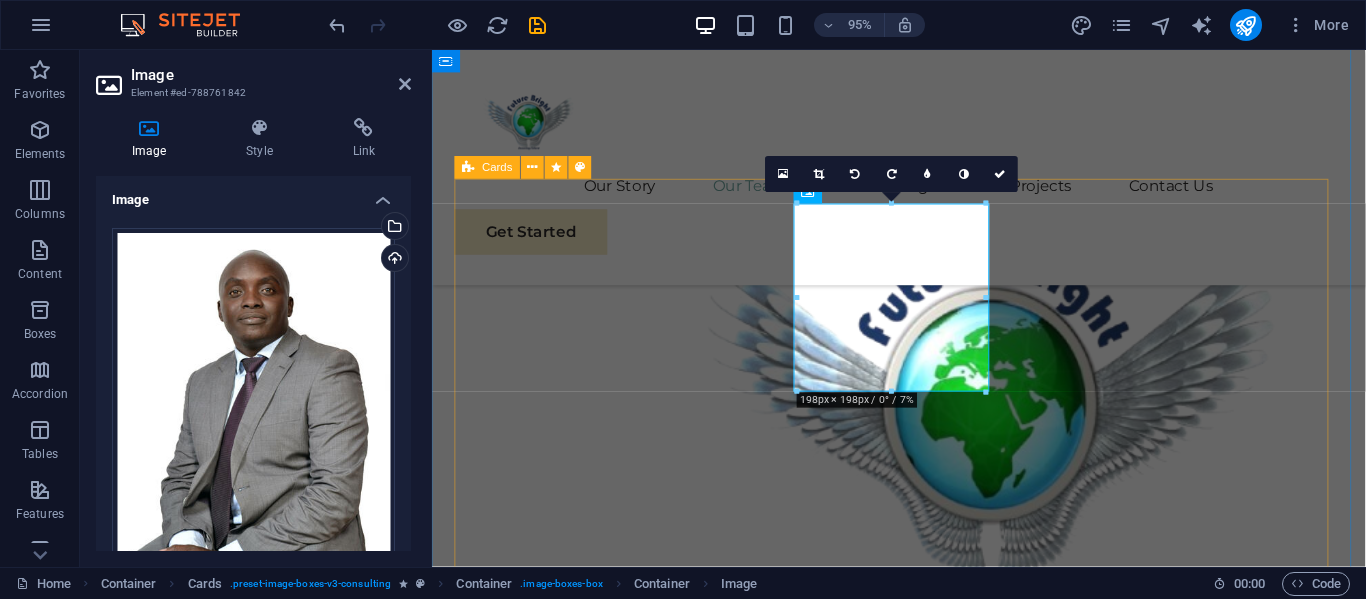 scroll, scrollTop: 2287, scrollLeft: 0, axis: vertical 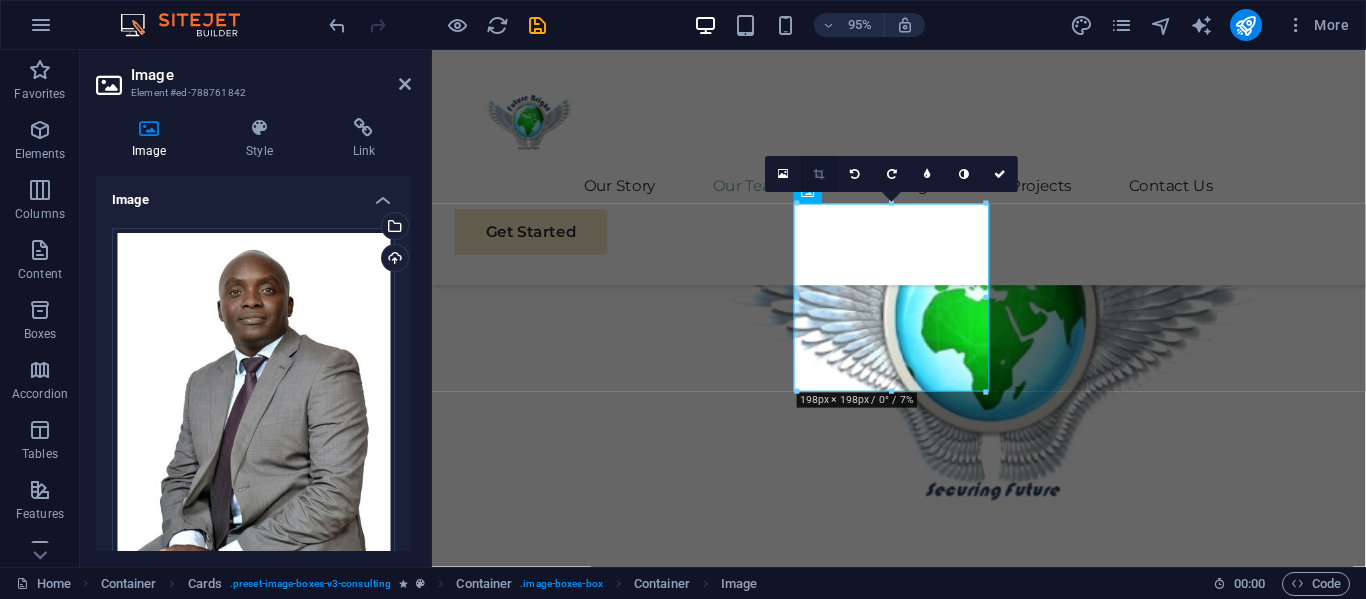 click at bounding box center [819, 174] 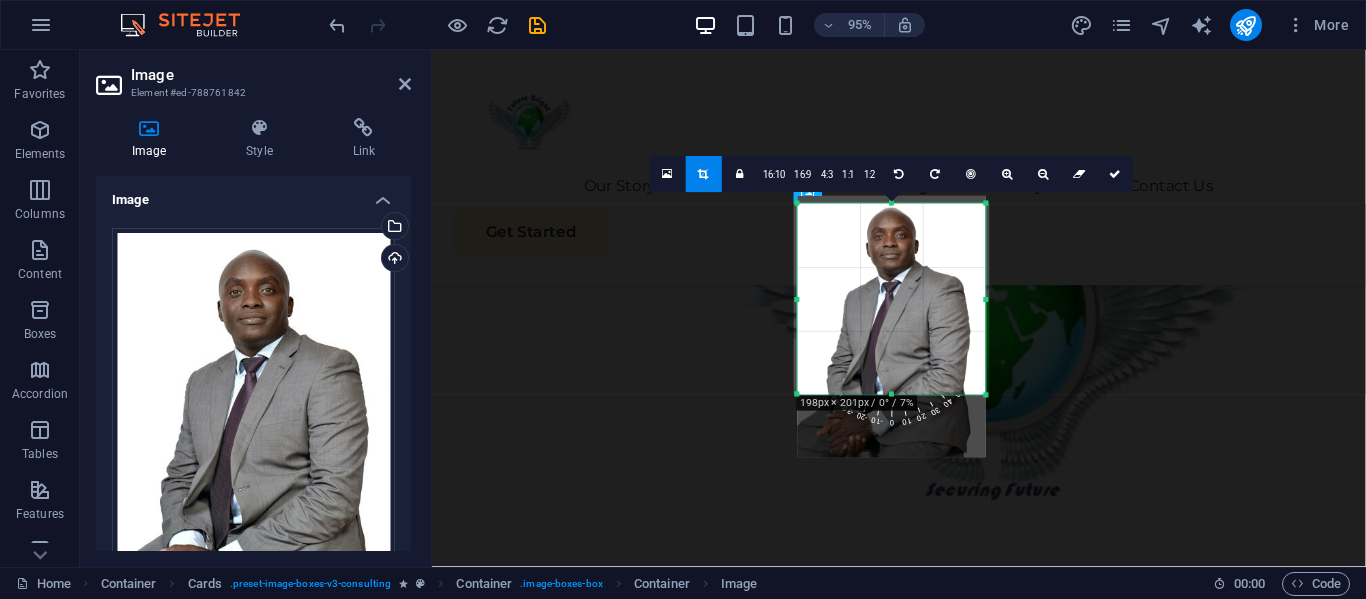 click at bounding box center (892, 395) 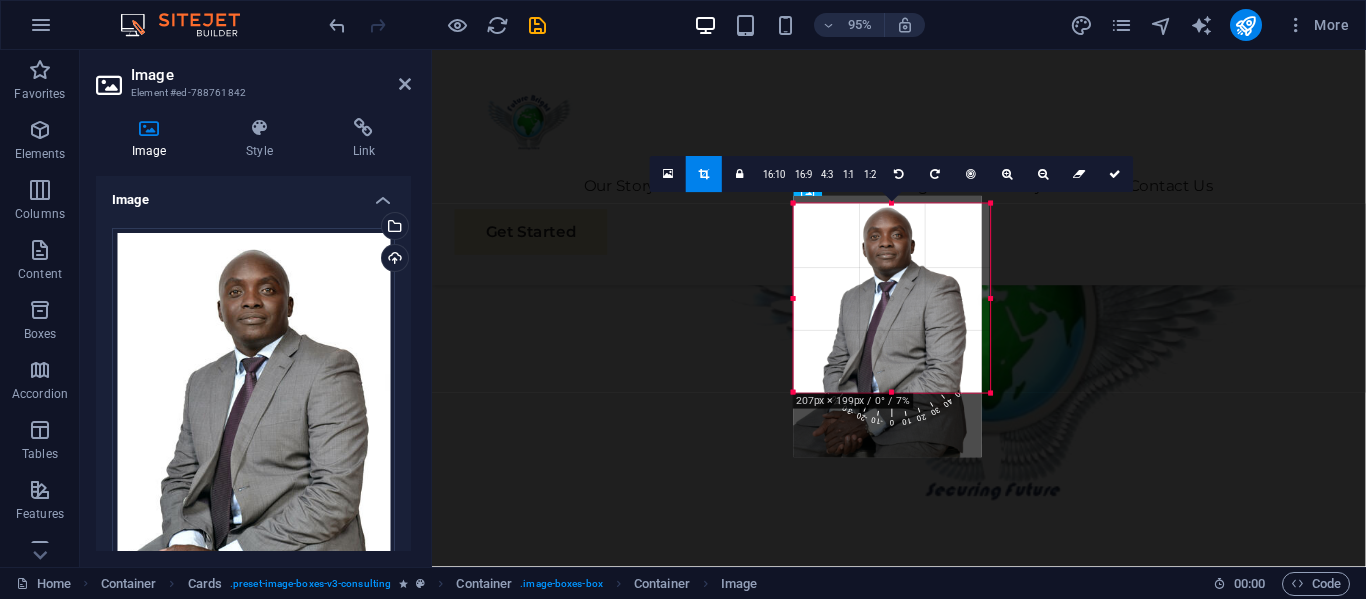 drag, startPoint x: 984, startPoint y: 300, endPoint x: 995, endPoint y: 300, distance: 11 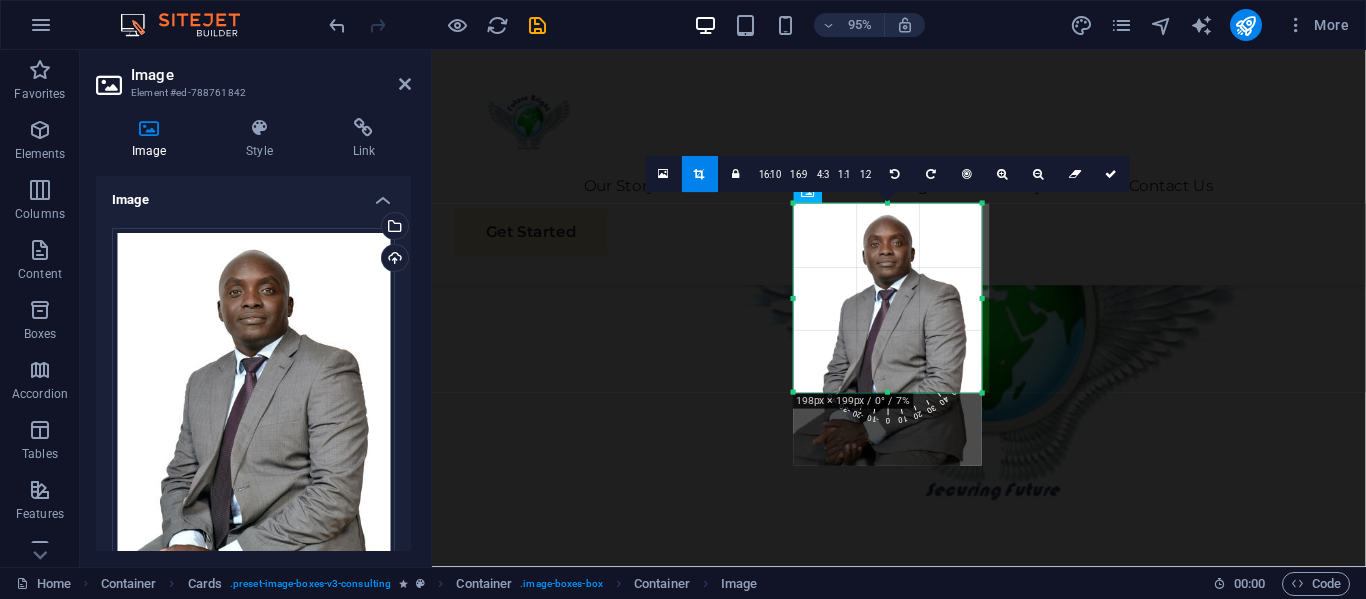 click at bounding box center (888, 335) 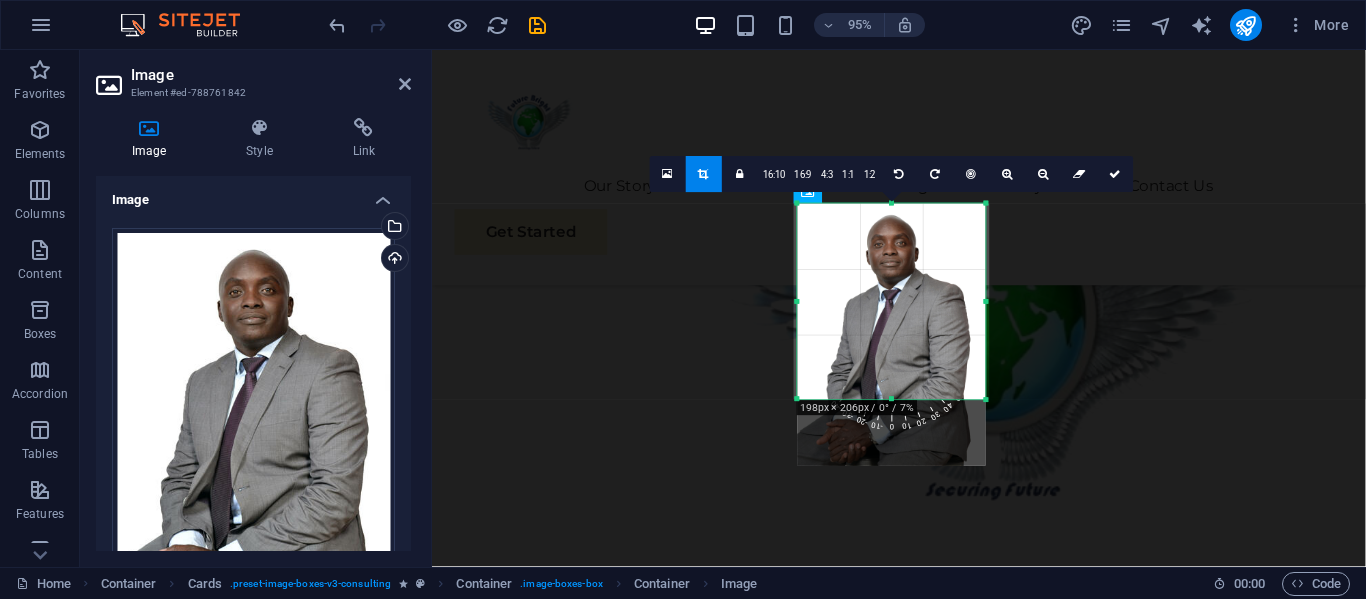 click at bounding box center [892, 400] 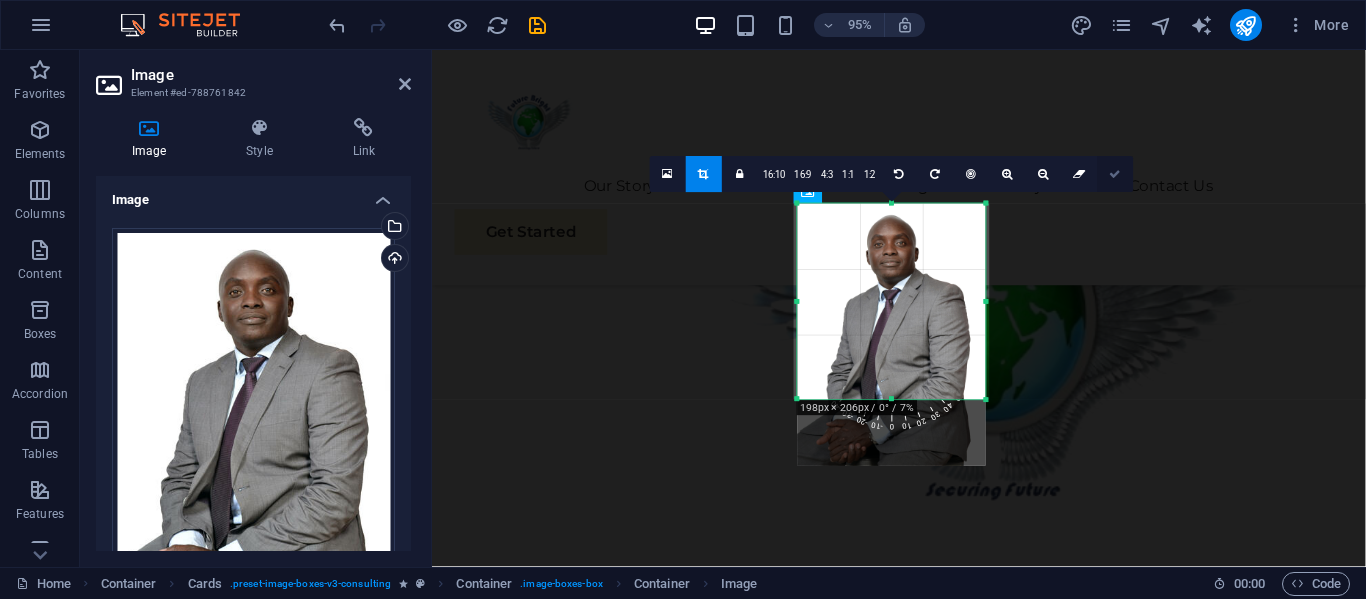 click at bounding box center (1115, 175) 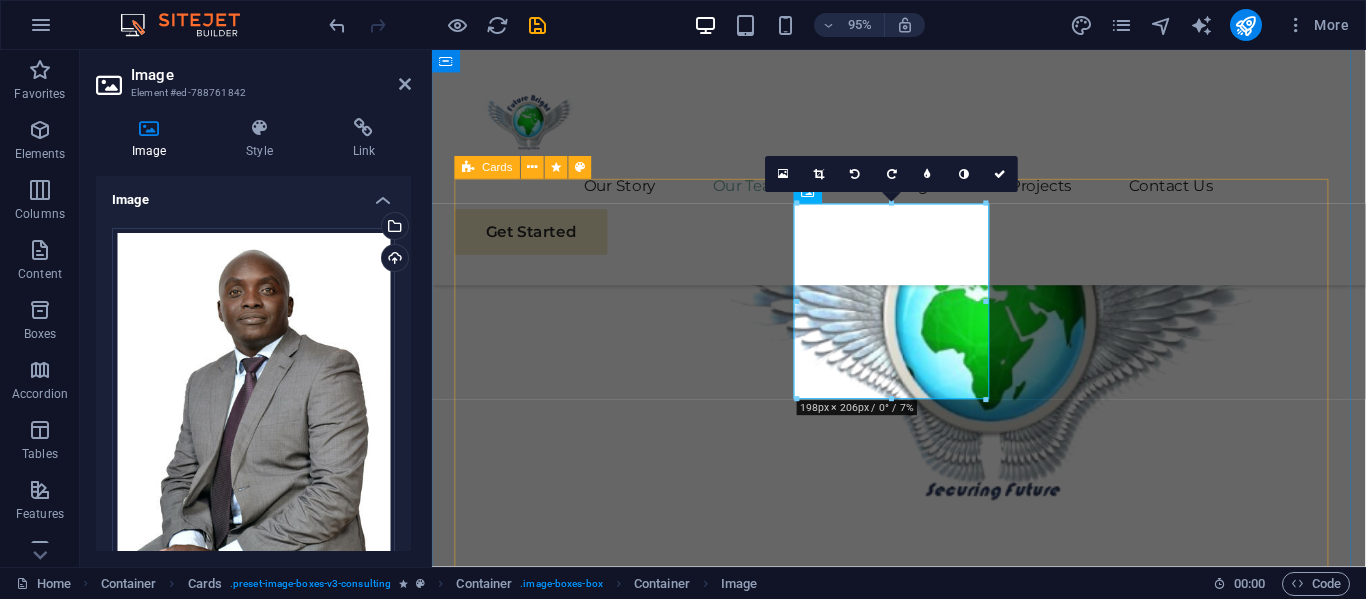 click on "[PERSON_NAME] Head of Business Operations Strategic operations, logistics optimization, and cross-sector project management. [PERSON_NAME] CEO & CO-Founder Offers Strategic Leadership to the Group and is also the Chief Operations  Consultant [PERSON_NAME] Finance Director & CO-Founder  Financial strategy, Commercial Products, and Corporate governance" at bounding box center (923, 1979) 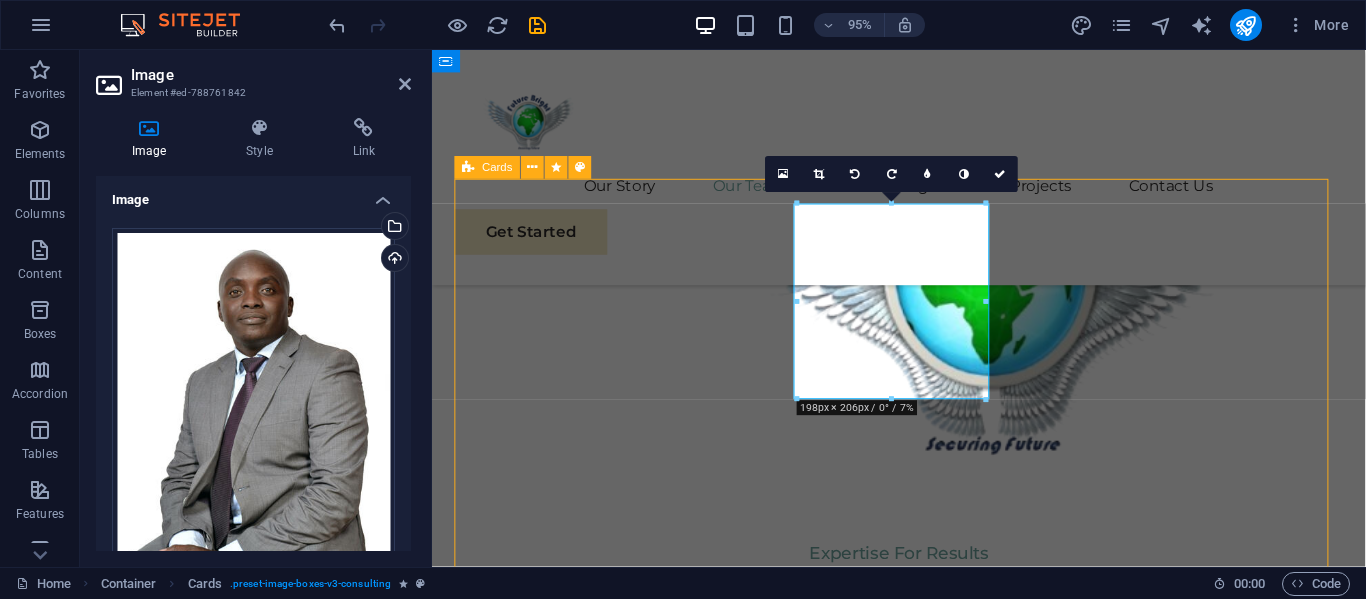 scroll, scrollTop: 2194, scrollLeft: 0, axis: vertical 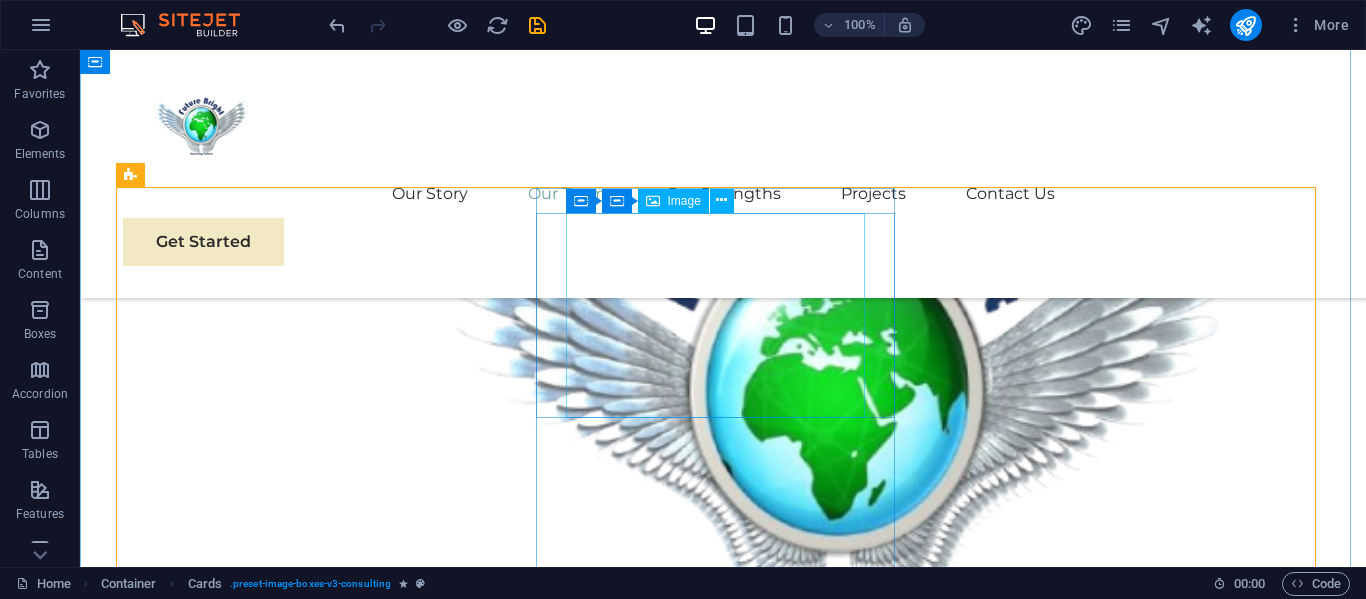 click at bounding box center (303, 1977) 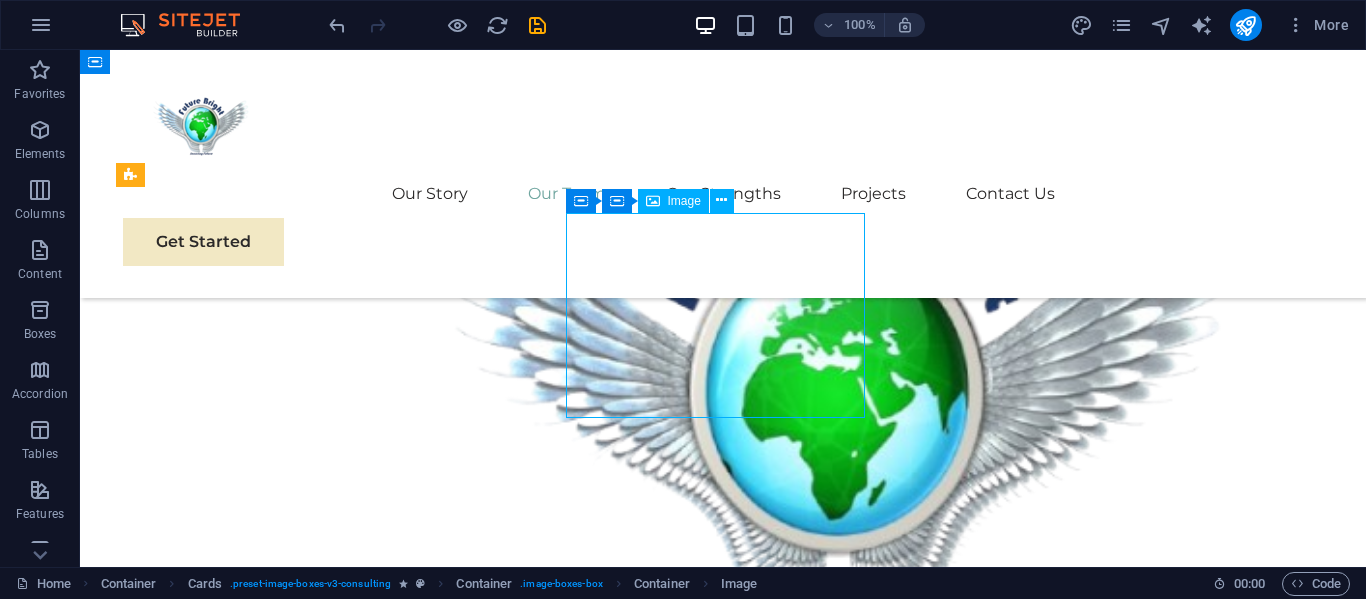 click at bounding box center (303, 1977) 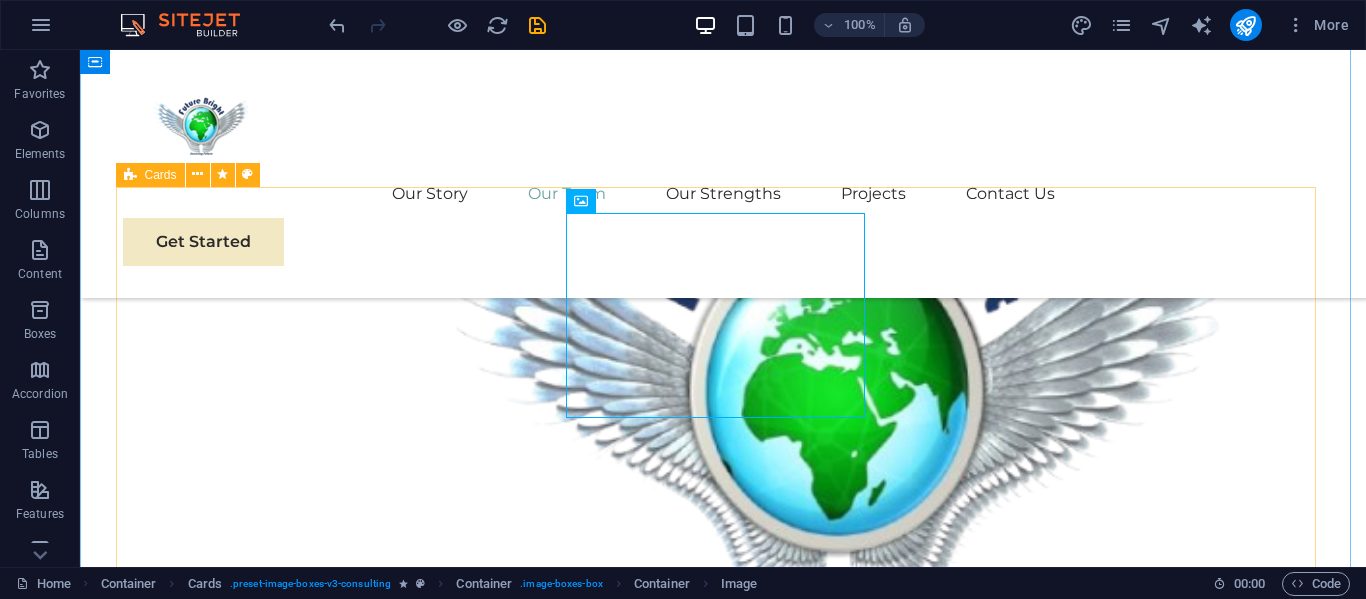 click on "[PERSON_NAME] Head of Business Operations Strategic operations, logistics optimization, and cross-sector project management. [PERSON_NAME] CEO & CO-Founder Offers Strategic Leadership to the Group and is also the Chief Operations  Consultant [PERSON_NAME] Finance Director & CO-Founder  Financial strategy, Commercial Products, and Corporate governance" at bounding box center (723, 2077) 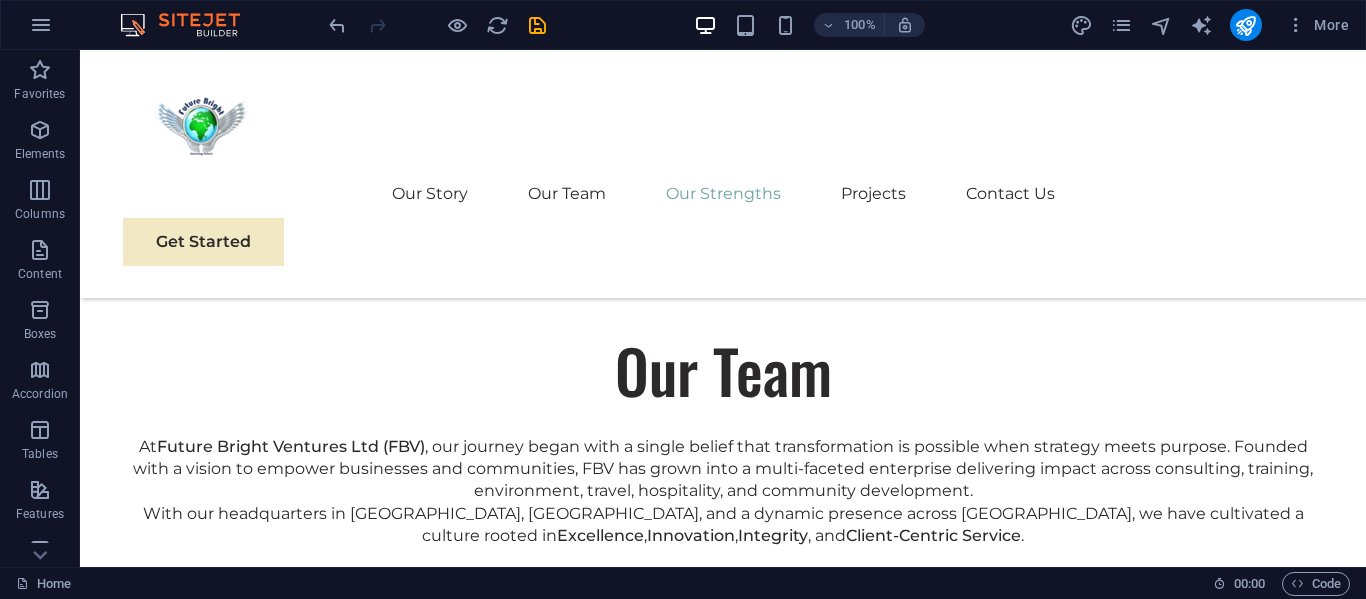 scroll, scrollTop: 2926, scrollLeft: 0, axis: vertical 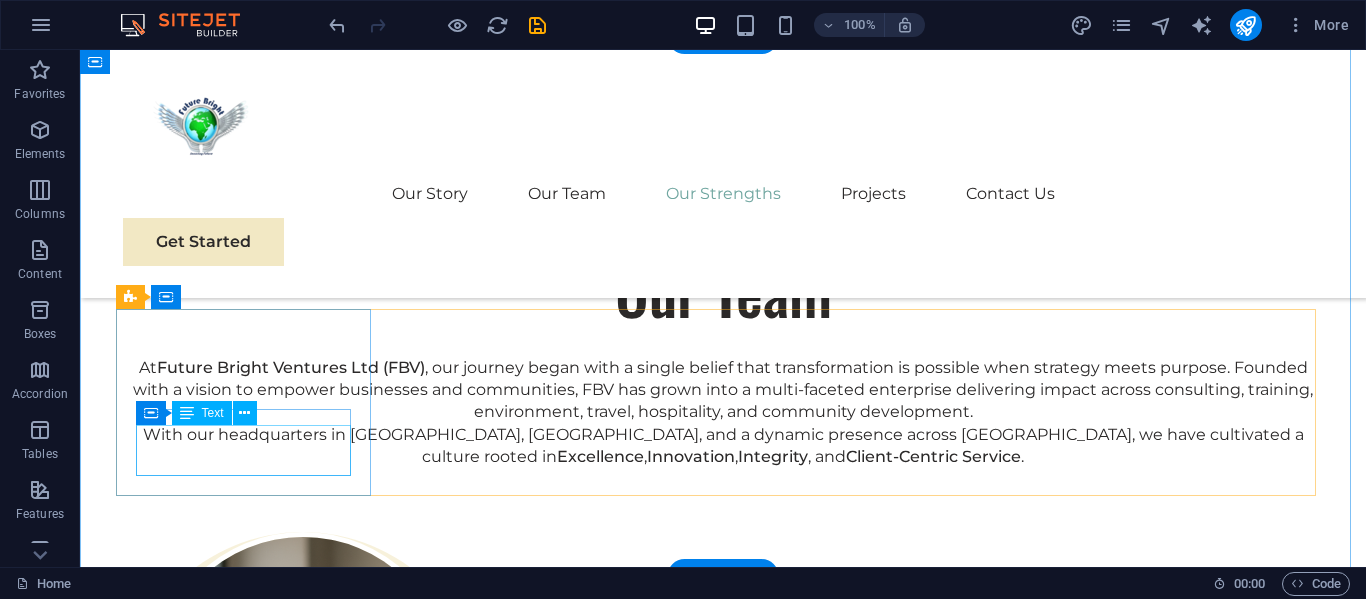 click on "Sustainable Energy Strategy" at bounding box center (250, 2528) 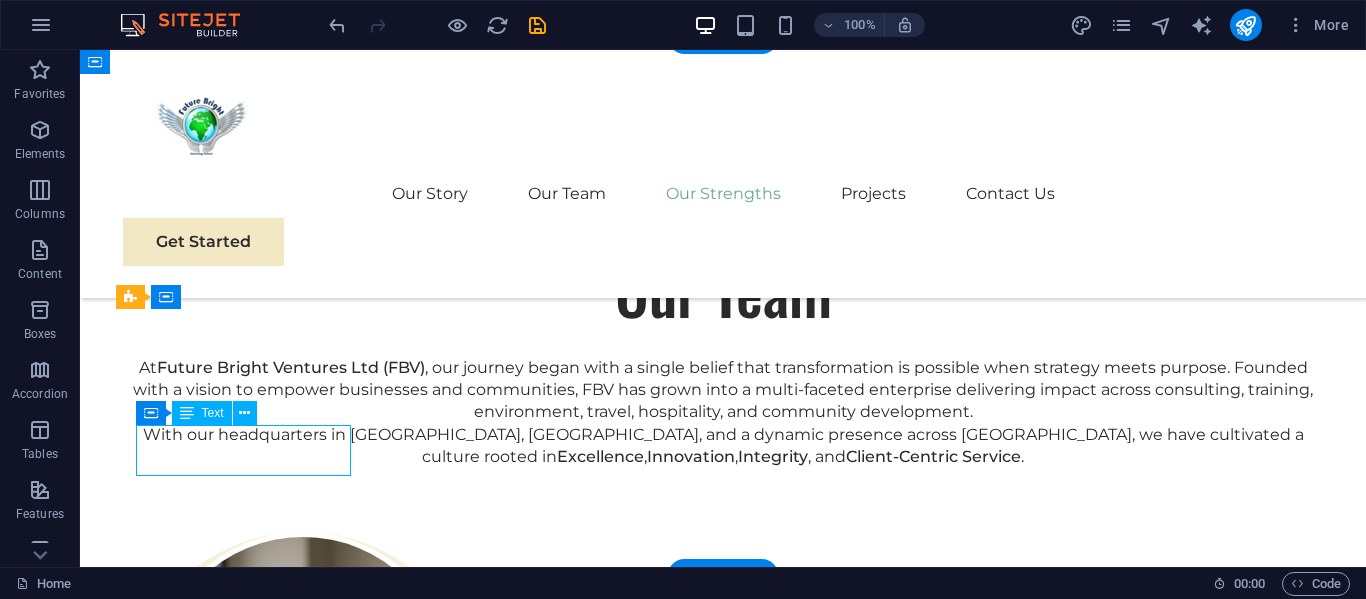 click on "Sustainable Energy Strategy" at bounding box center (250, 2528) 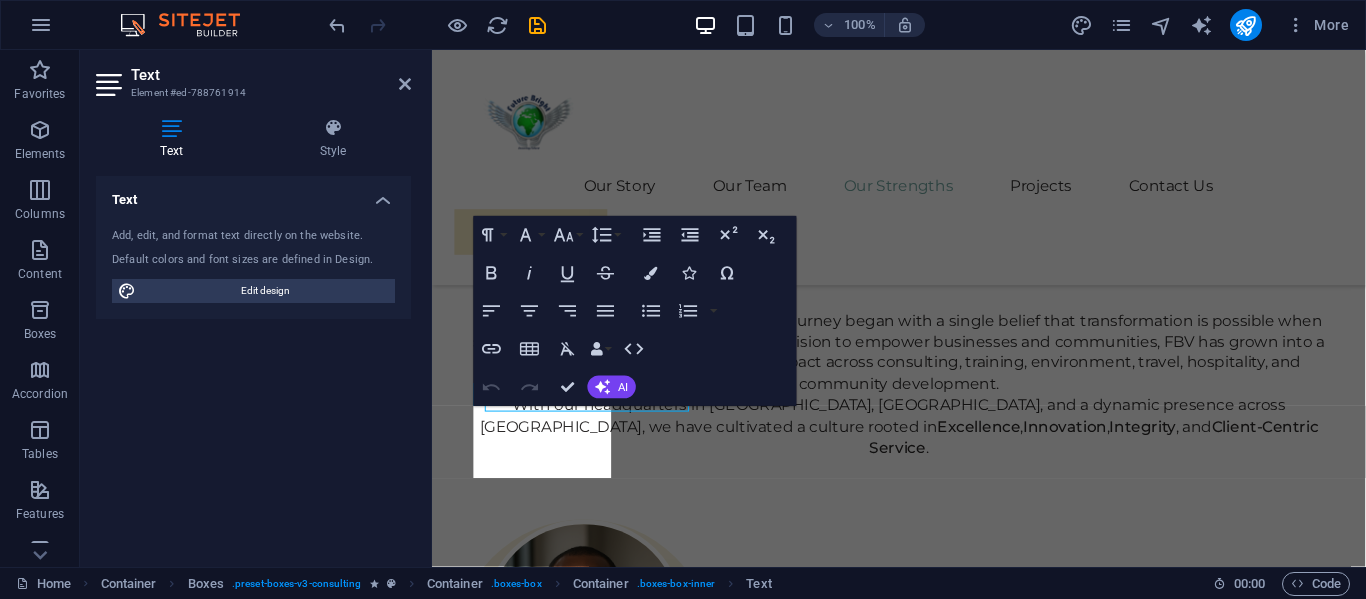 scroll, scrollTop: 3023, scrollLeft: 0, axis: vertical 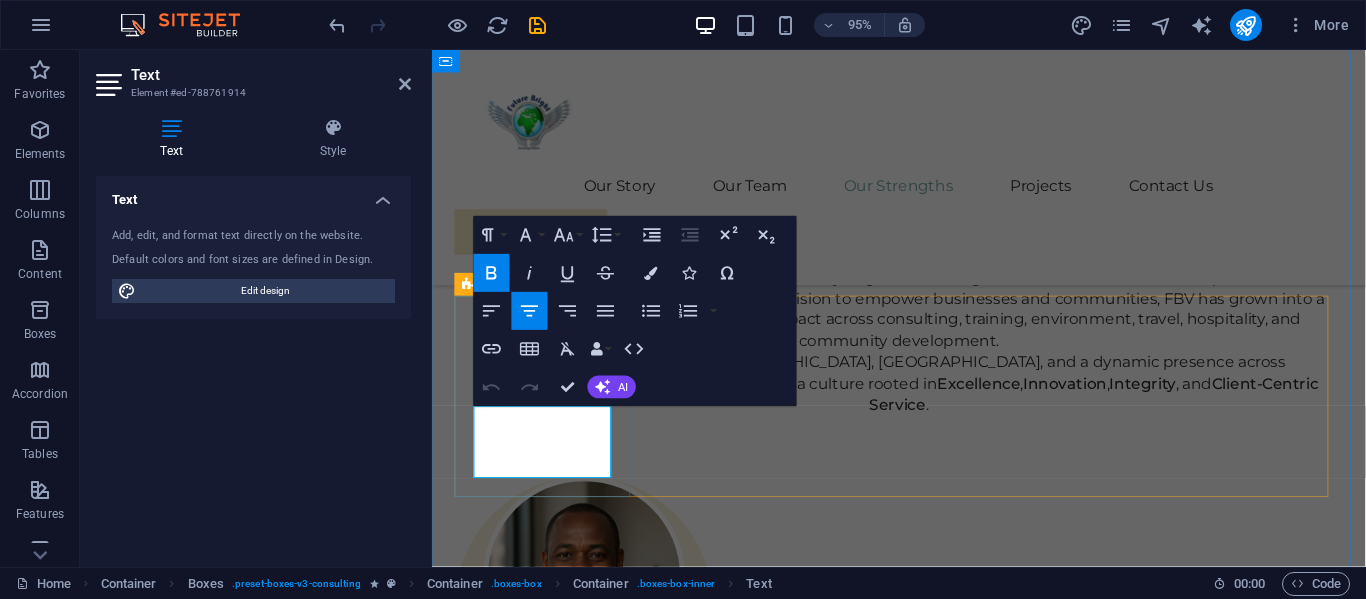 drag, startPoint x: 498, startPoint y: 427, endPoint x: 600, endPoint y: 486, distance: 117.83463 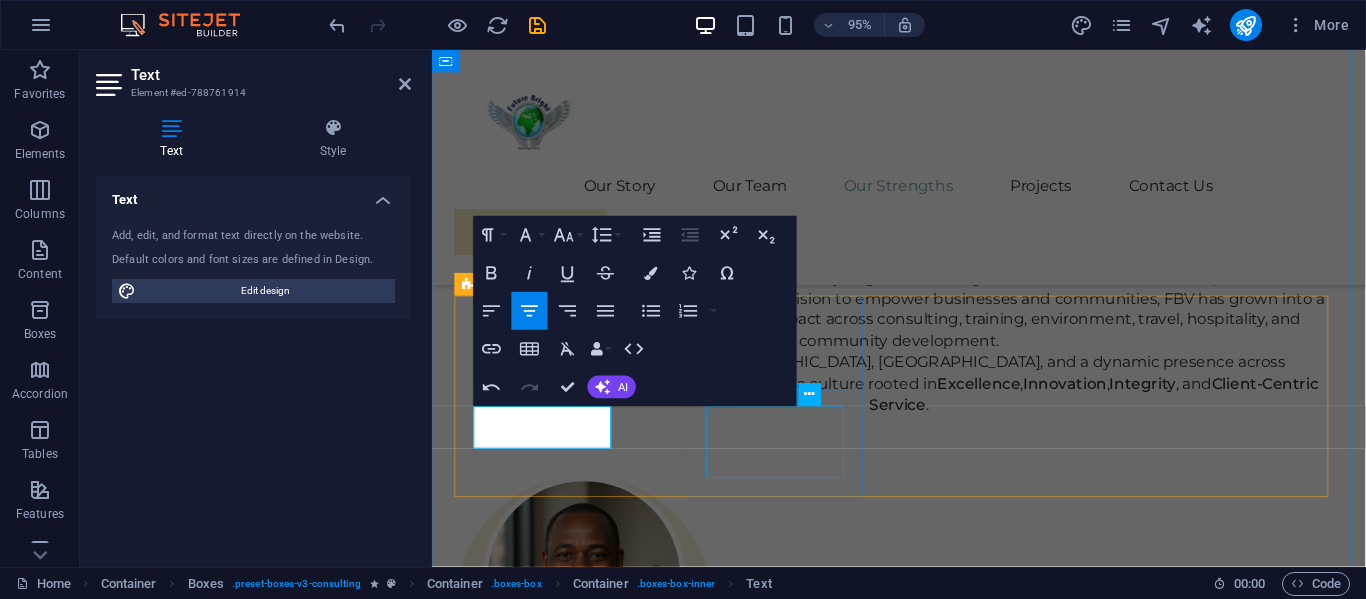 click on "Strategic Business Planning" at bounding box center [550, 2684] 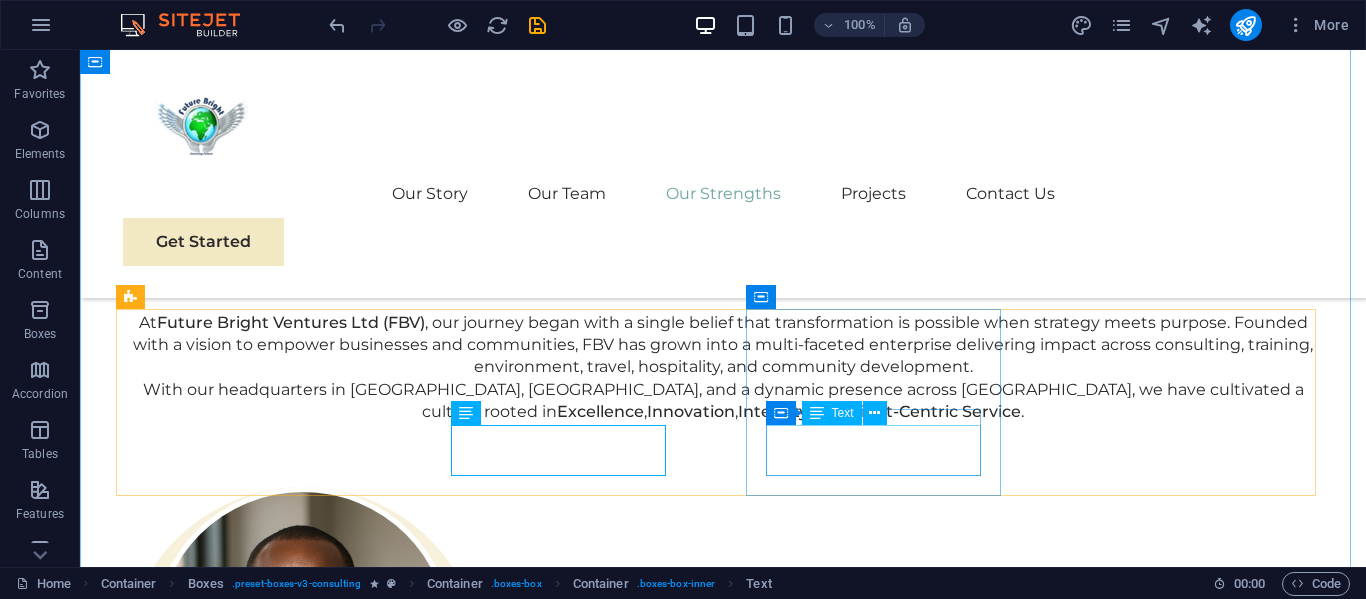 scroll, scrollTop: 2978, scrollLeft: 0, axis: vertical 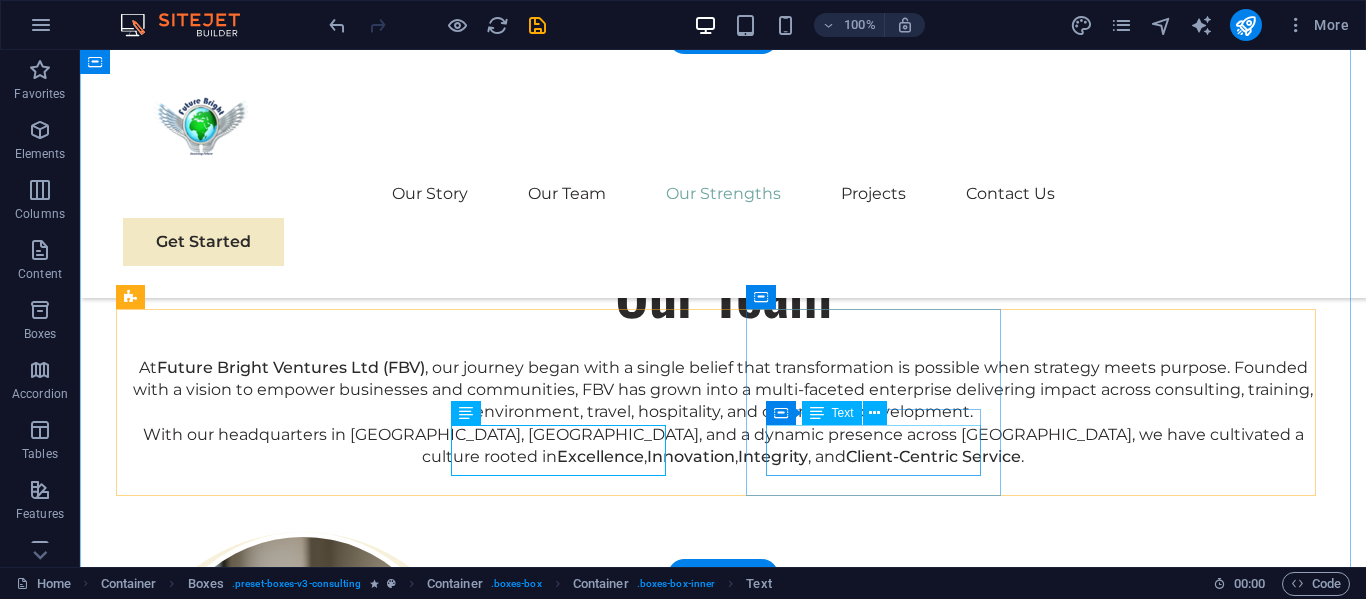 click on "Market Research and Analysis" at bounding box center [250, 2932] 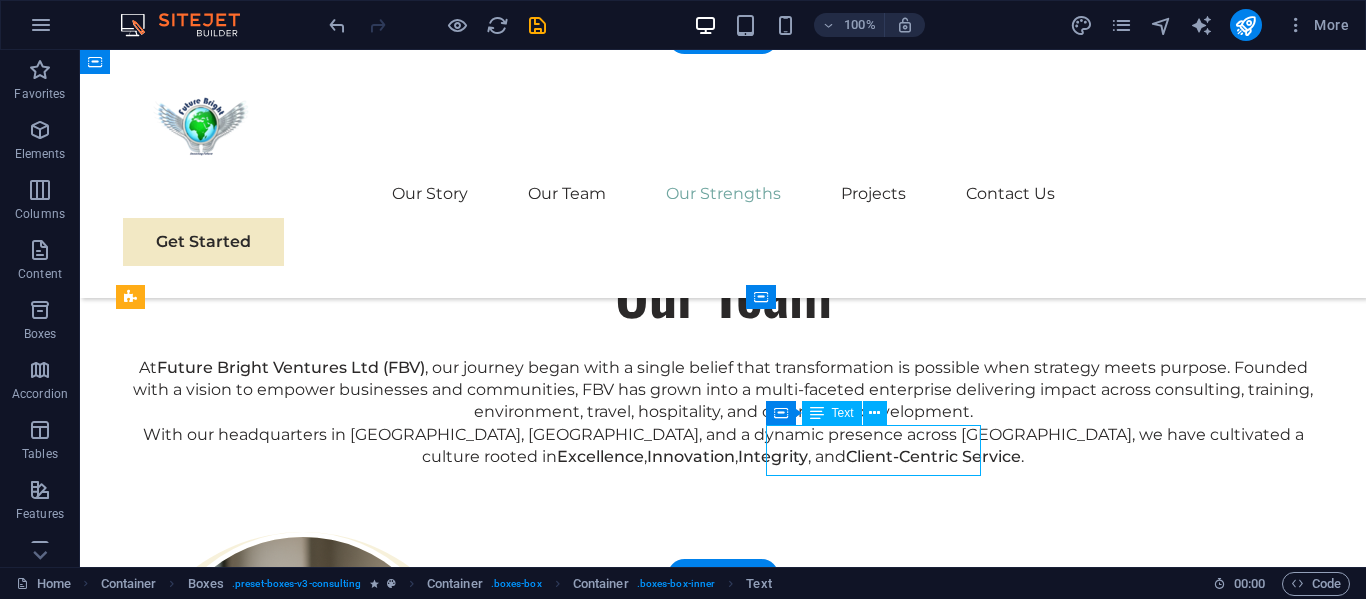 click on "Market Research and Analysis" at bounding box center (250, 2932) 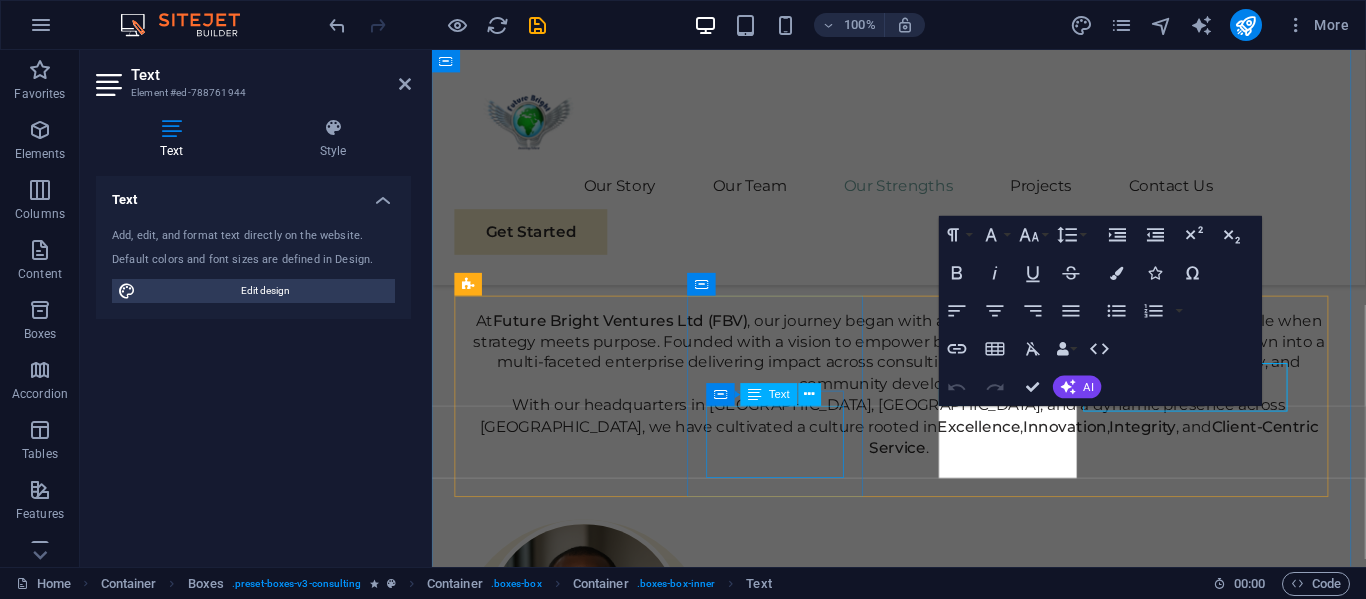 scroll, scrollTop: 3023, scrollLeft: 0, axis: vertical 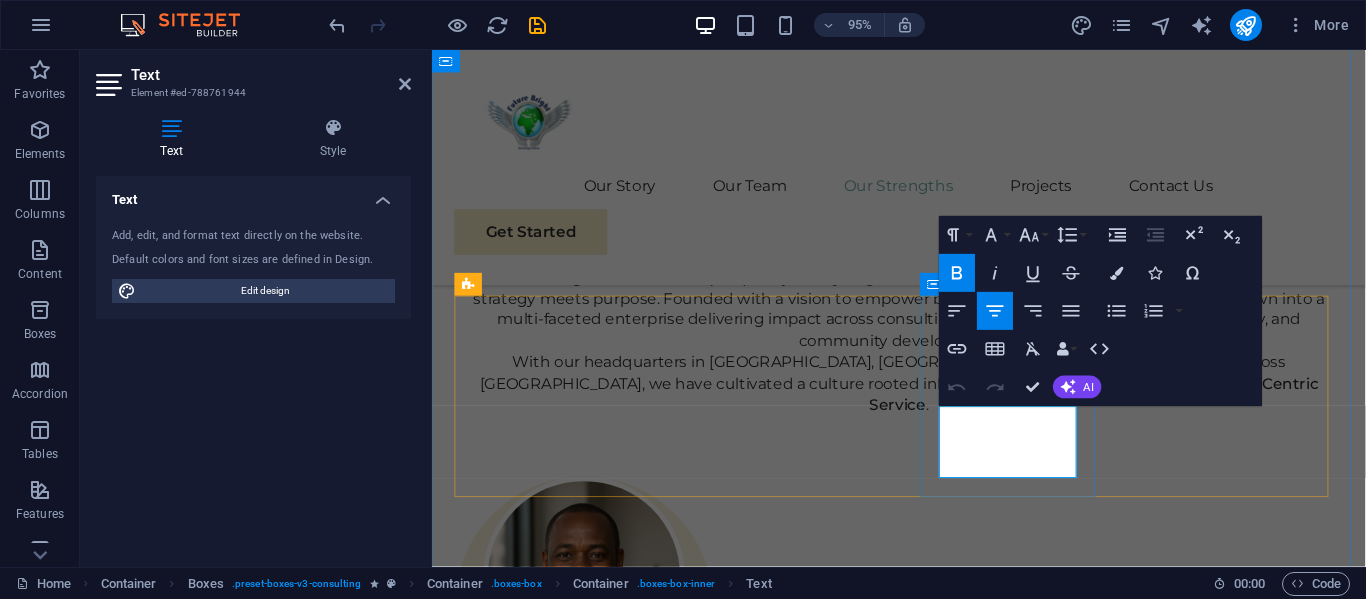 drag, startPoint x: 1006, startPoint y: 436, endPoint x: 1084, endPoint y: 491, distance: 95.44108 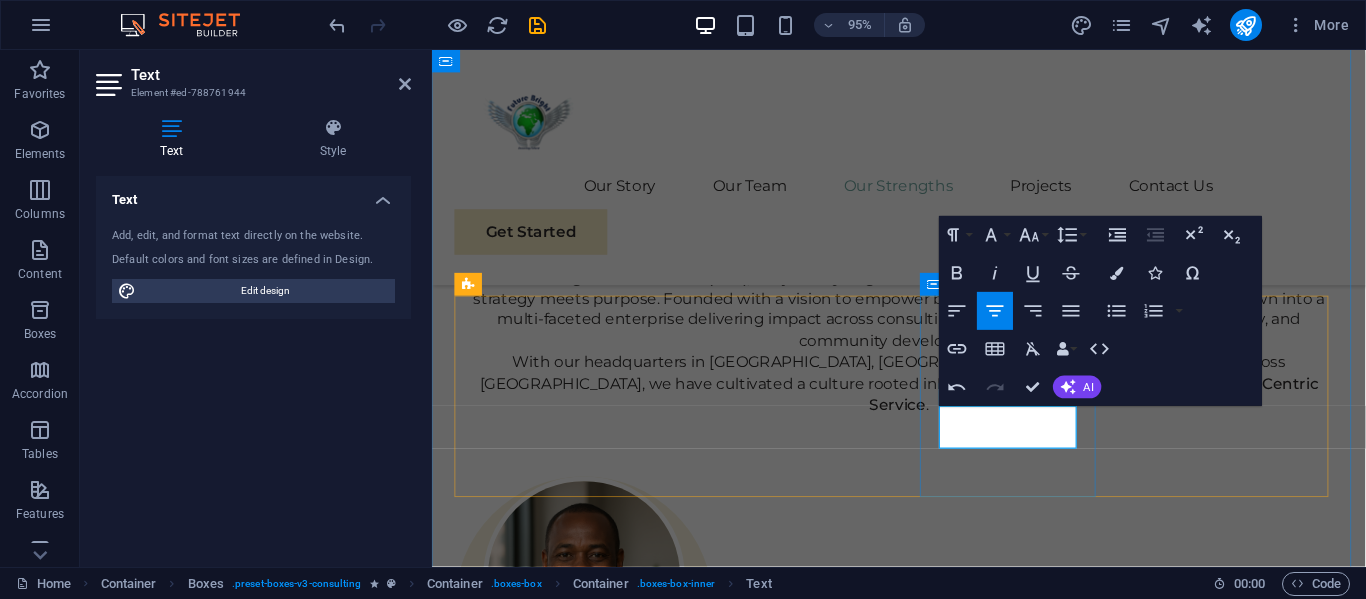 click on "Client-Centric Solutions" at bounding box center (550, 2910) 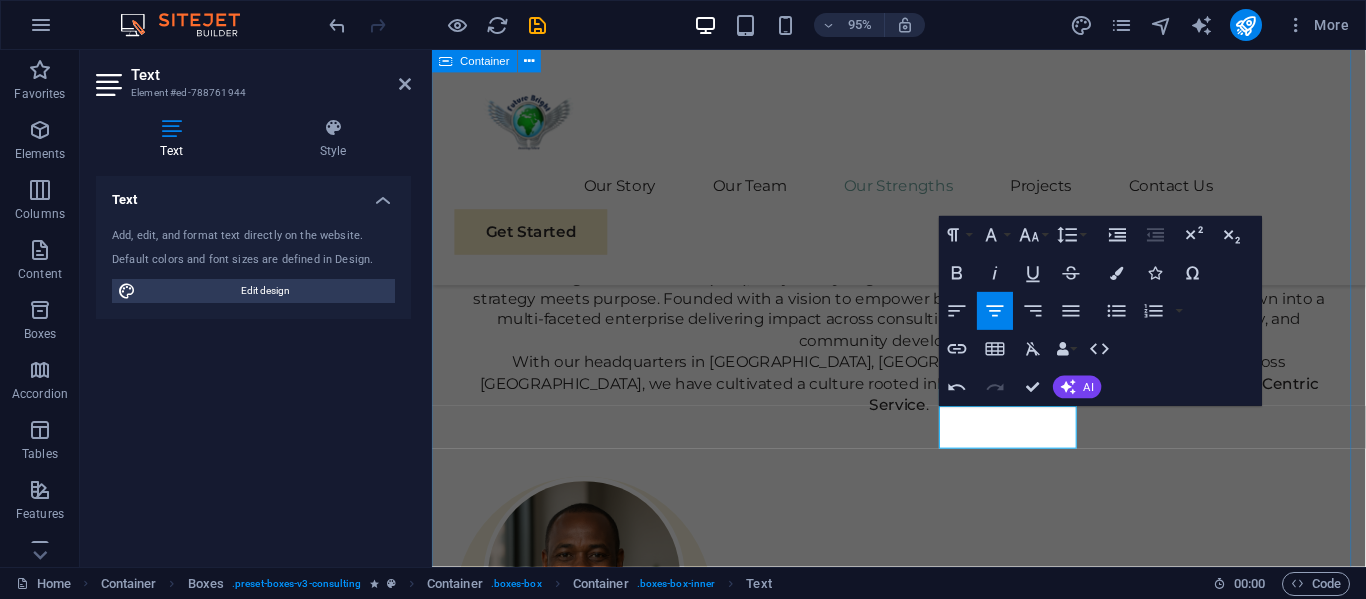 click on "Our Strengths Explore our full range of services to discover how we can tailor our expertise to meet your unique business needs. Multidisciplinary Expertise Strategic Business Planning Client-Centric Solutions Sustainability Integration" at bounding box center [923, 2659] 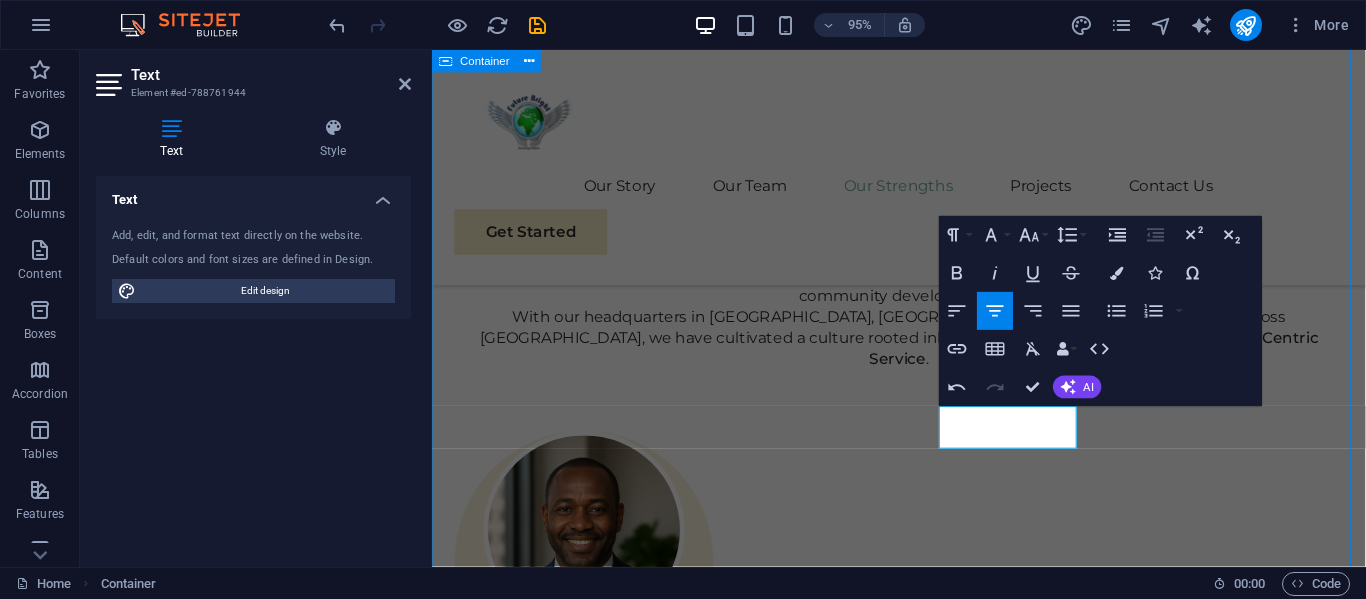 scroll, scrollTop: 2978, scrollLeft: 0, axis: vertical 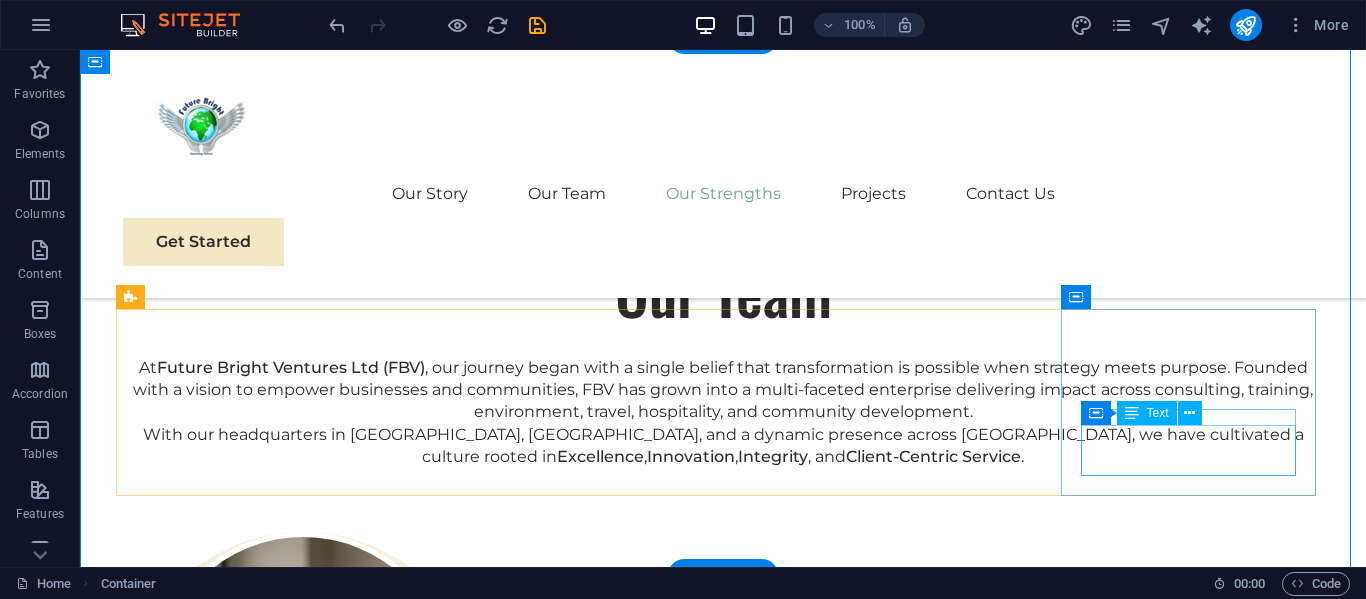 click on "Sustainability Integration" at bounding box center (250, 3121) 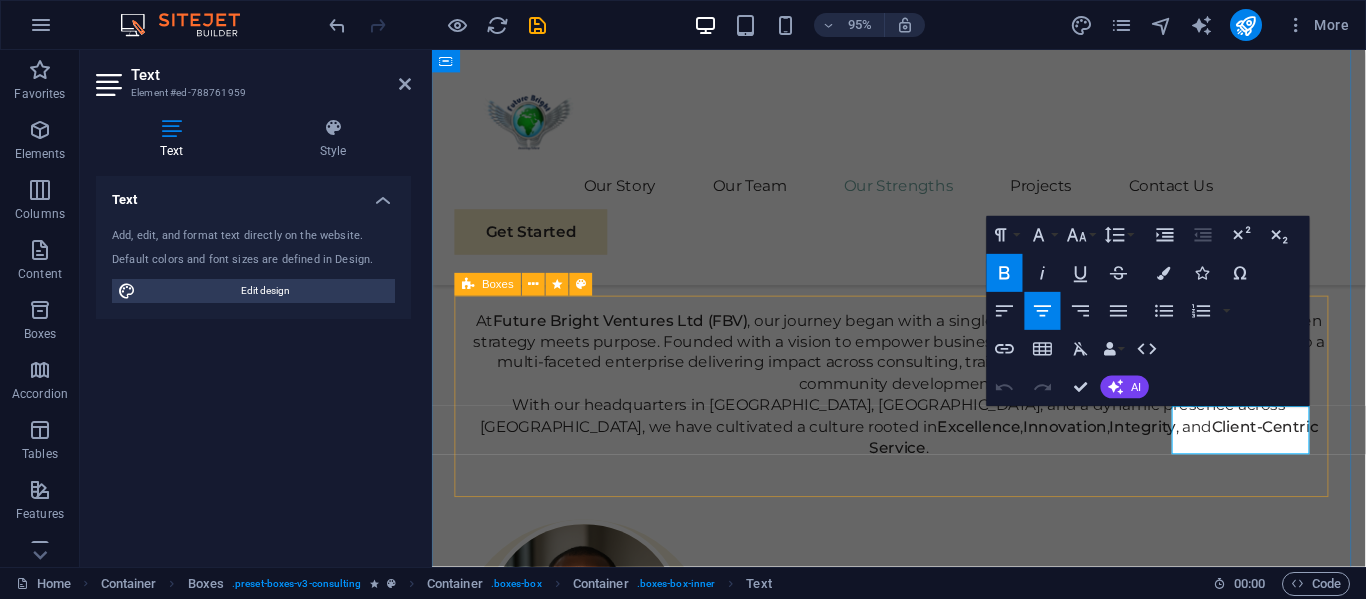 scroll, scrollTop: 3023, scrollLeft: 0, axis: vertical 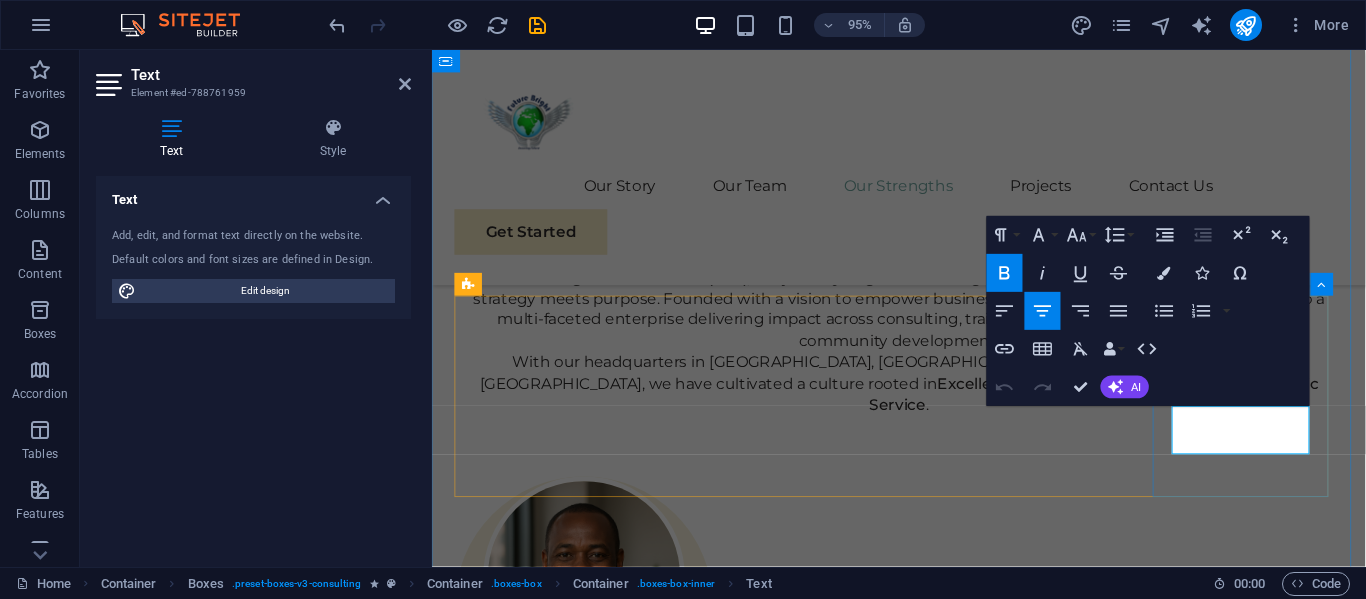 drag, startPoint x: 1220, startPoint y: 434, endPoint x: 1367, endPoint y: 463, distance: 149.83324 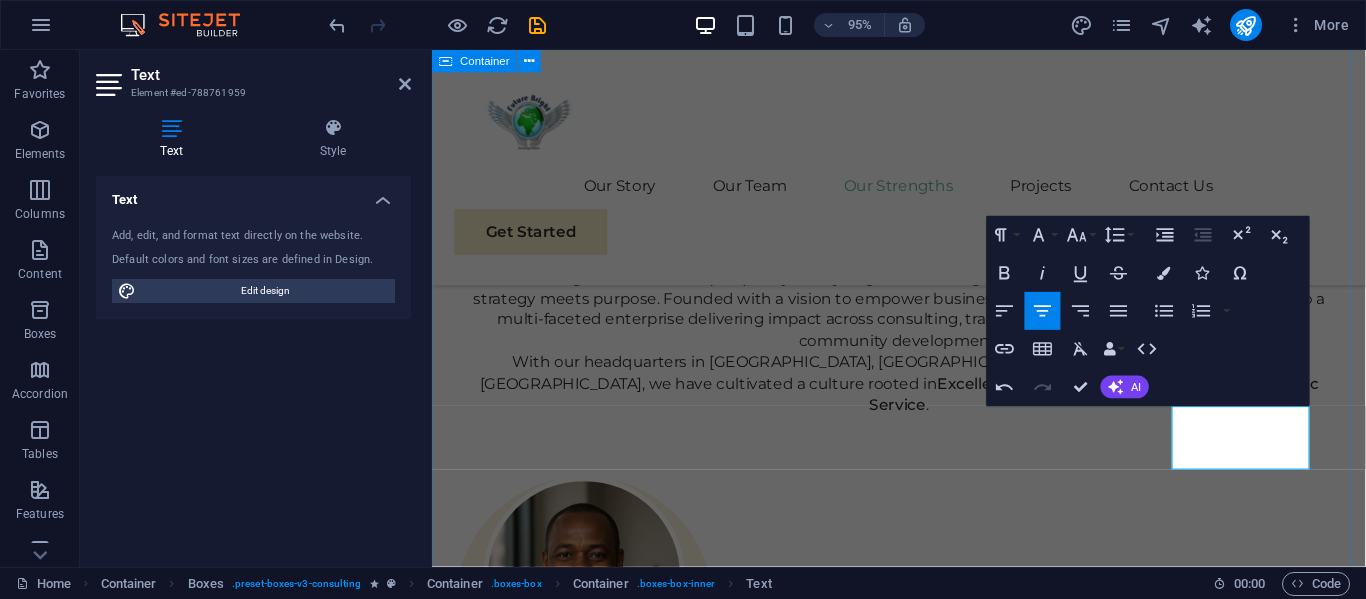 click on "Our Strengths Explore our full range of services to discover how we can tailor our expertise to meet your unique business needs. Multidisciplinary Expertise Strategic Business Planning Client-Centric Solutions Commitment to Sustainable Impact" at bounding box center (923, 2667) 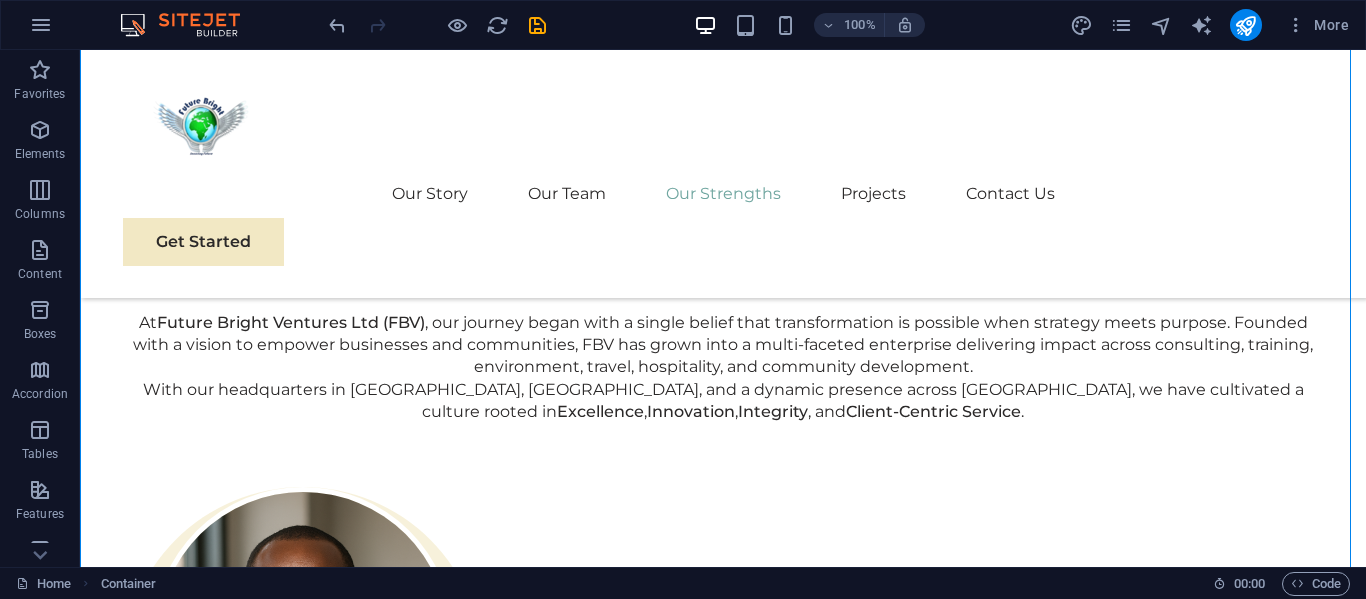 scroll, scrollTop: 2978, scrollLeft: 0, axis: vertical 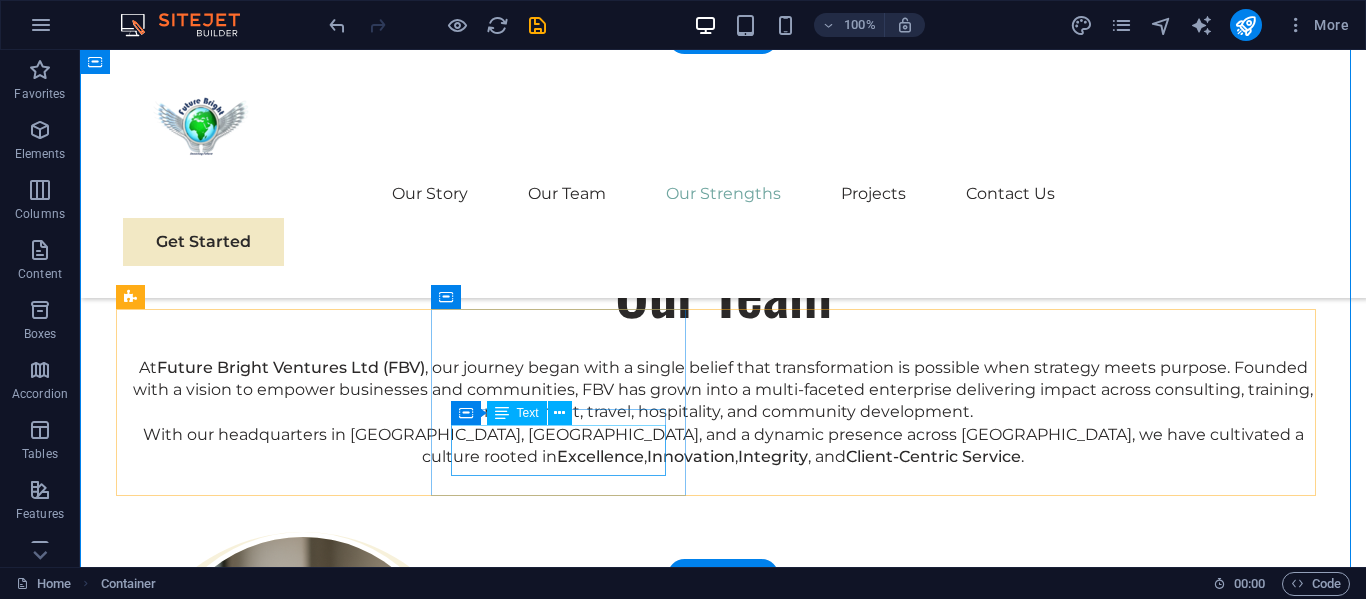 click on "Strategic Business Planning" at bounding box center [250, 2716] 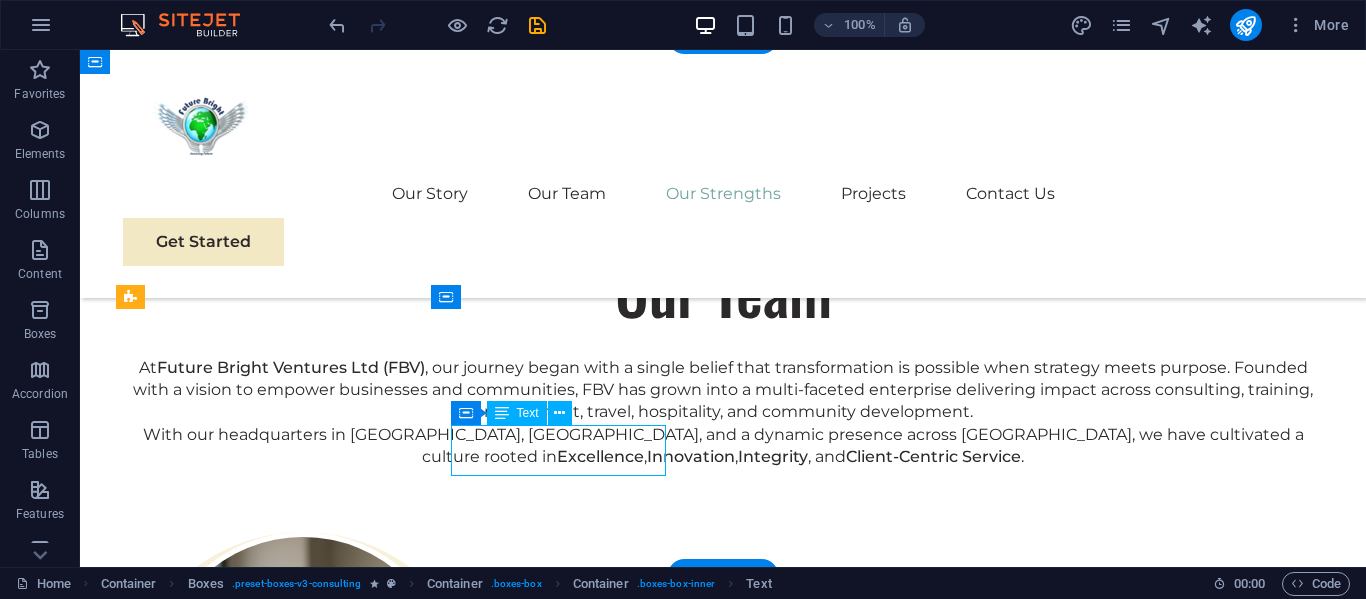 click on "Strategic Business Planning" at bounding box center (250, 2716) 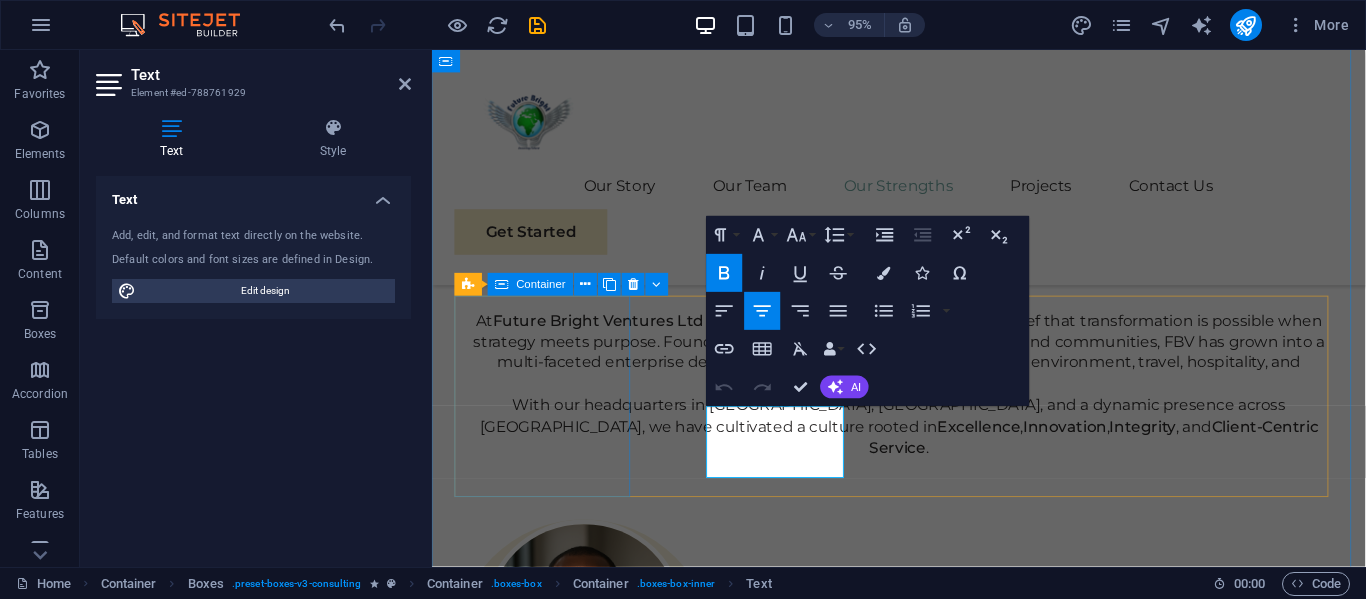 scroll, scrollTop: 3023, scrollLeft: 0, axis: vertical 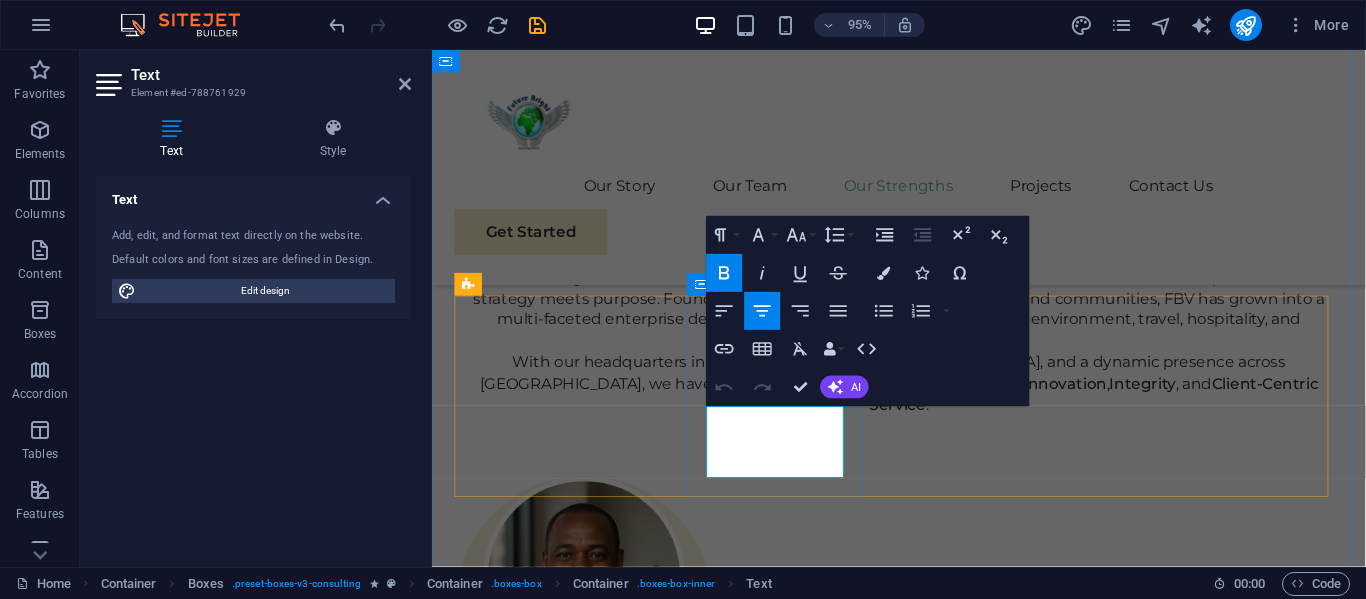 drag, startPoint x: 753, startPoint y: 441, endPoint x: 854, endPoint y: 493, distance: 113.600174 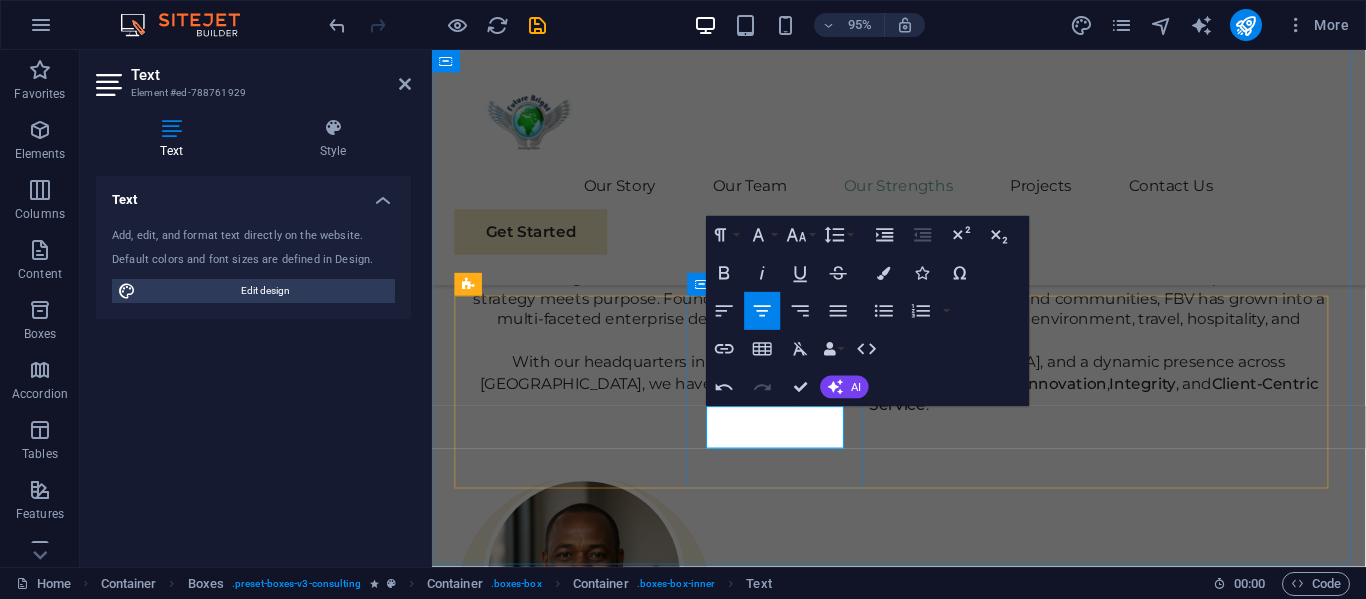click on "Innovation with Purpose" at bounding box center (550, 2668) 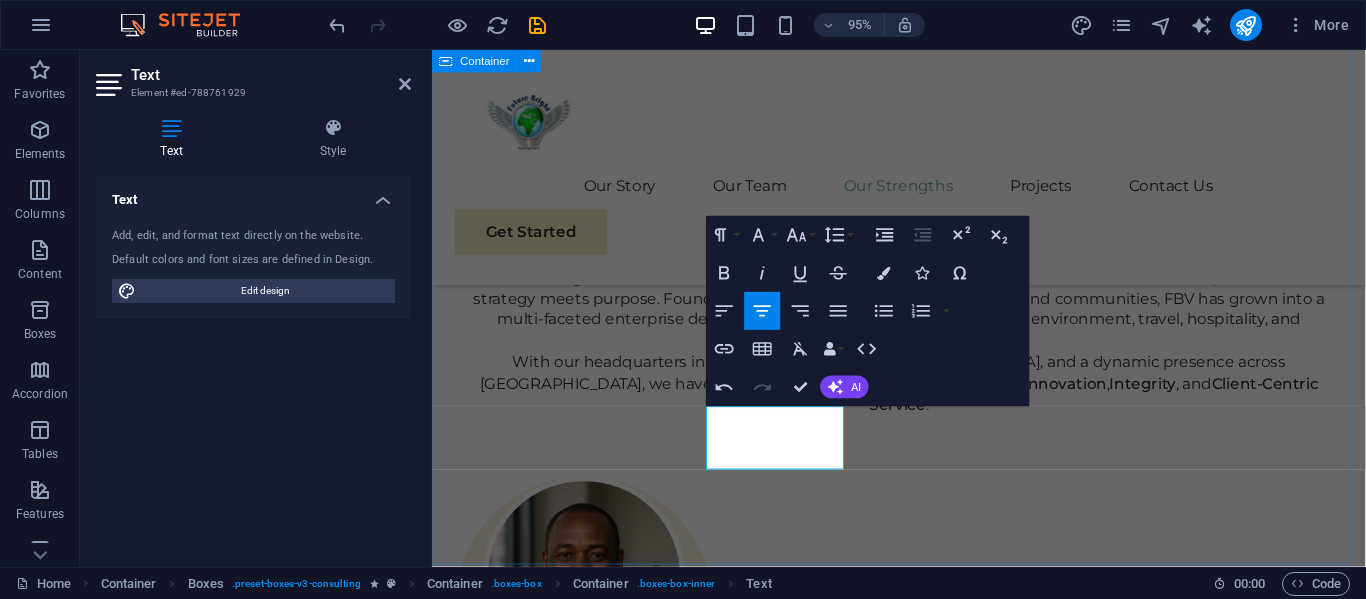 click on "Our Strengths Explore our full range of services to discover how we can tailor our expertise to meet your unique business needs. Multidisciplinary Expertise Partnership &  Innovation with Purpose Client-Centric Solutions Commitment to Sustainable Impact" at bounding box center [923, 2663] 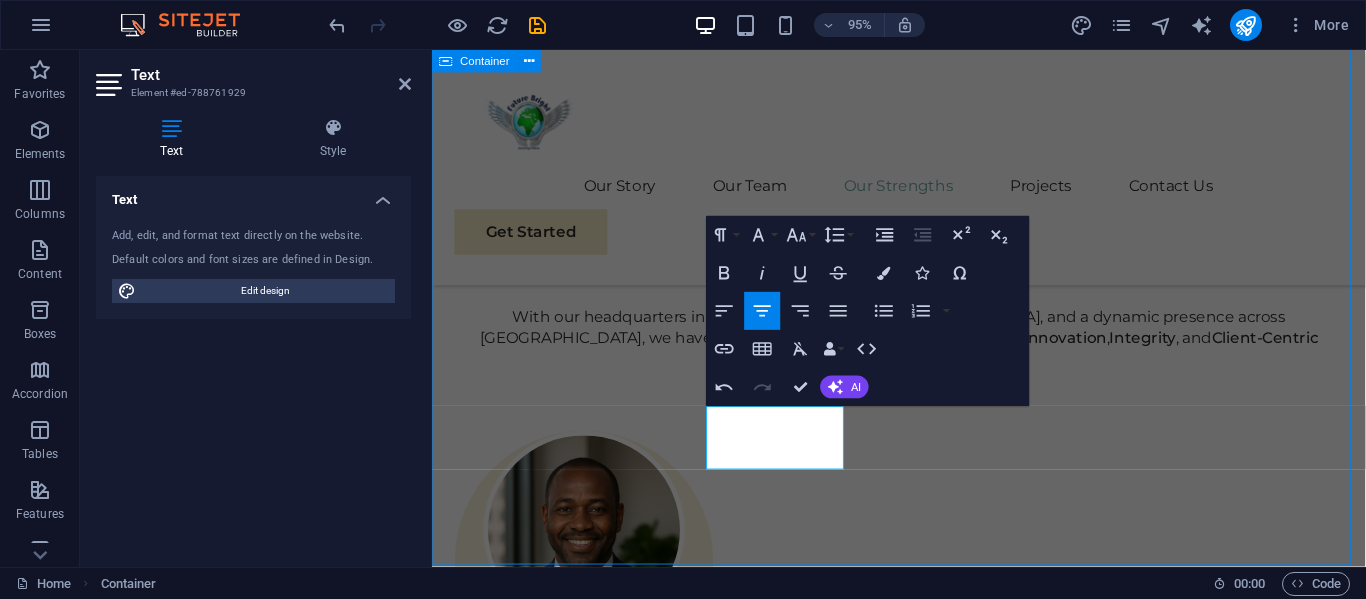 scroll, scrollTop: 2978, scrollLeft: 0, axis: vertical 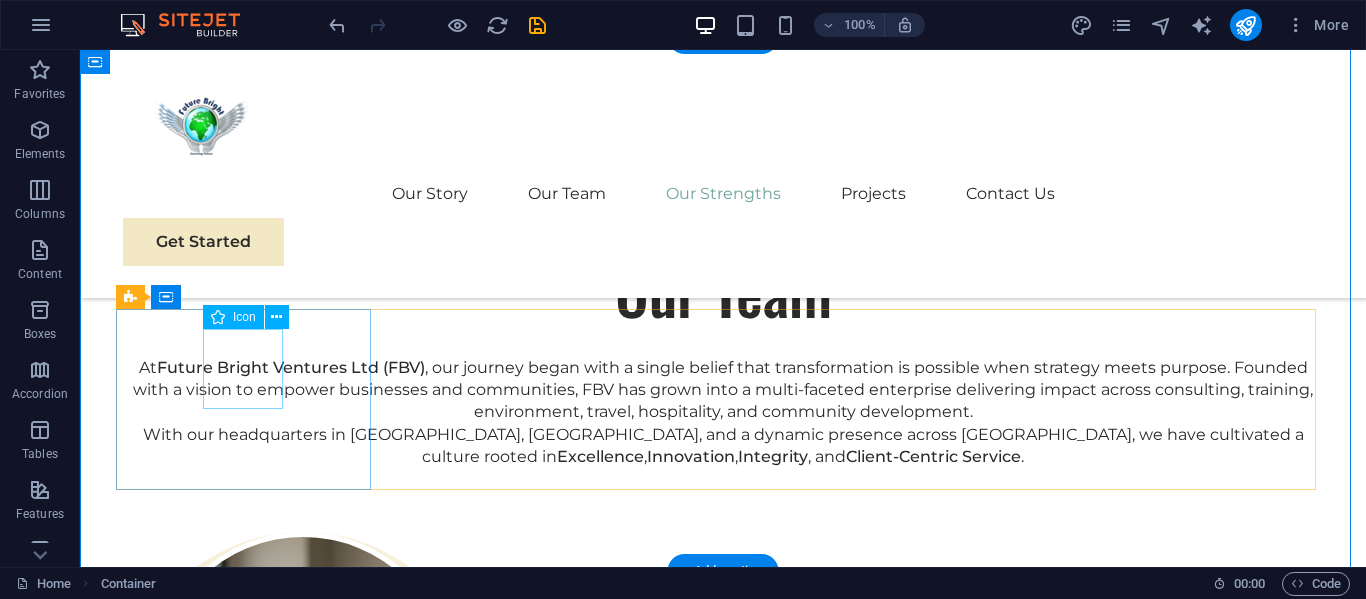 click at bounding box center [250, 2447] 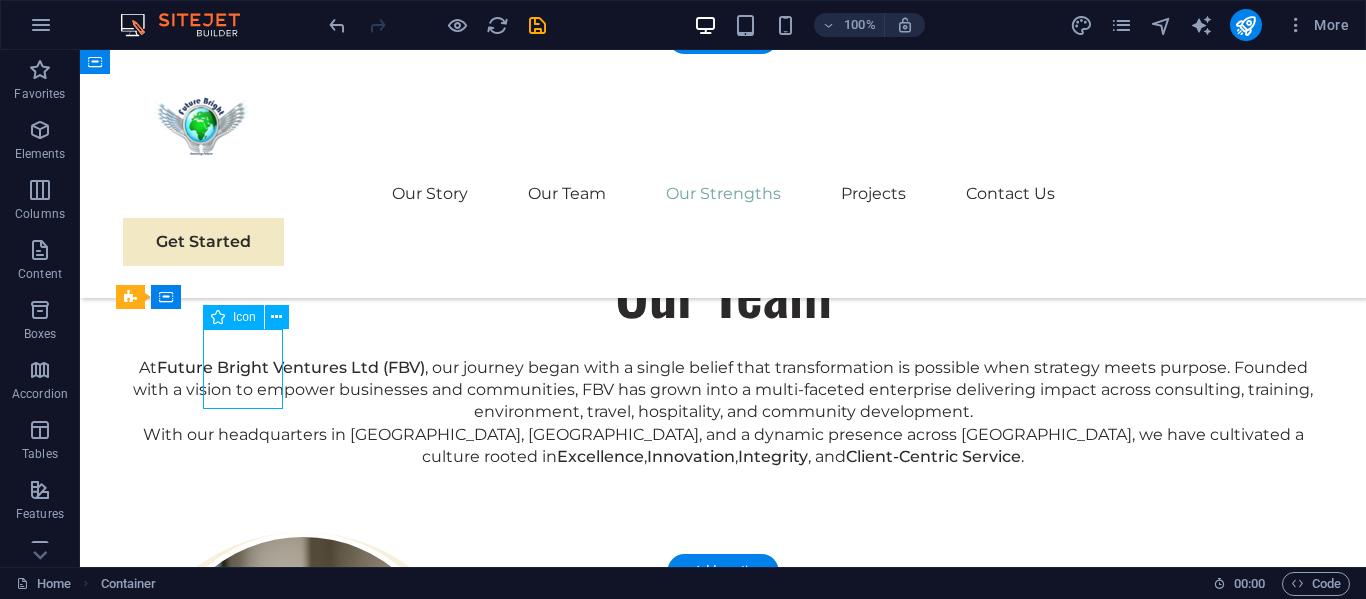 click at bounding box center (250, 2447) 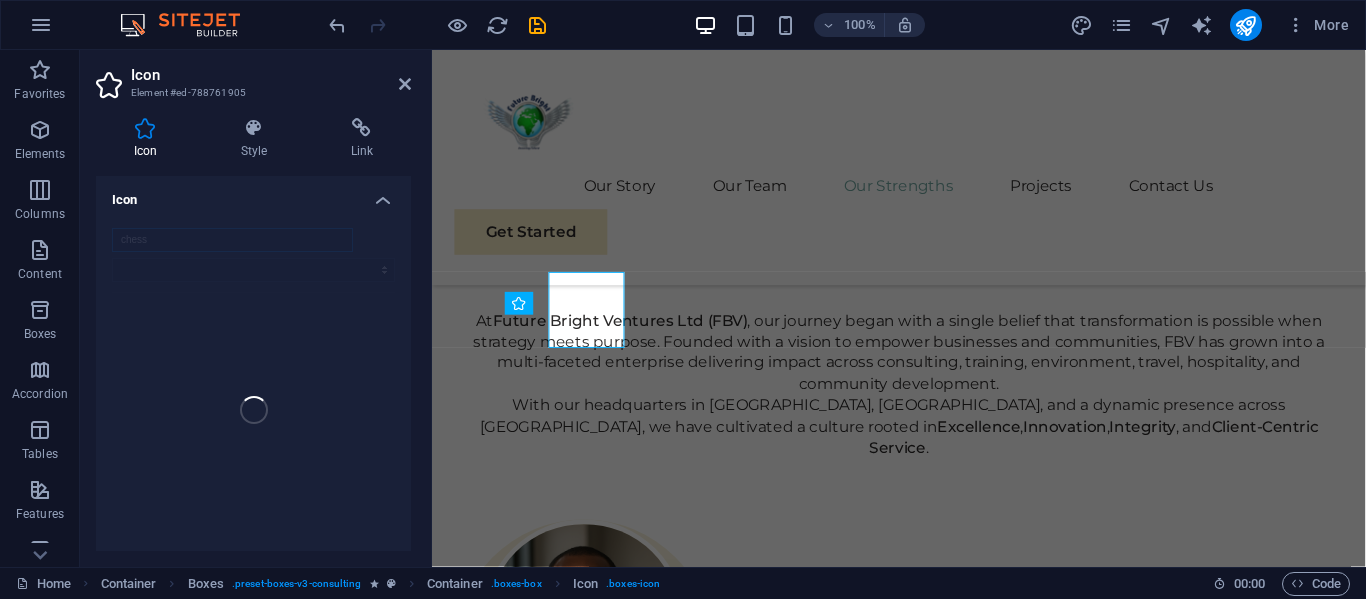 scroll, scrollTop: 3023, scrollLeft: 0, axis: vertical 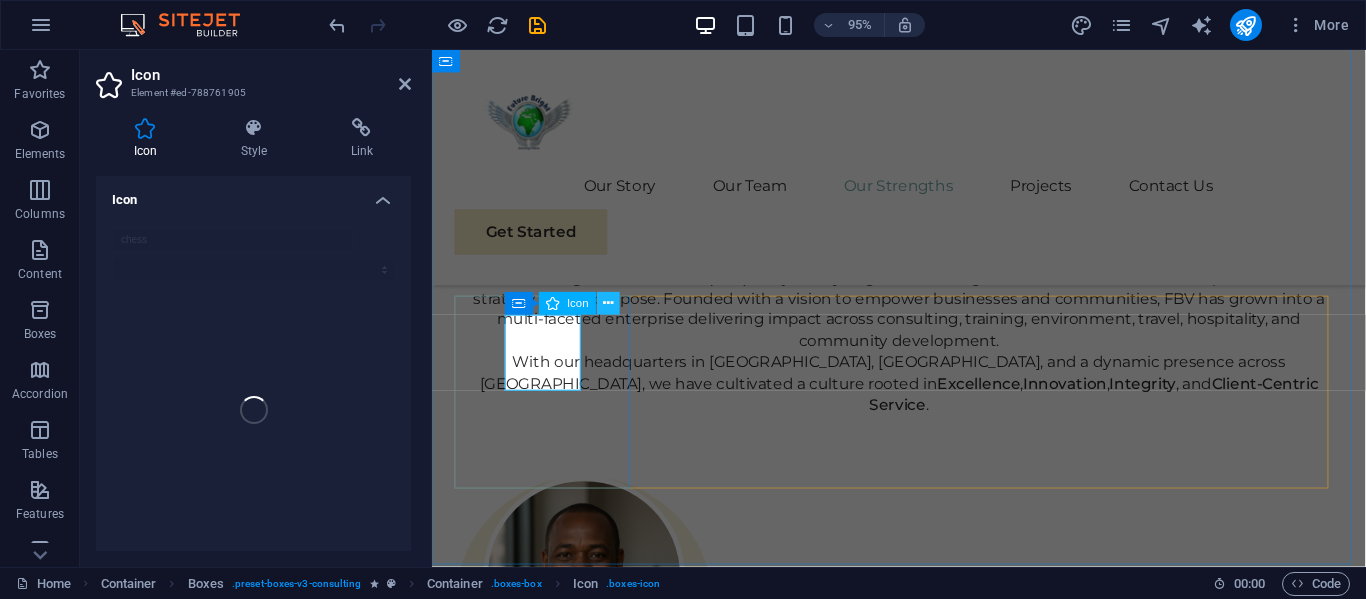 click at bounding box center (609, 304) 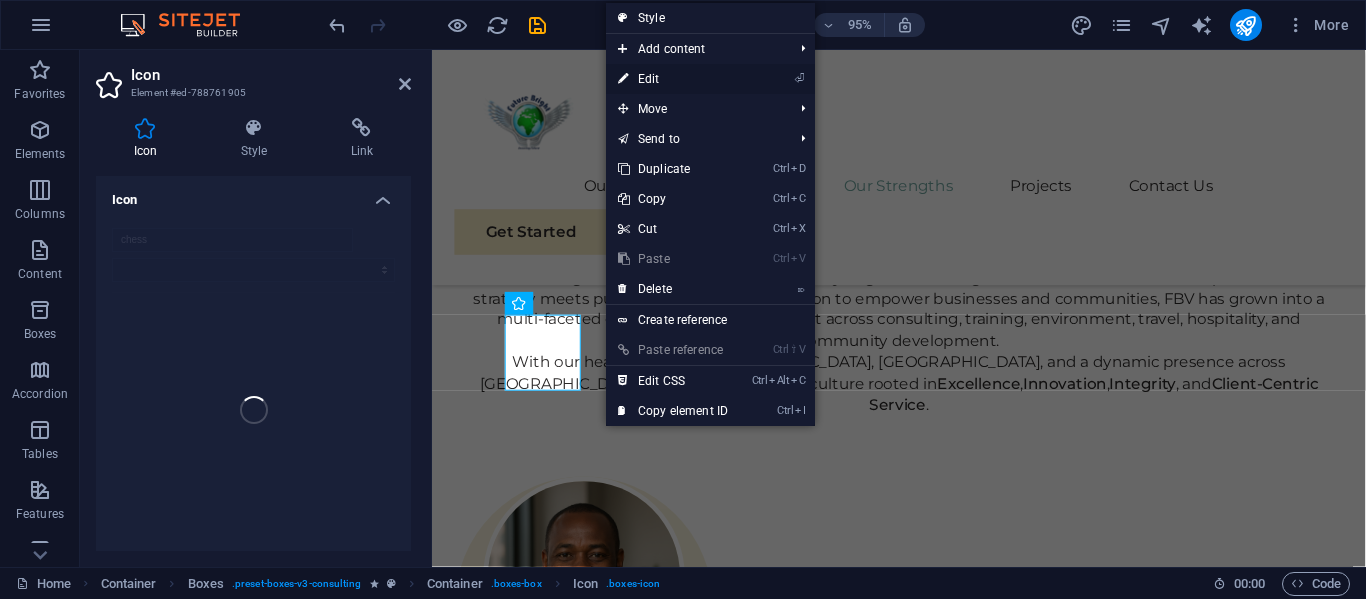 click on "⏎  Edit" at bounding box center [673, 79] 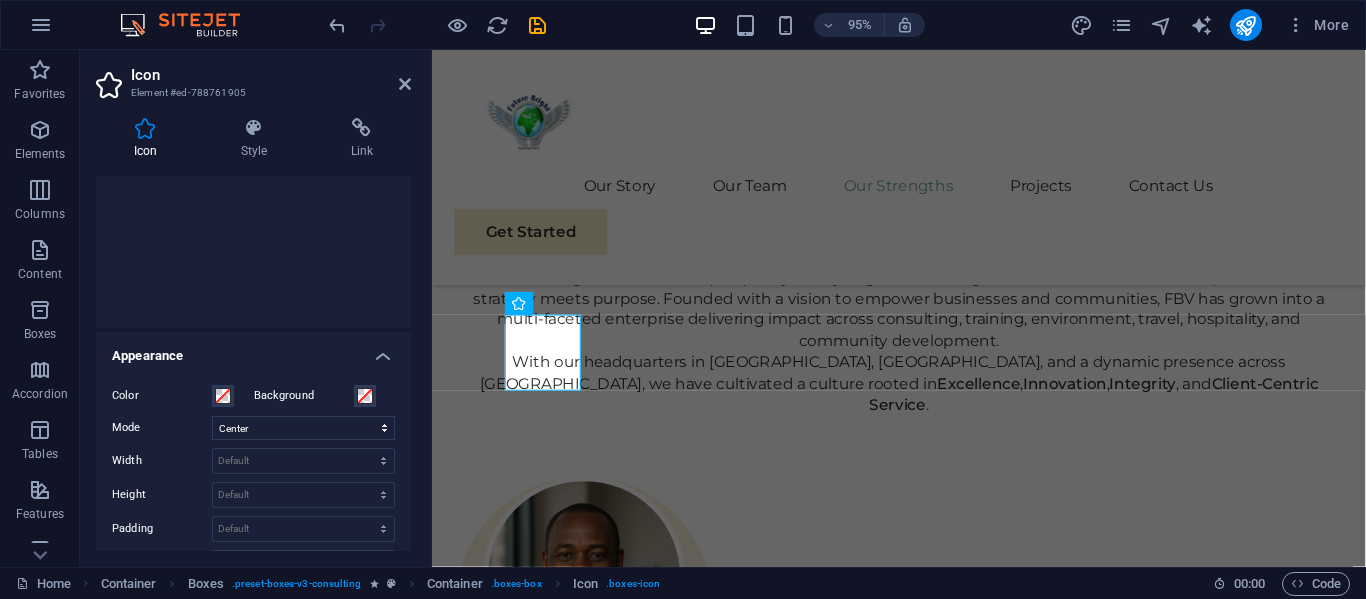 scroll, scrollTop: 283, scrollLeft: 0, axis: vertical 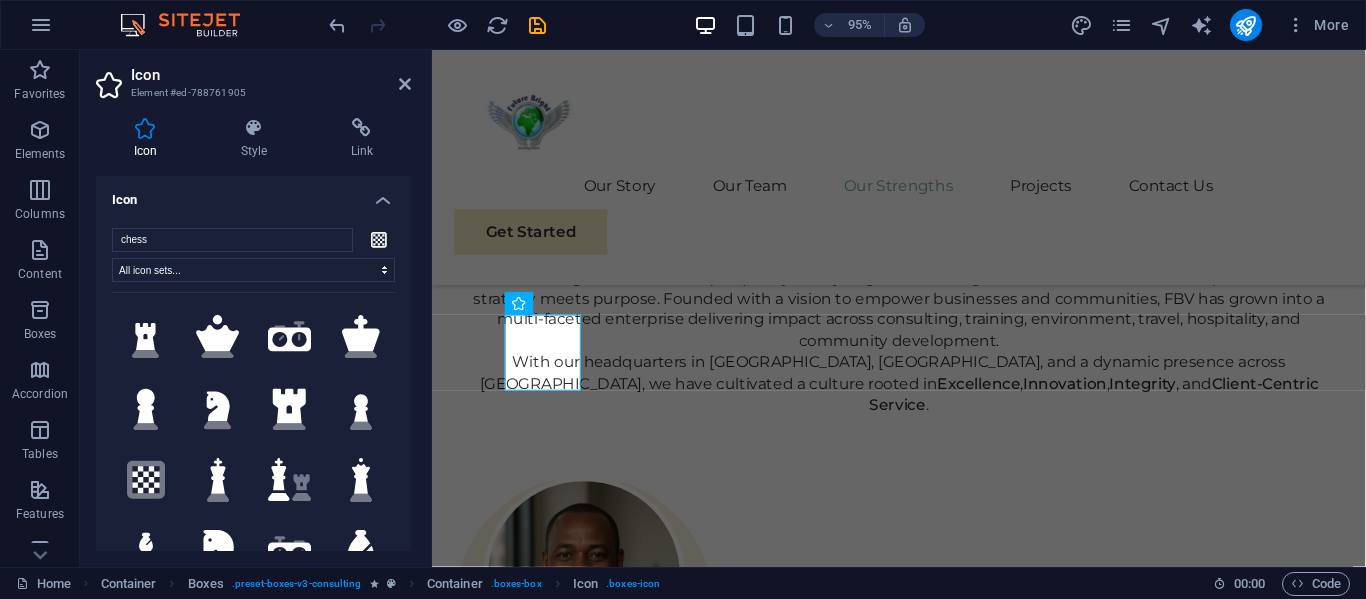 drag, startPoint x: 406, startPoint y: 322, endPoint x: 410, endPoint y: 281, distance: 41.19466 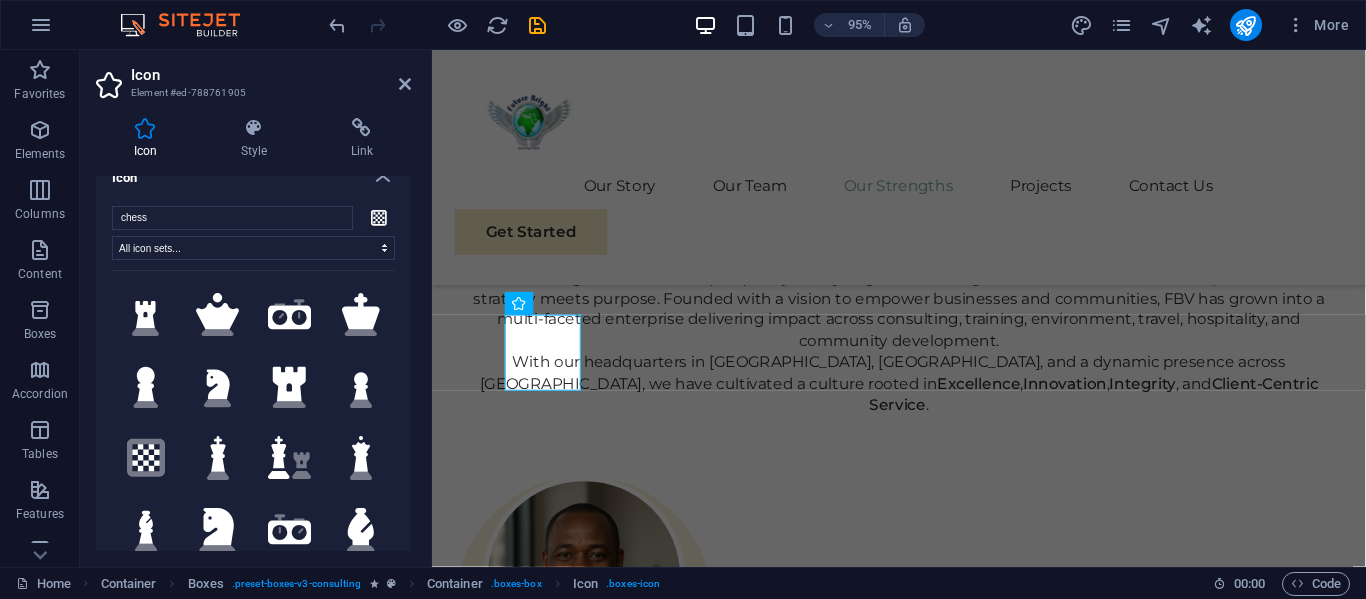 scroll, scrollTop: 0, scrollLeft: 0, axis: both 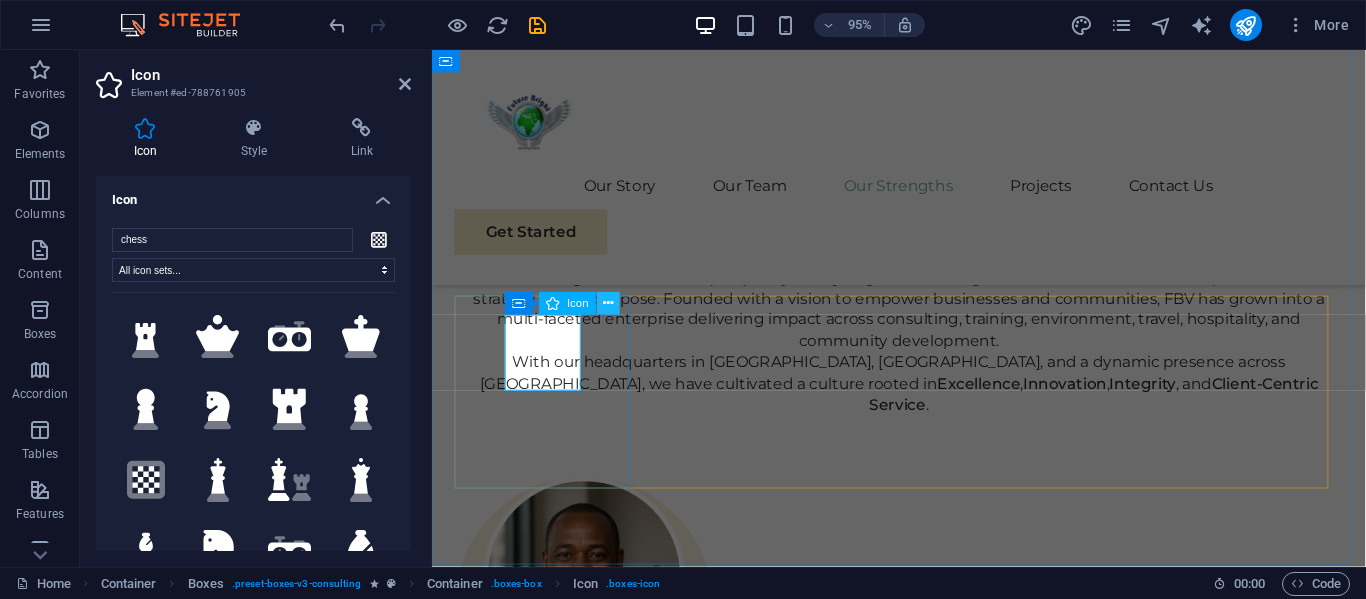 click at bounding box center [609, 304] 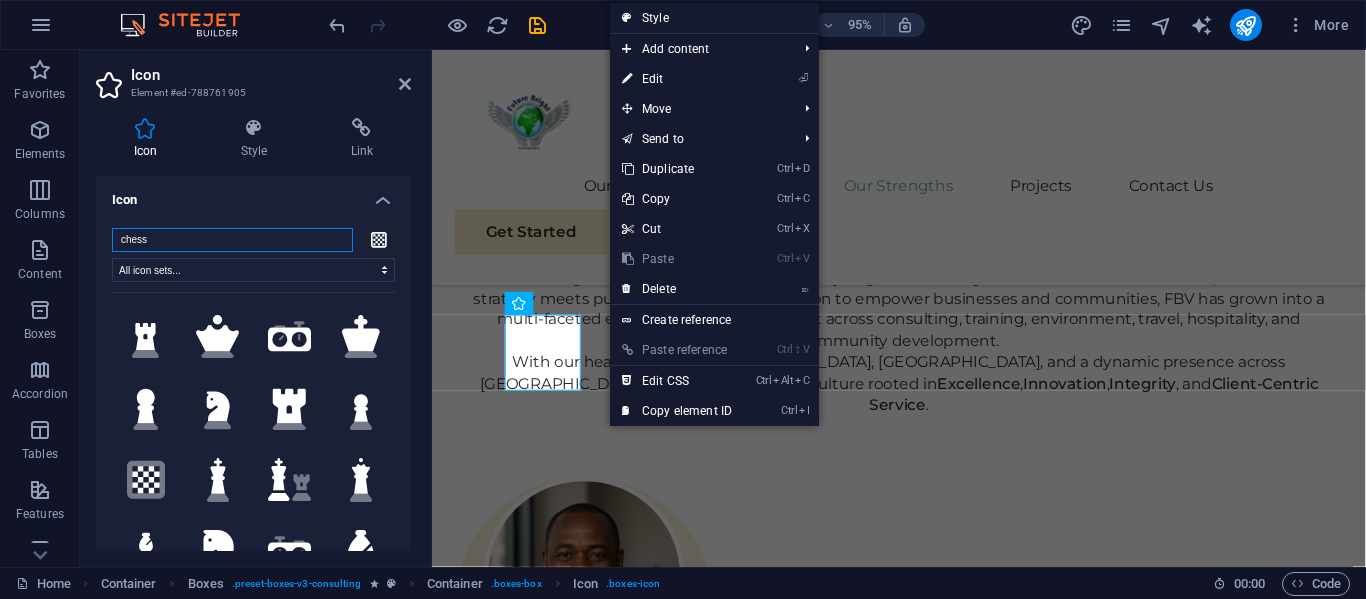 click on "chess" at bounding box center [232, 240] 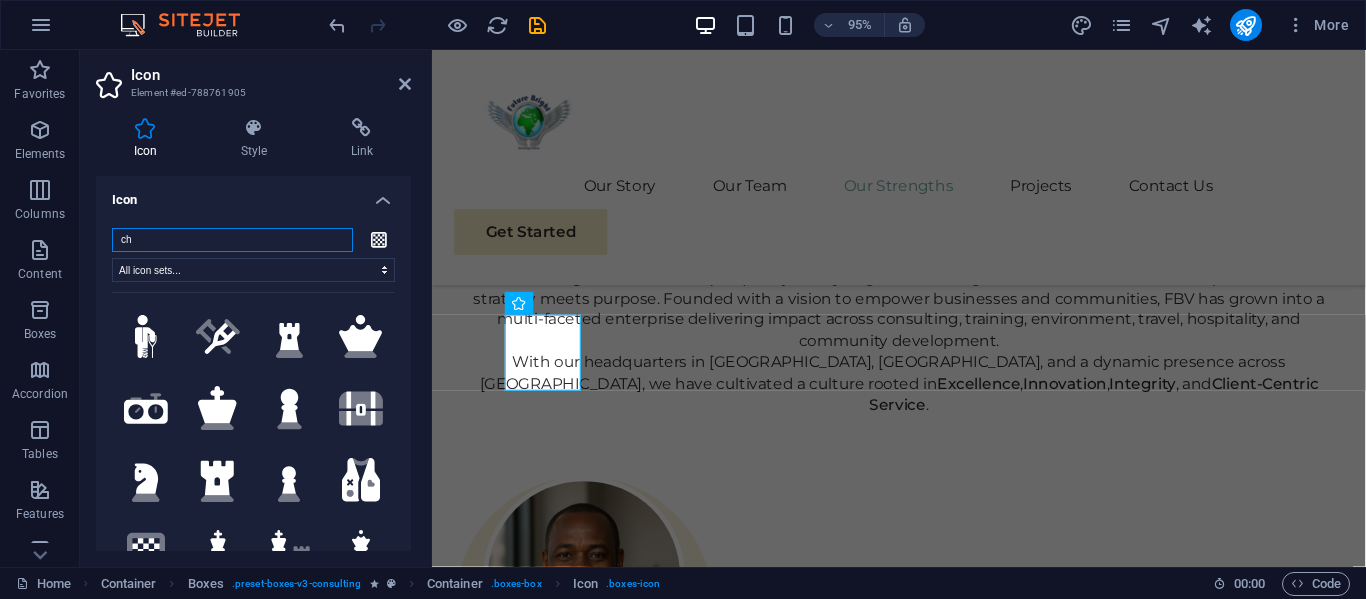 type on "c" 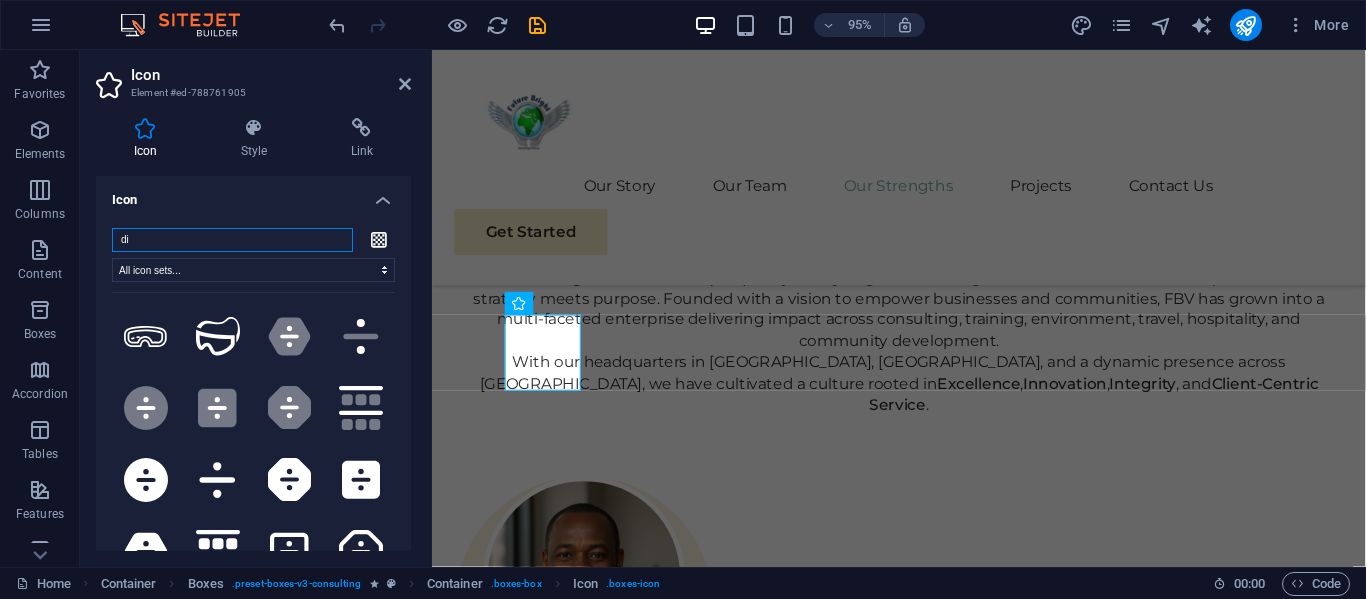 type on "d" 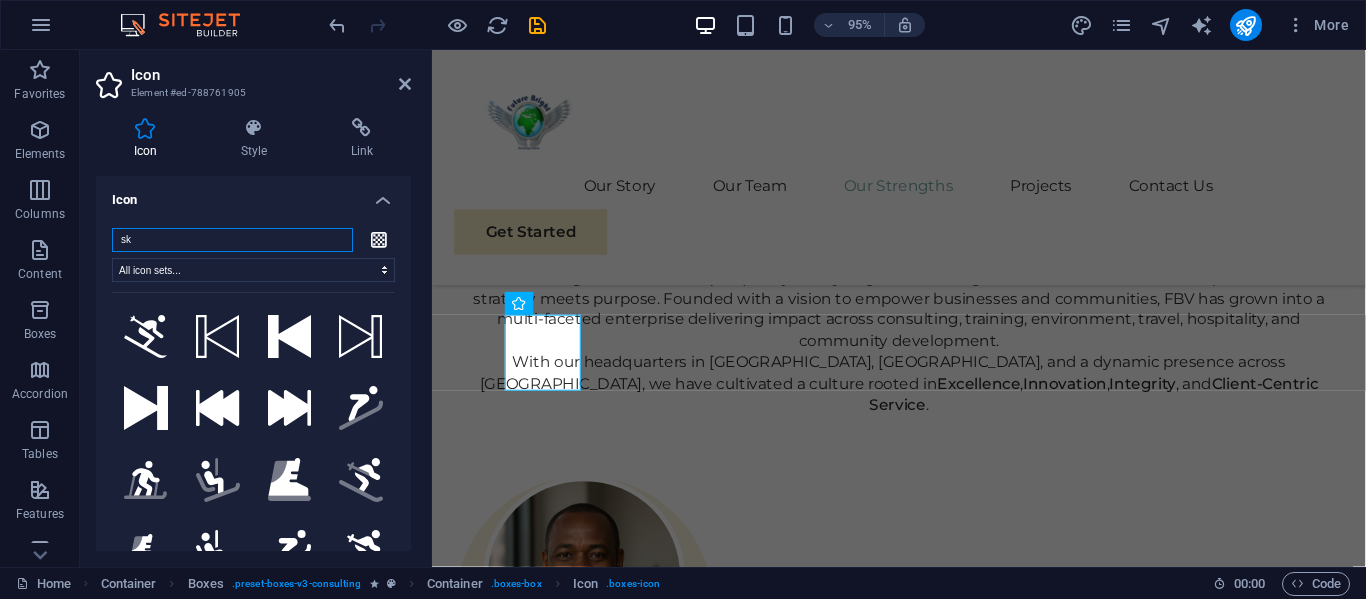 type on "s" 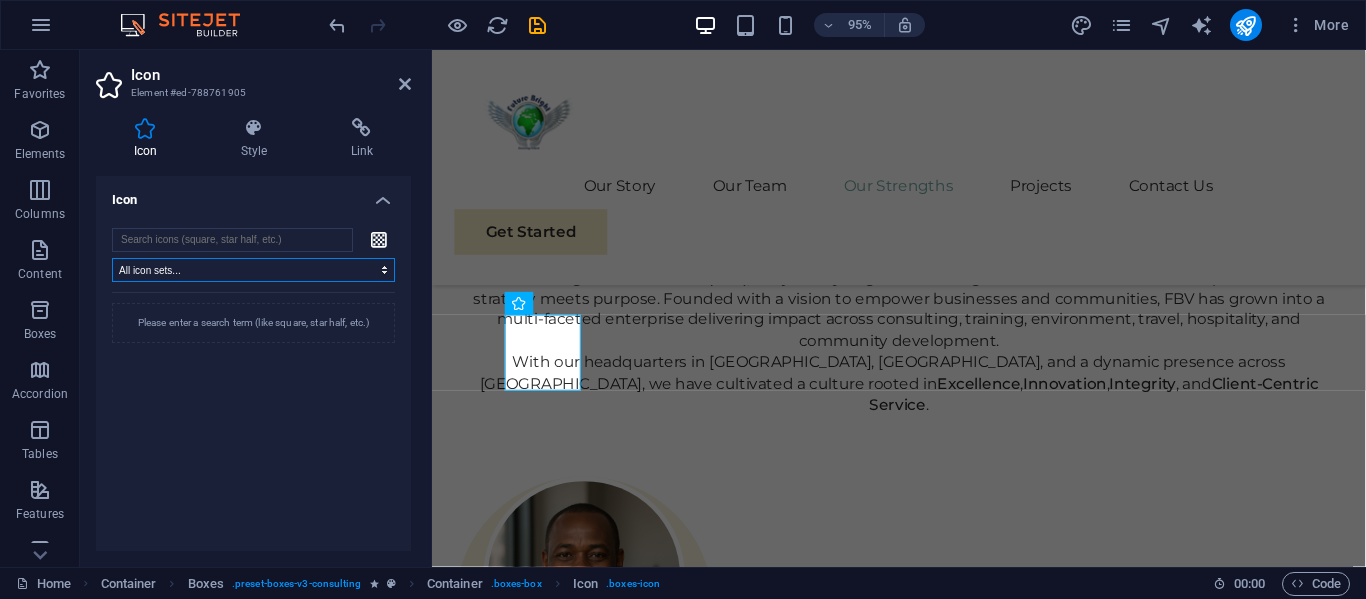 click on "All icon sets... IcoFont Ionicons FontAwesome Brands FontAwesome Duotone FontAwesome Solid FontAwesome Regular FontAwesome Light FontAwesome Thin FontAwesome Sharp Solid FontAwesome Sharp Regular FontAwesome Sharp Light FontAwesome Sharp Thin" at bounding box center [253, 270] 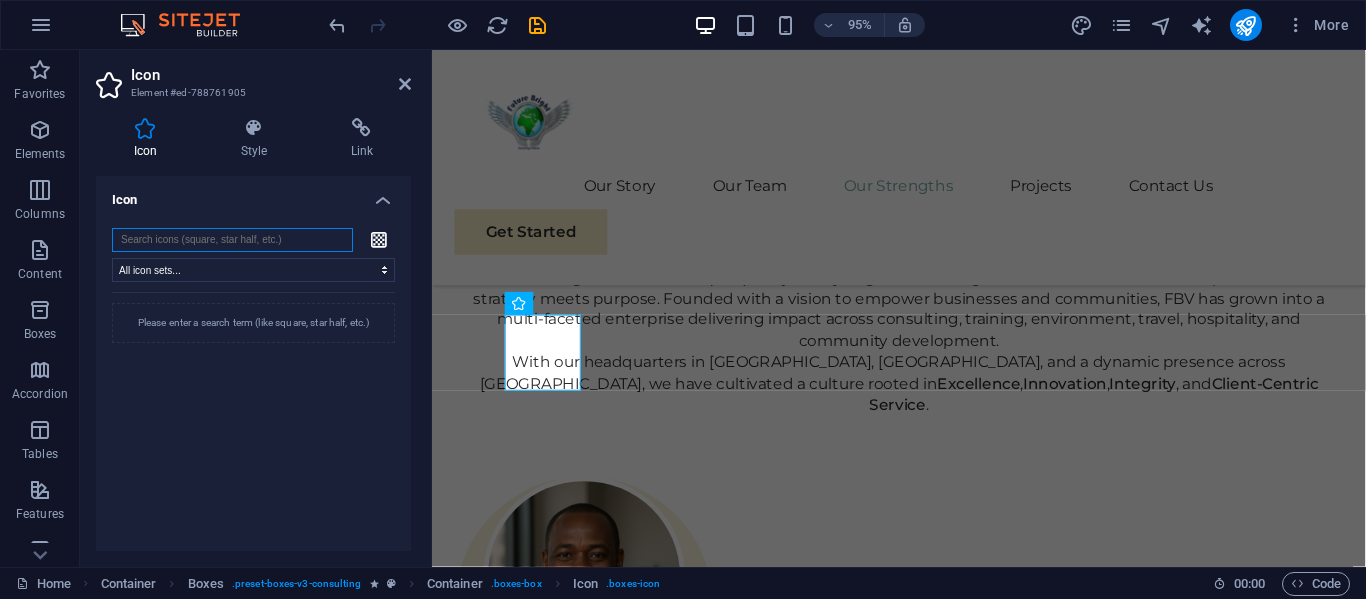 click at bounding box center [232, 240] 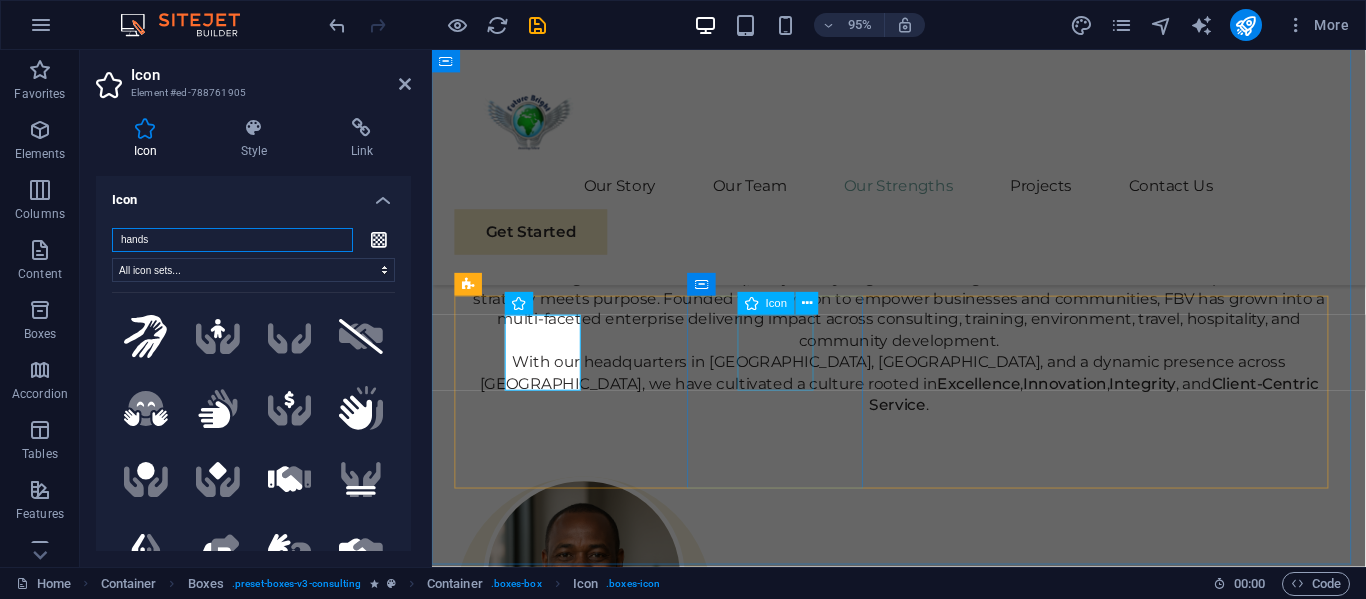 type on "hands" 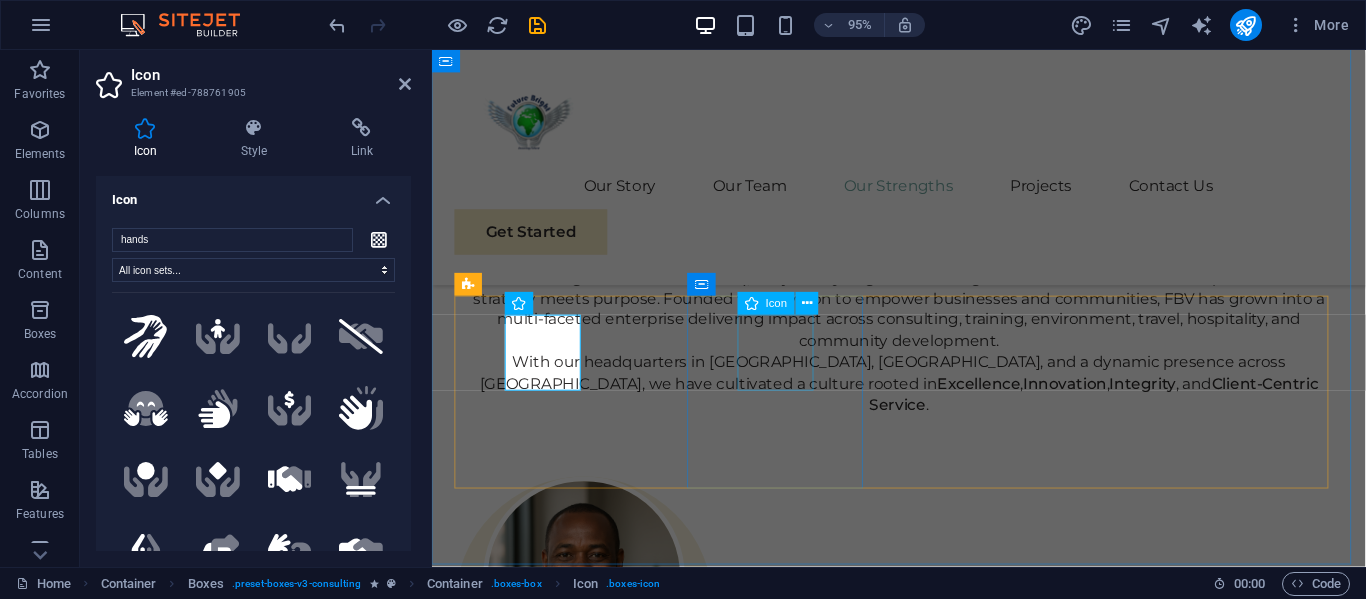 click at bounding box center (550, 2590) 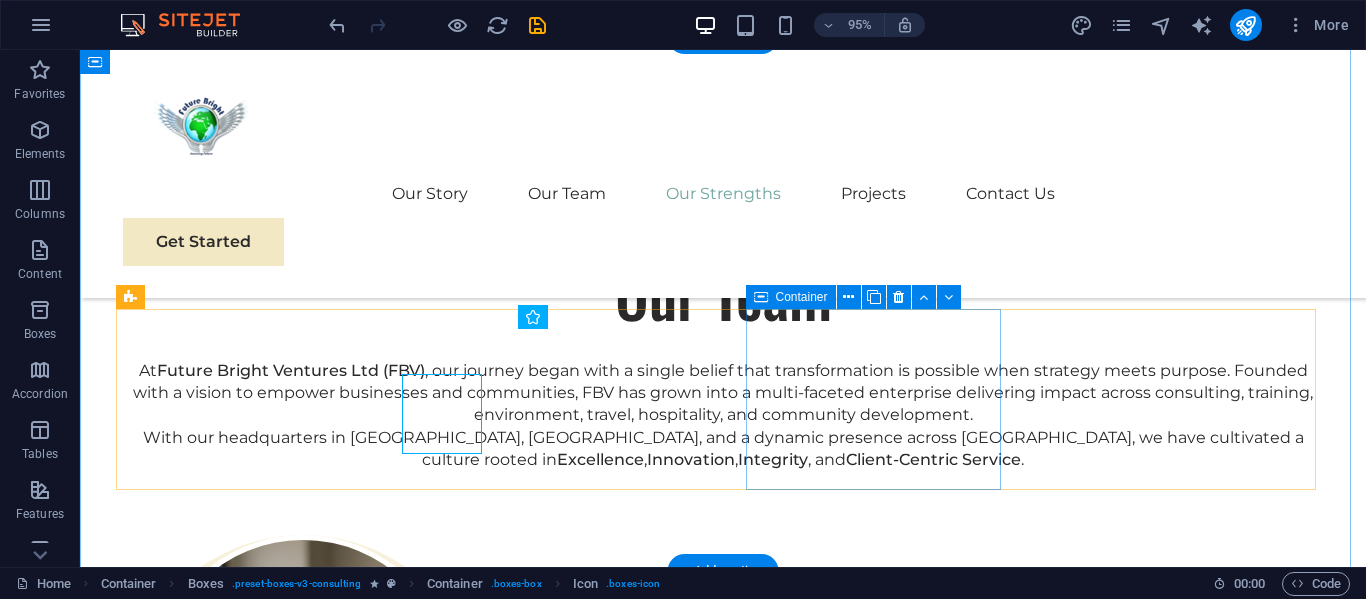 scroll, scrollTop: 2978, scrollLeft: 0, axis: vertical 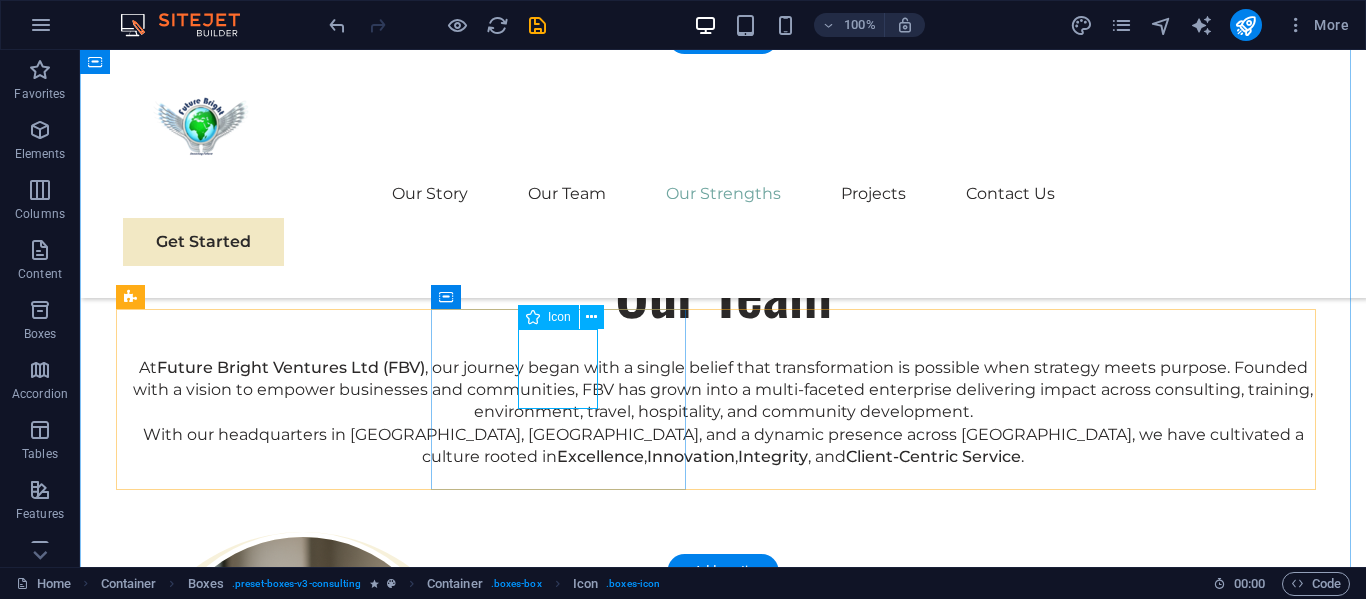 click at bounding box center [250, 2635] 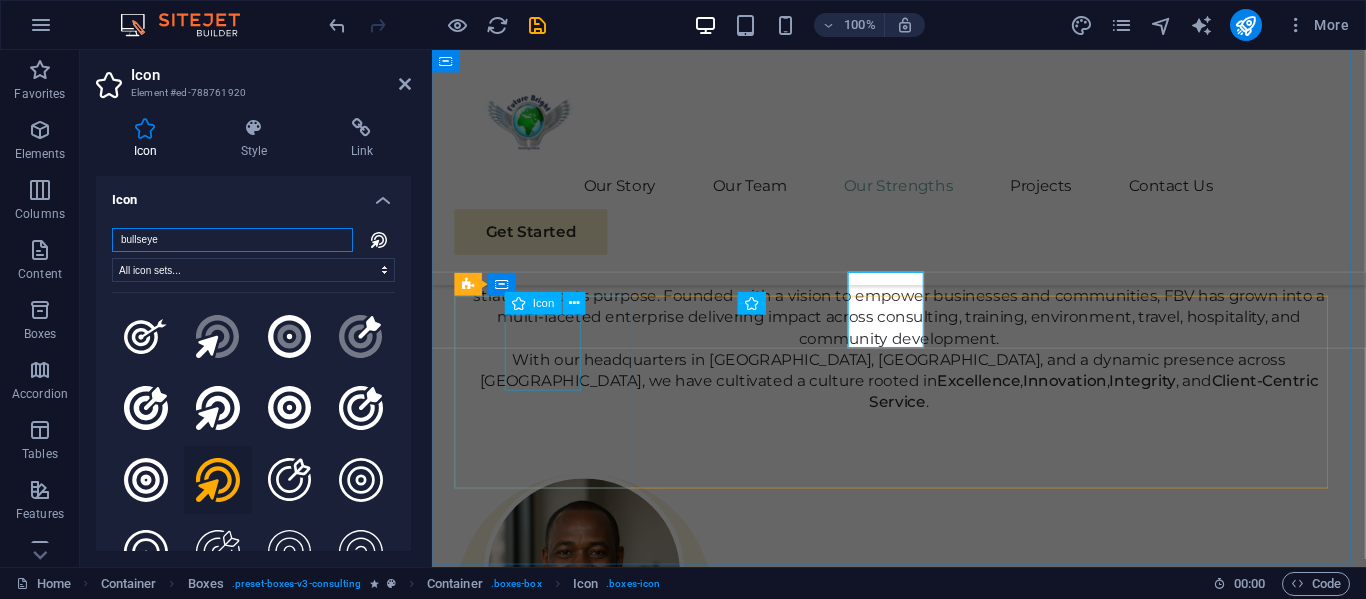 scroll, scrollTop: 3023, scrollLeft: 0, axis: vertical 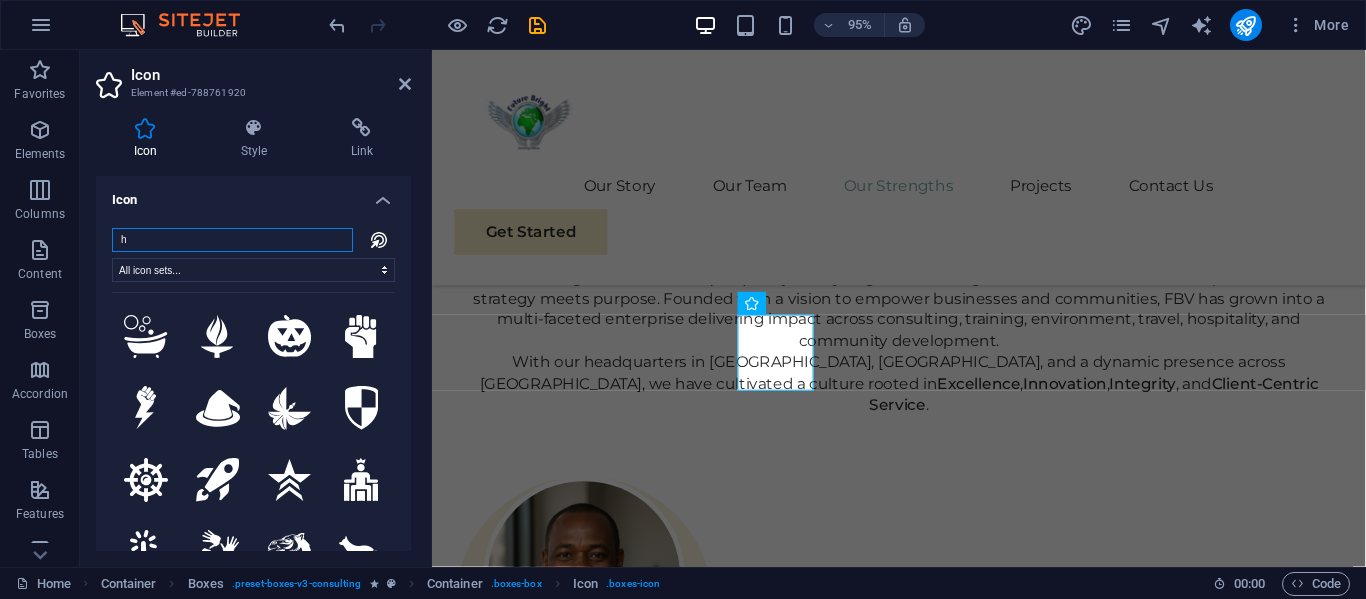 type on "ha" 